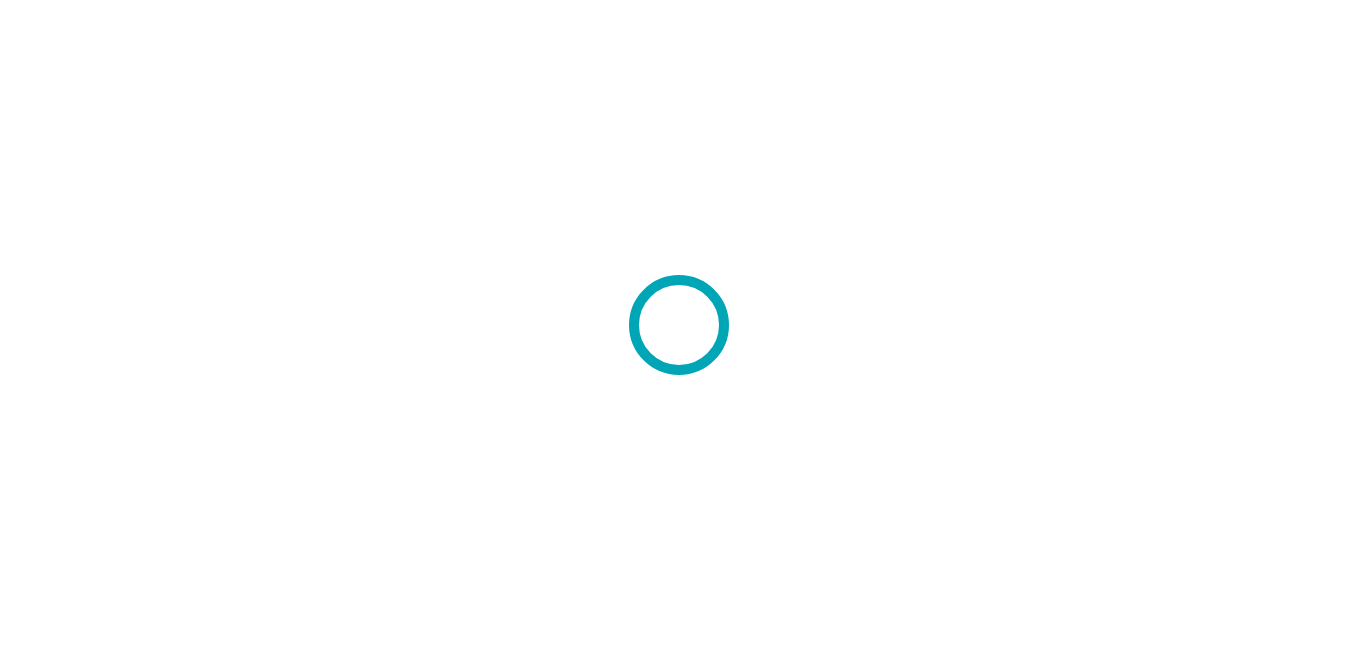 scroll, scrollTop: 0, scrollLeft: 0, axis: both 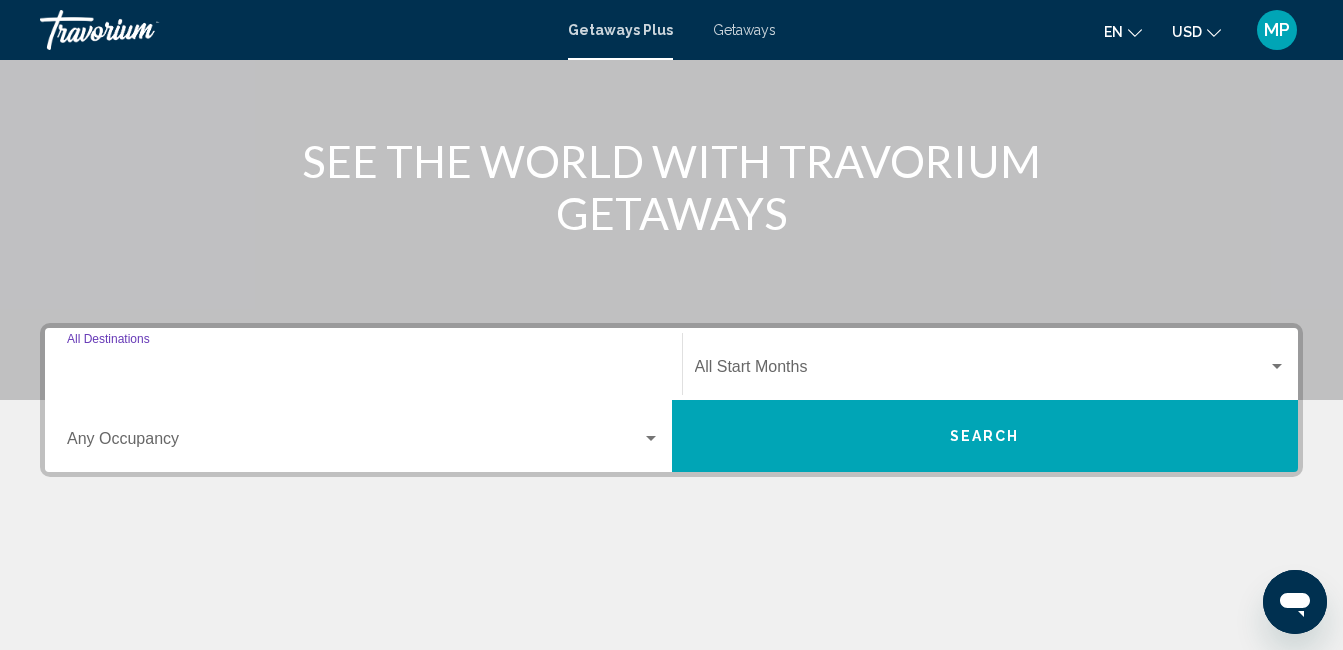 click on "Destination All Destinations" at bounding box center (363, 371) 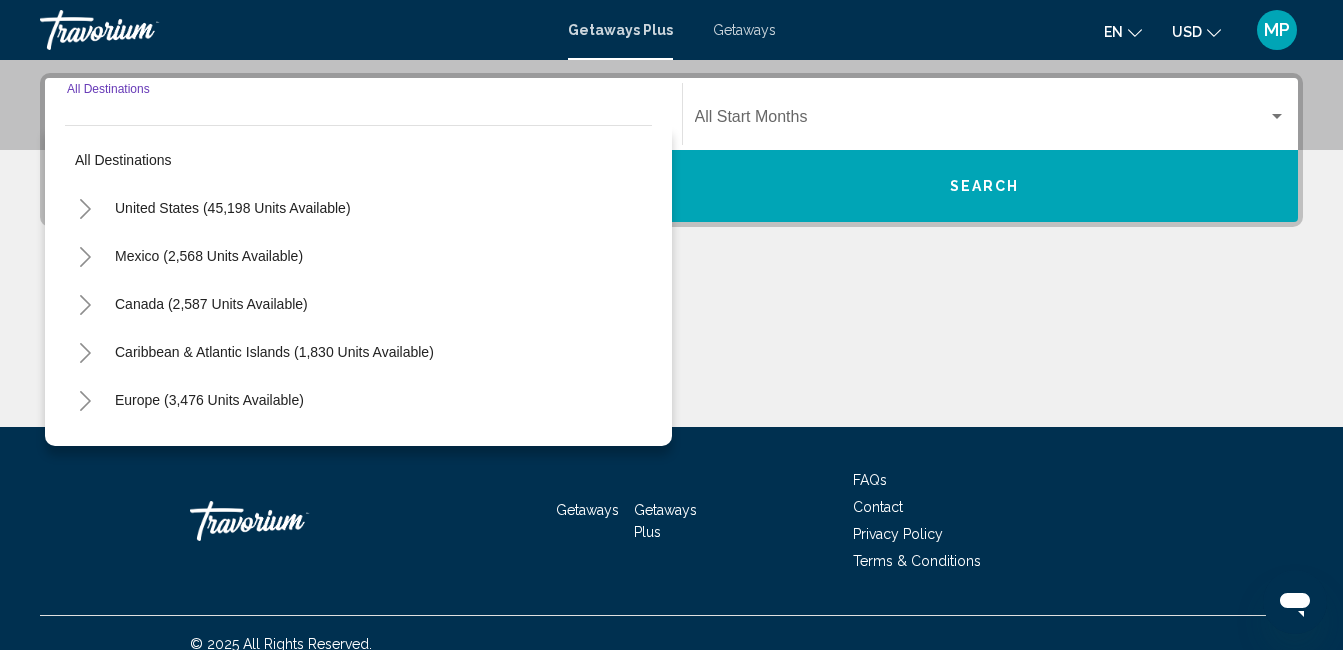 scroll, scrollTop: 458, scrollLeft: 0, axis: vertical 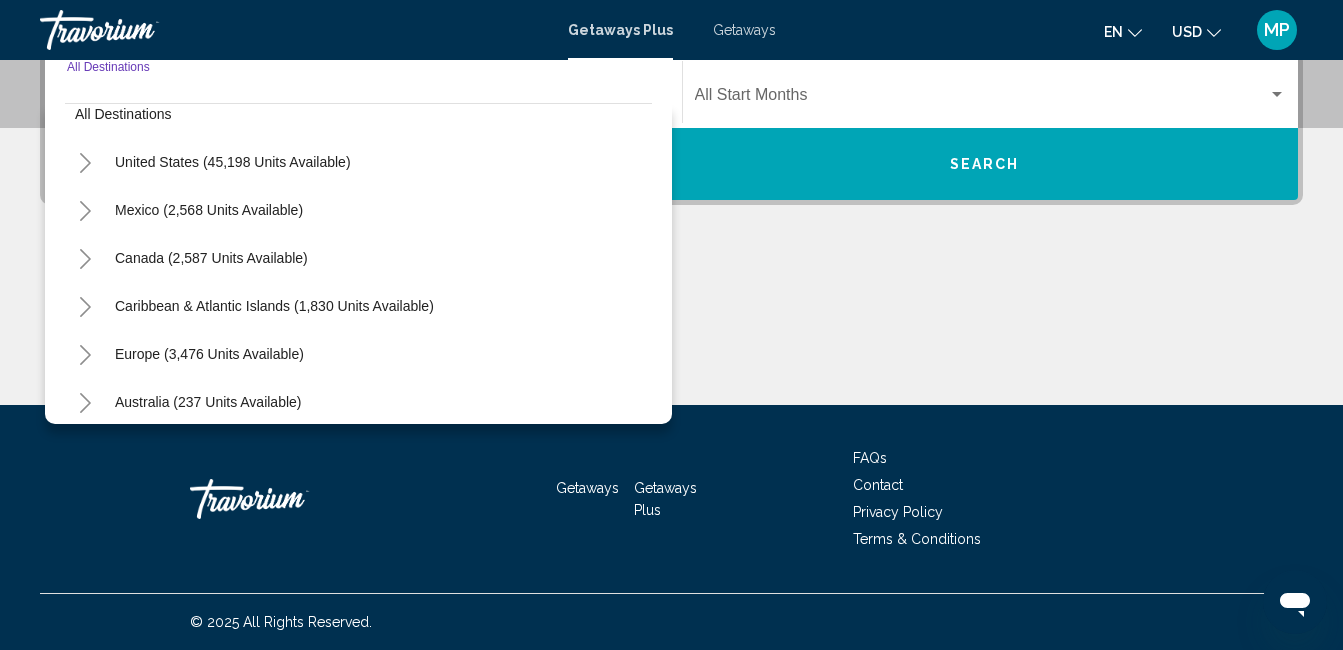 click 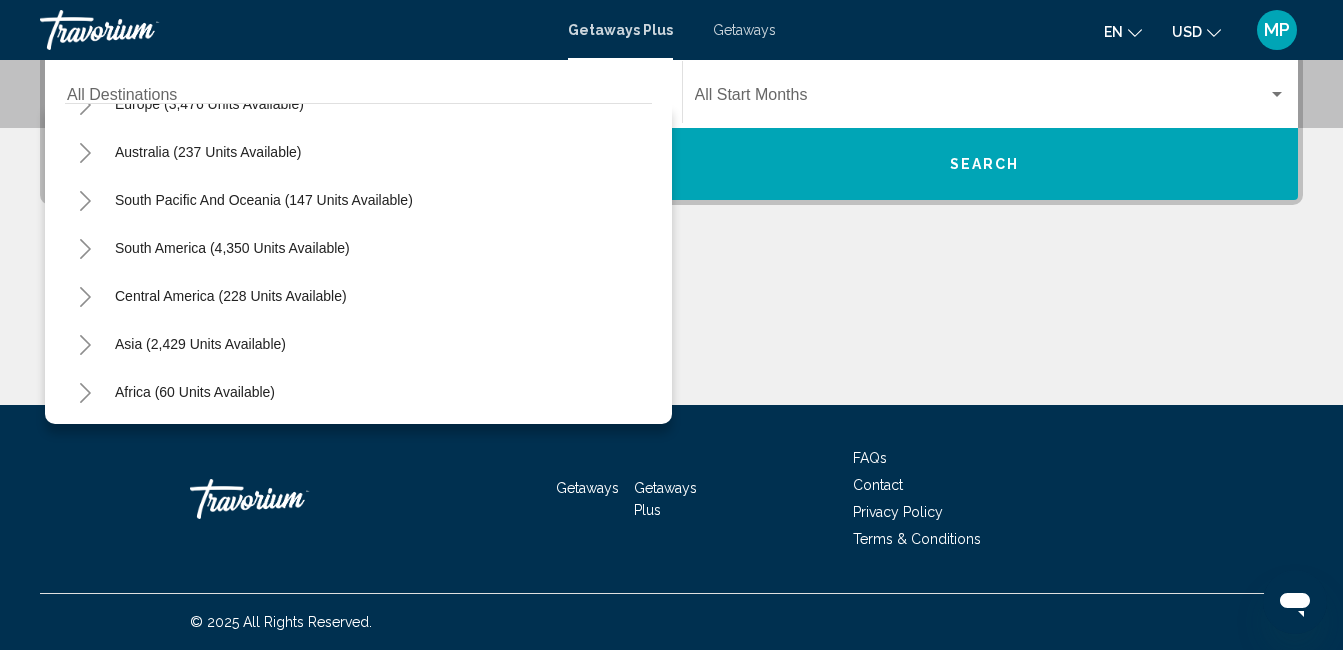 scroll, scrollTop: 708, scrollLeft: 0, axis: vertical 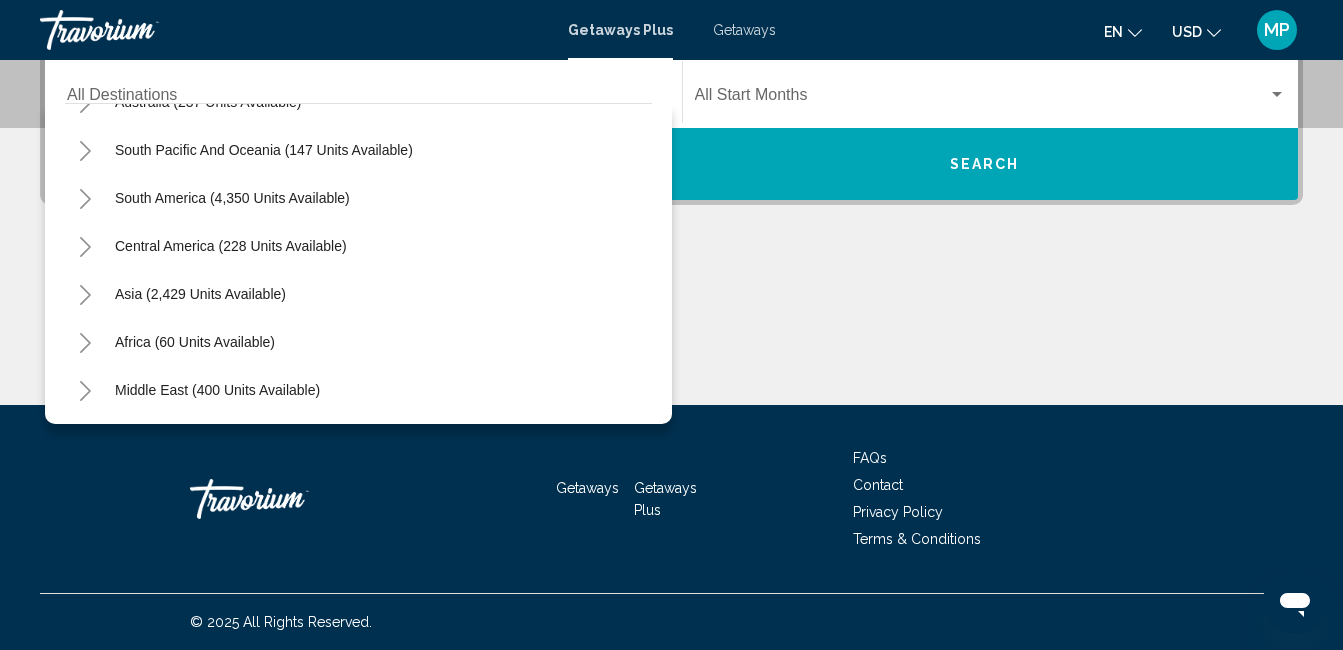 drag, startPoint x: 466, startPoint y: 240, endPoint x: 504, endPoint y: 143, distance: 104.177734 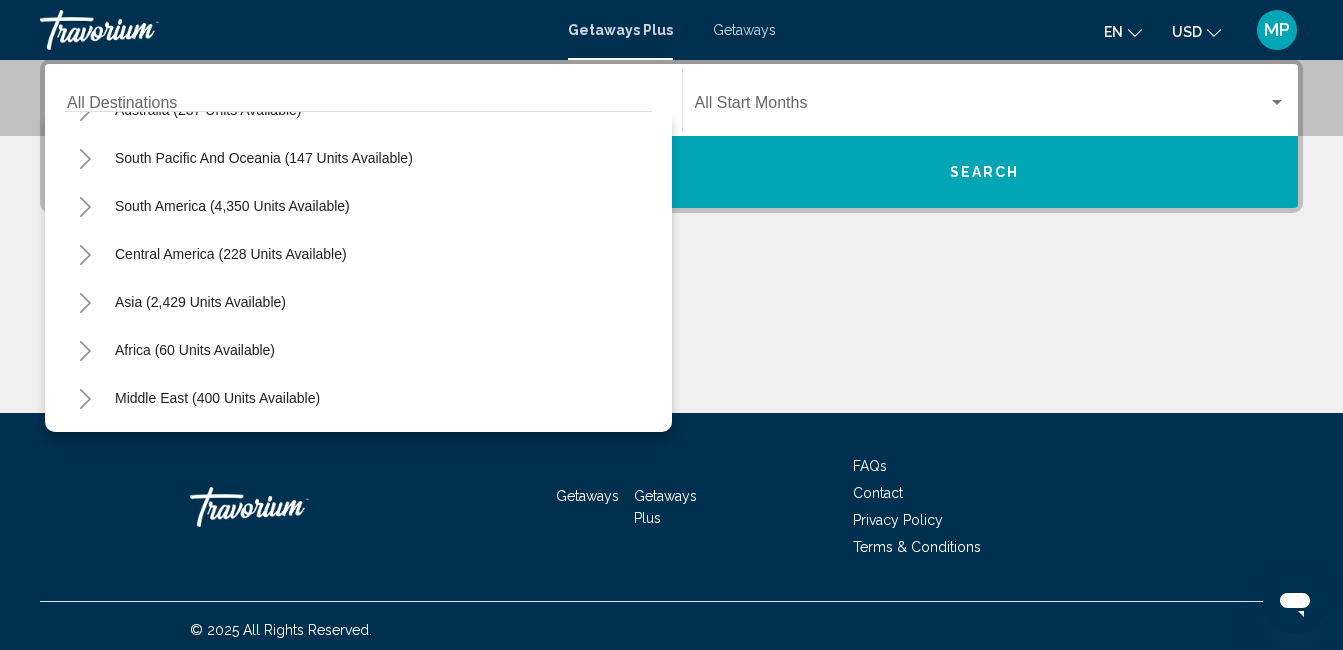 scroll, scrollTop: 458, scrollLeft: 0, axis: vertical 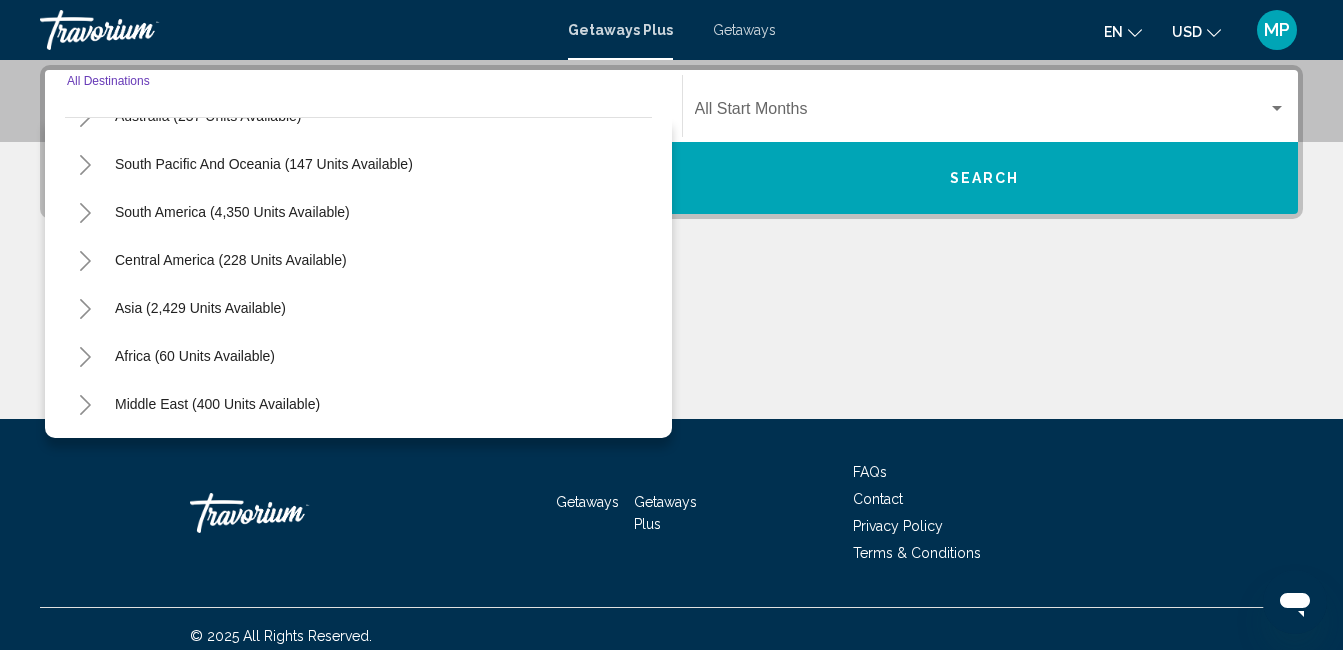 click on "Destination All Destinations" at bounding box center (363, 113) 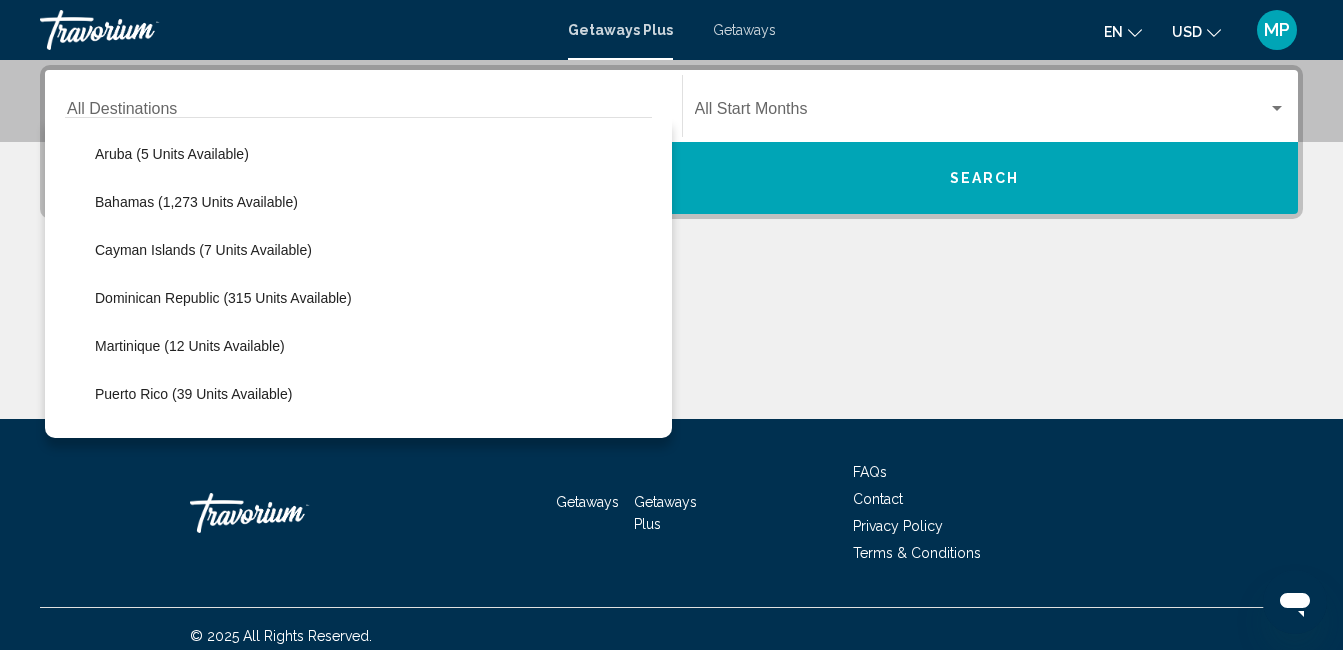 scroll, scrollTop: 166, scrollLeft: 0, axis: vertical 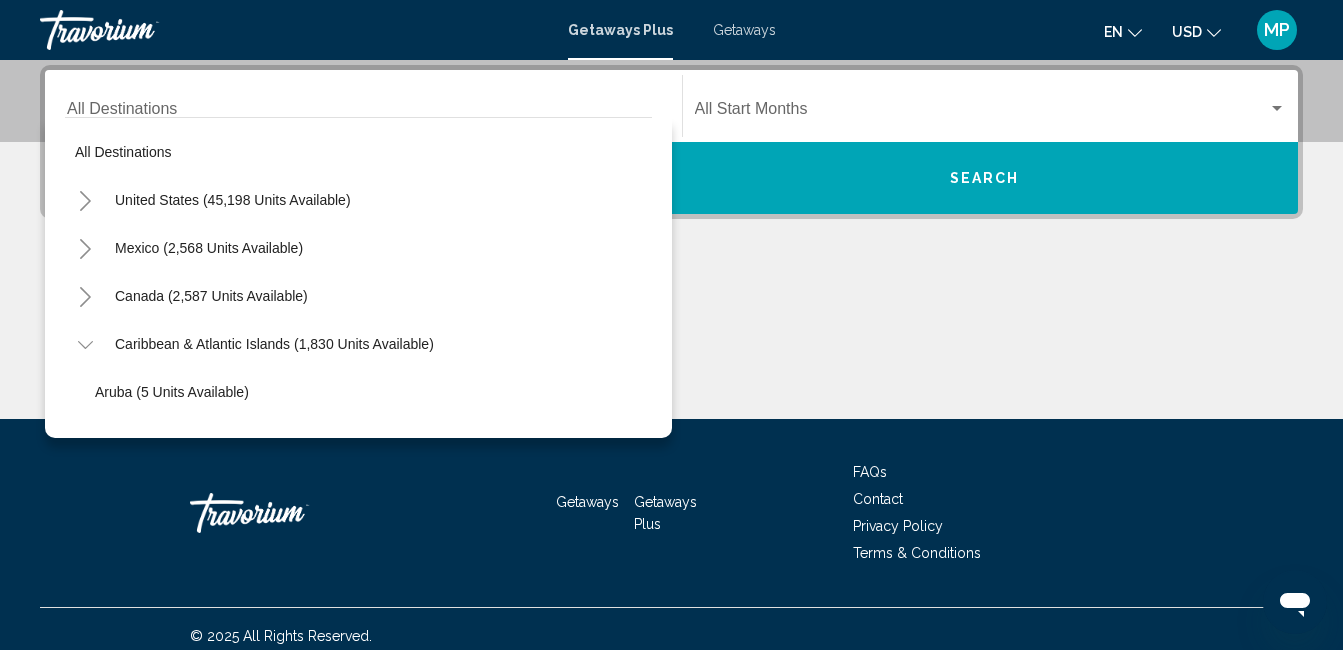 click on "Destination All Destinations" at bounding box center (363, 106) 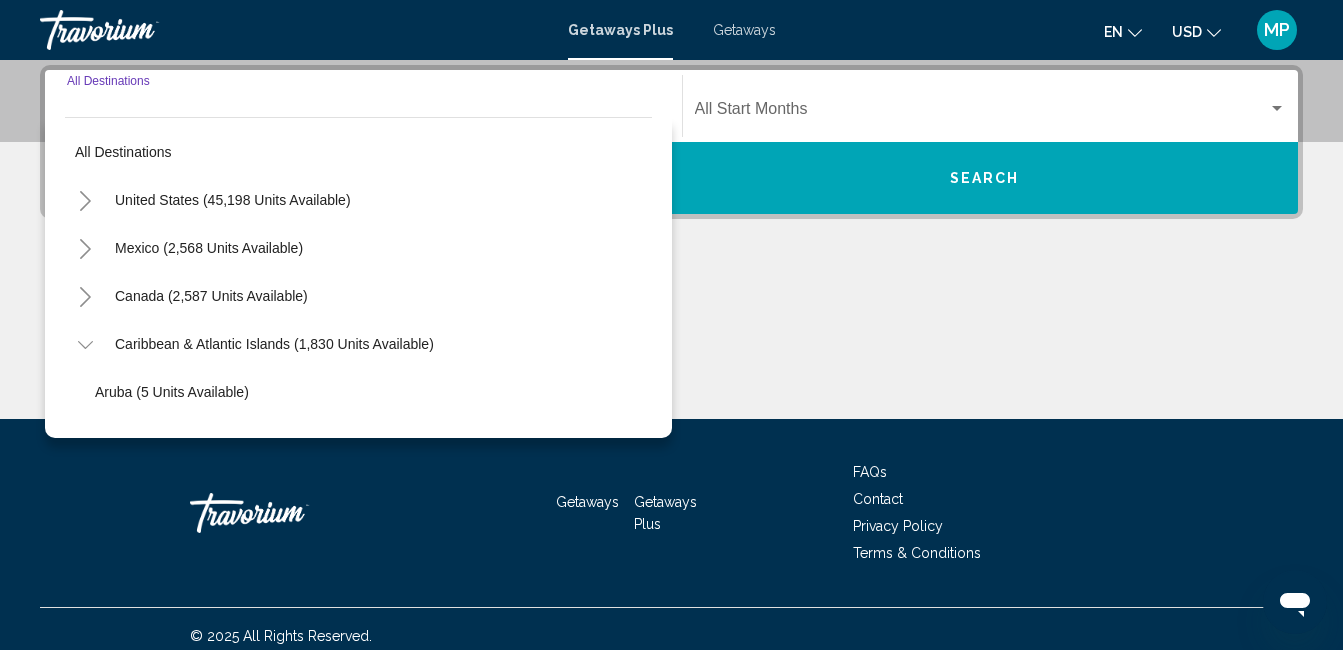 click 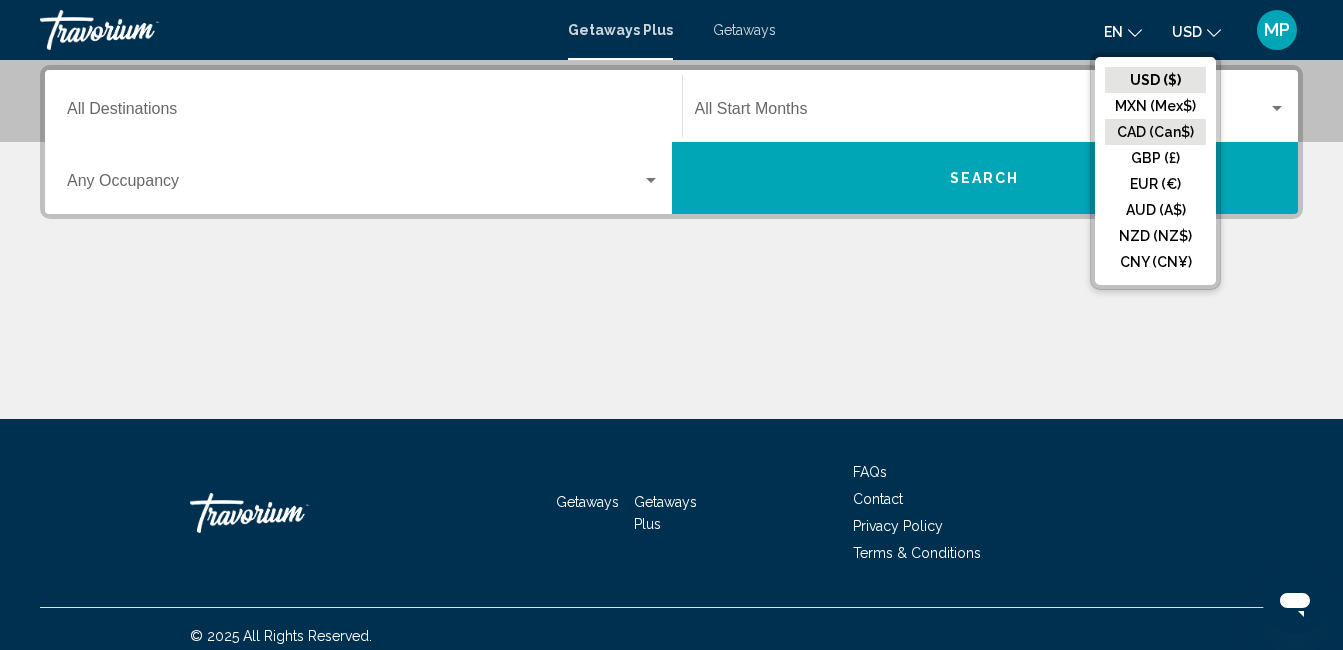 click on "CAD (Can$)" 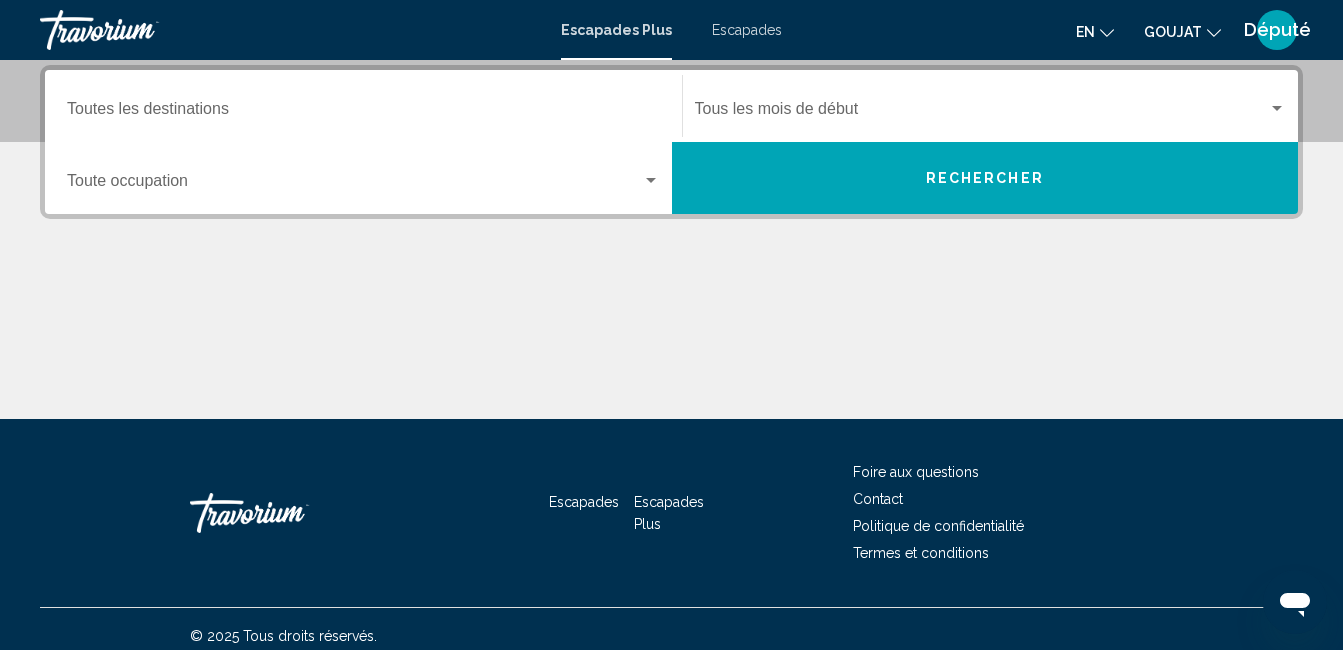 click on "Destination Toutes les destinations" at bounding box center [363, 113] 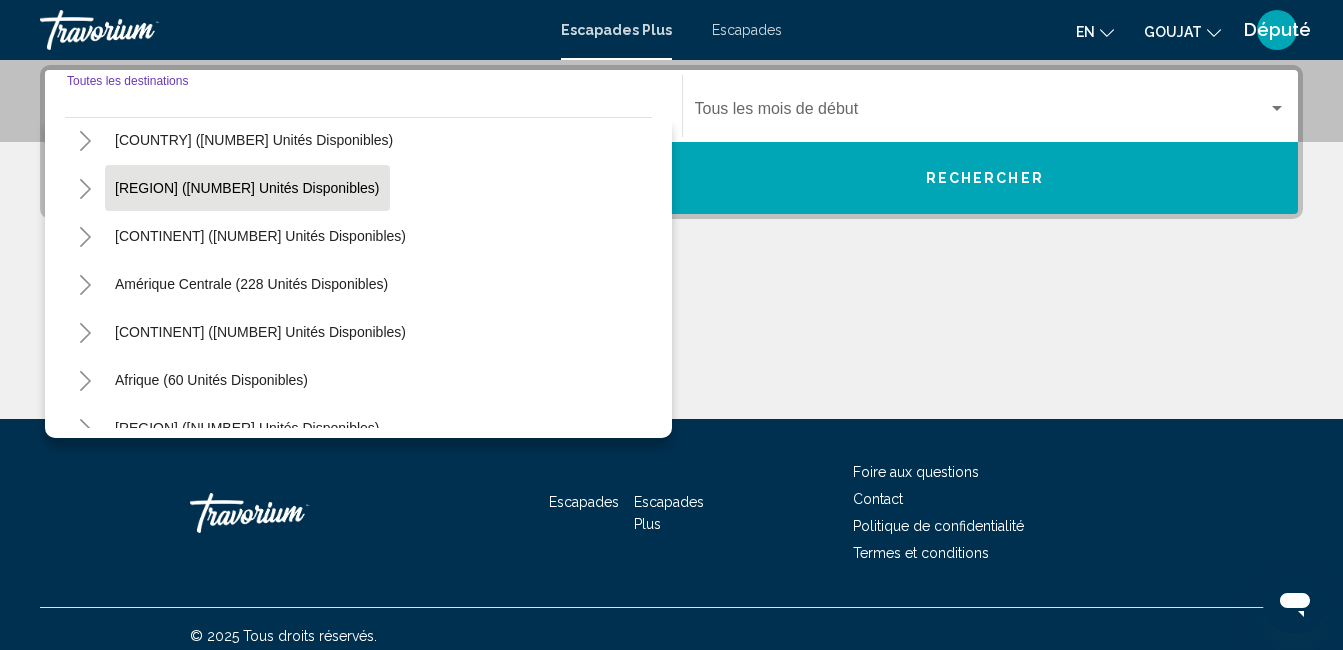 scroll, scrollTop: 324, scrollLeft: 0, axis: vertical 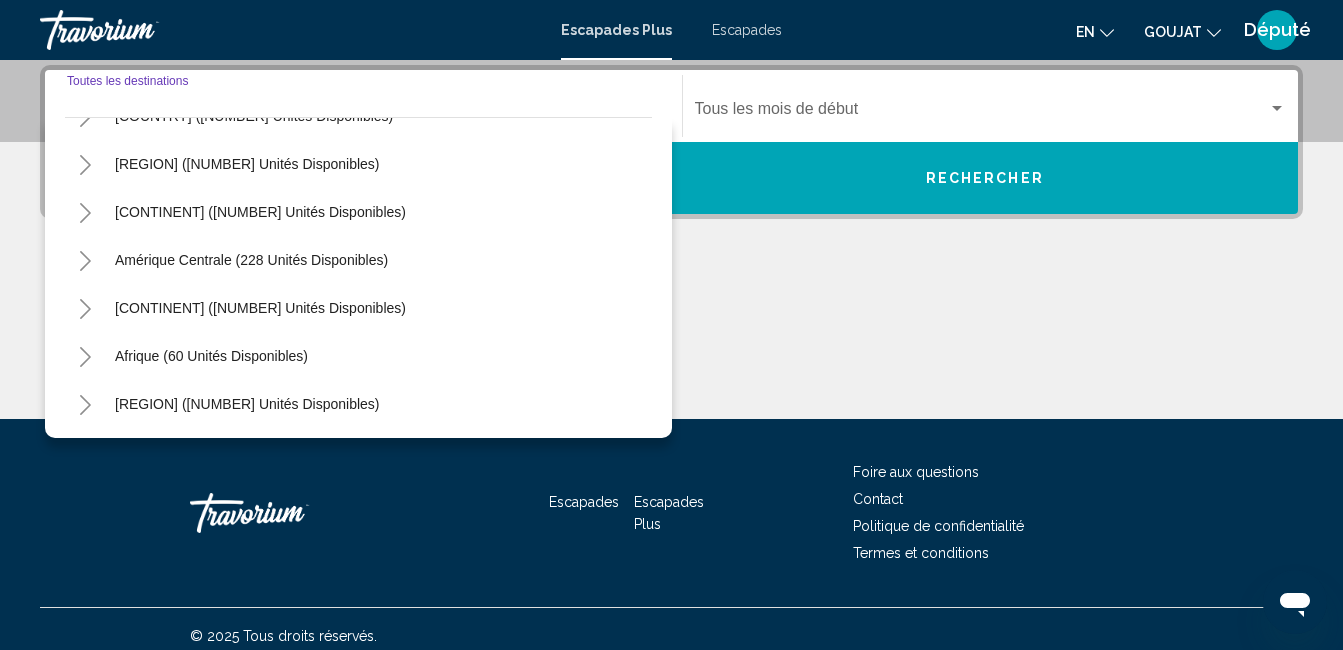 click 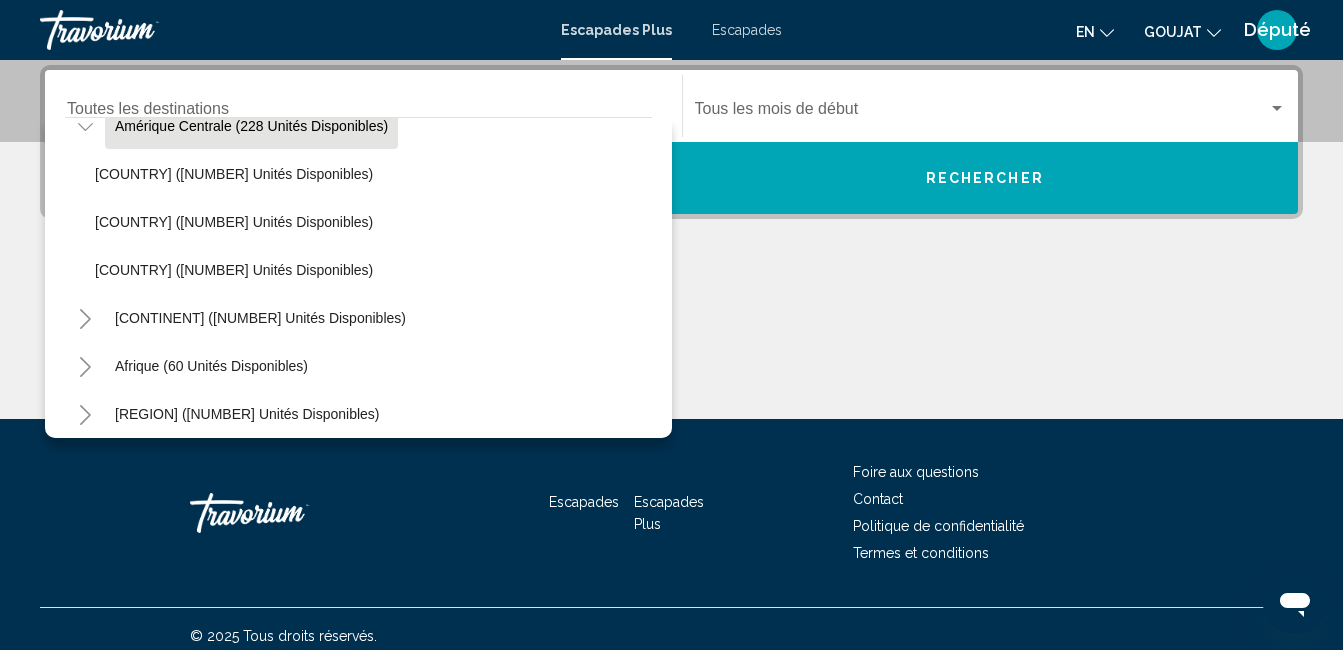scroll, scrollTop: 468, scrollLeft: 0, axis: vertical 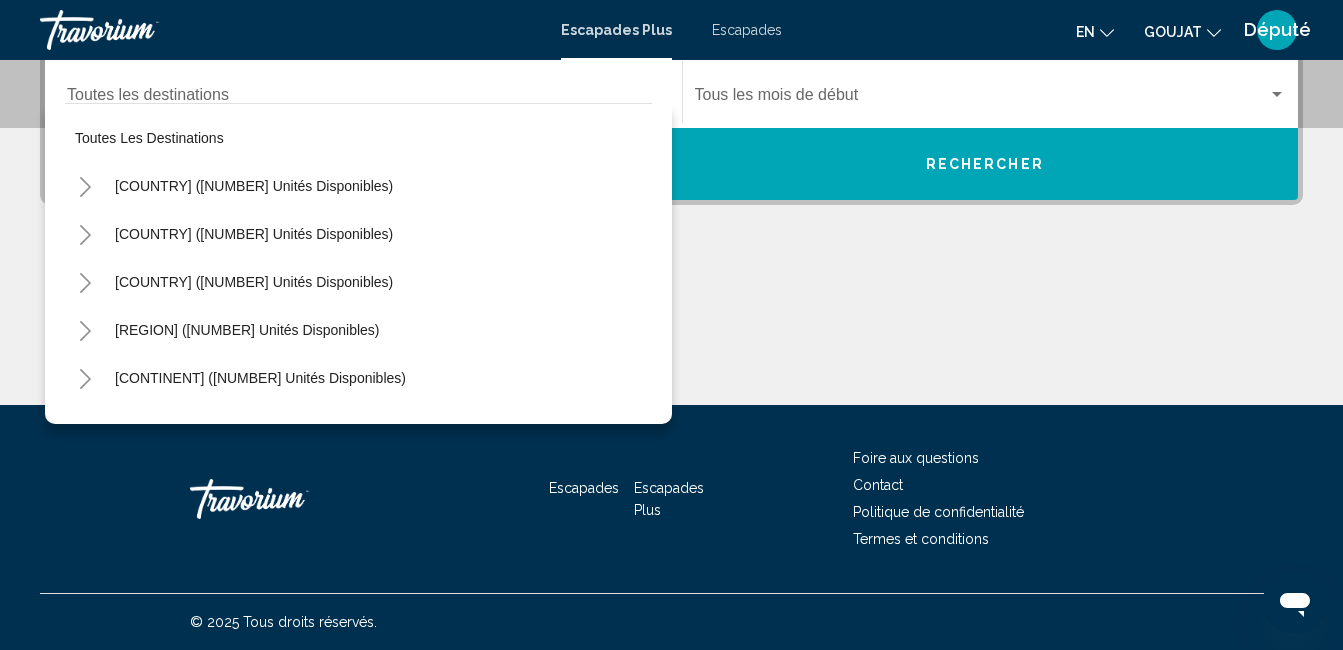 click at bounding box center (671, 330) 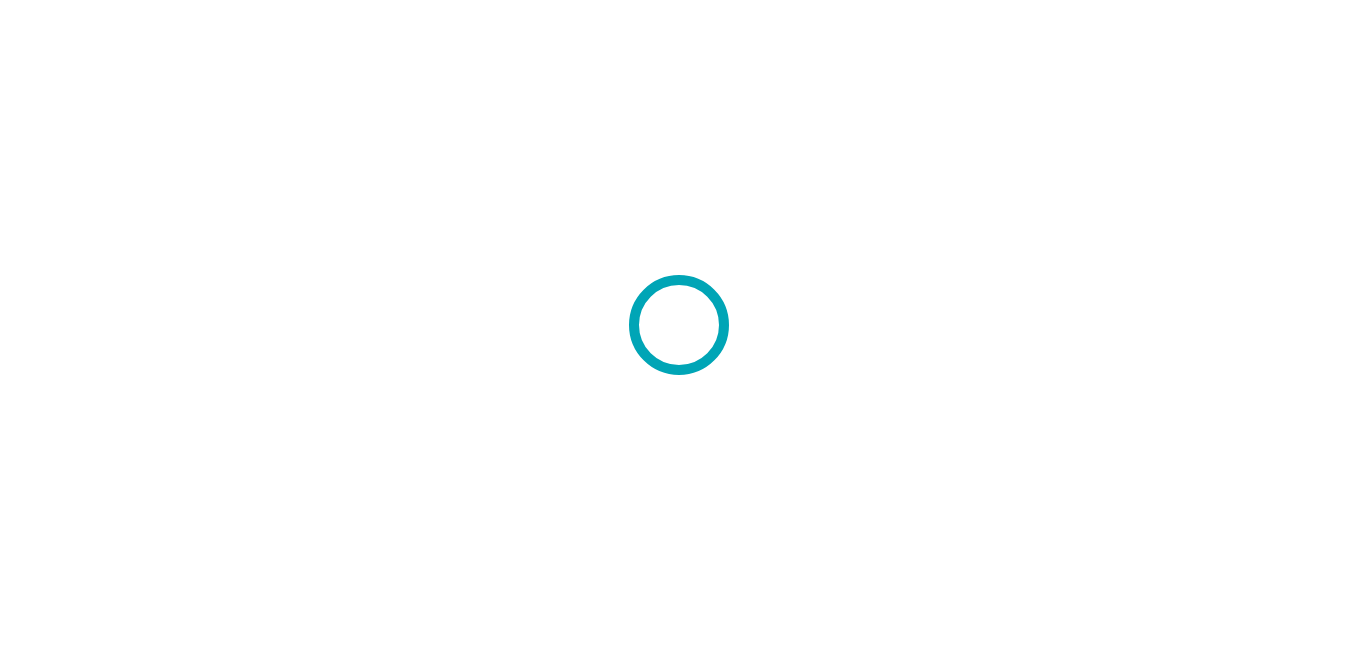 scroll, scrollTop: 0, scrollLeft: 0, axis: both 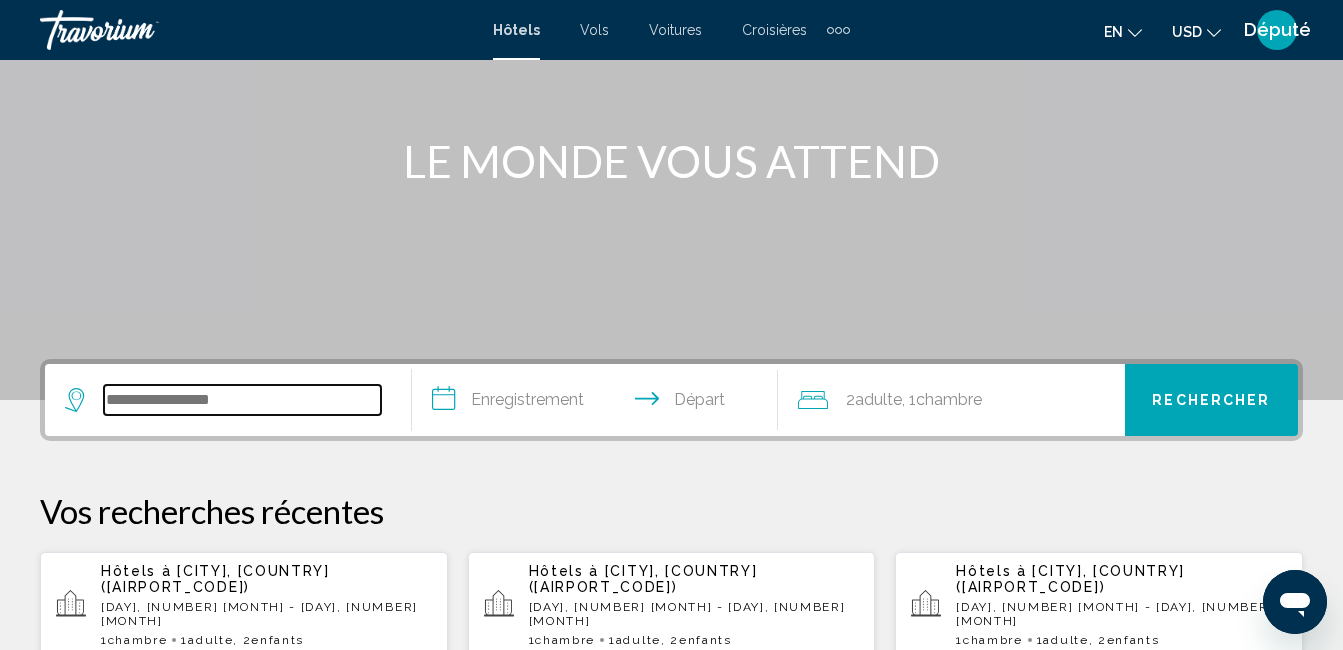 click at bounding box center (242, 400) 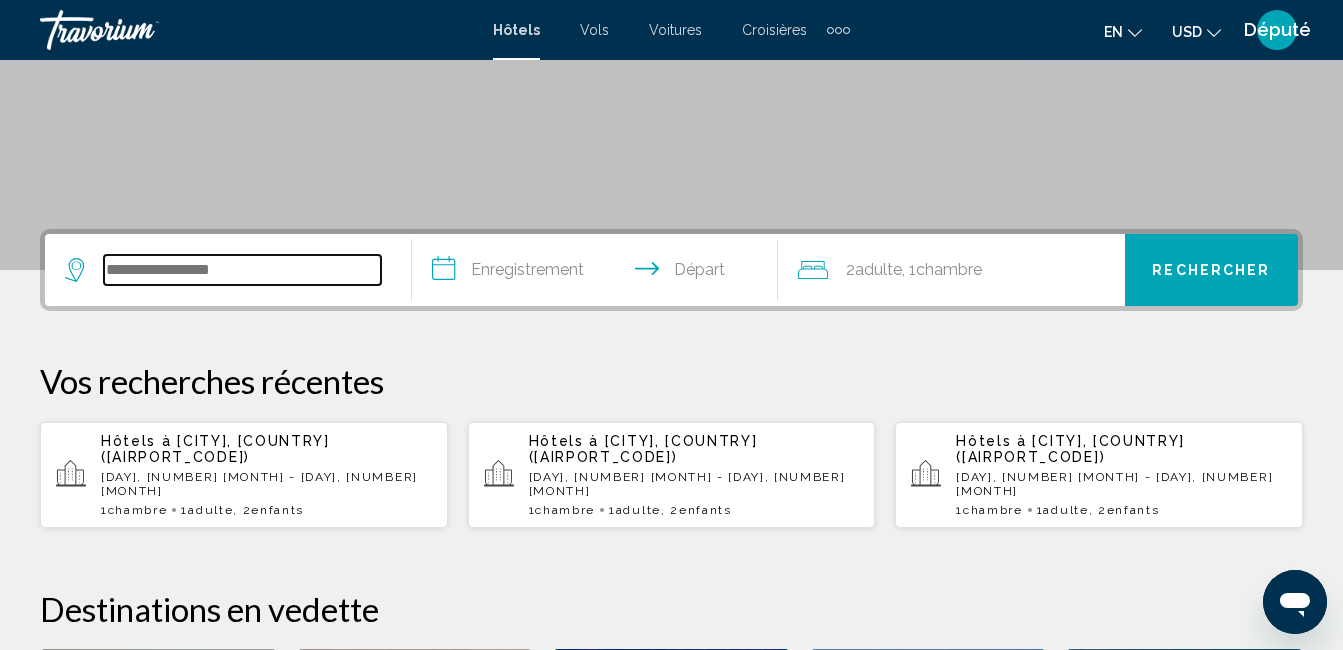 scroll, scrollTop: 494, scrollLeft: 0, axis: vertical 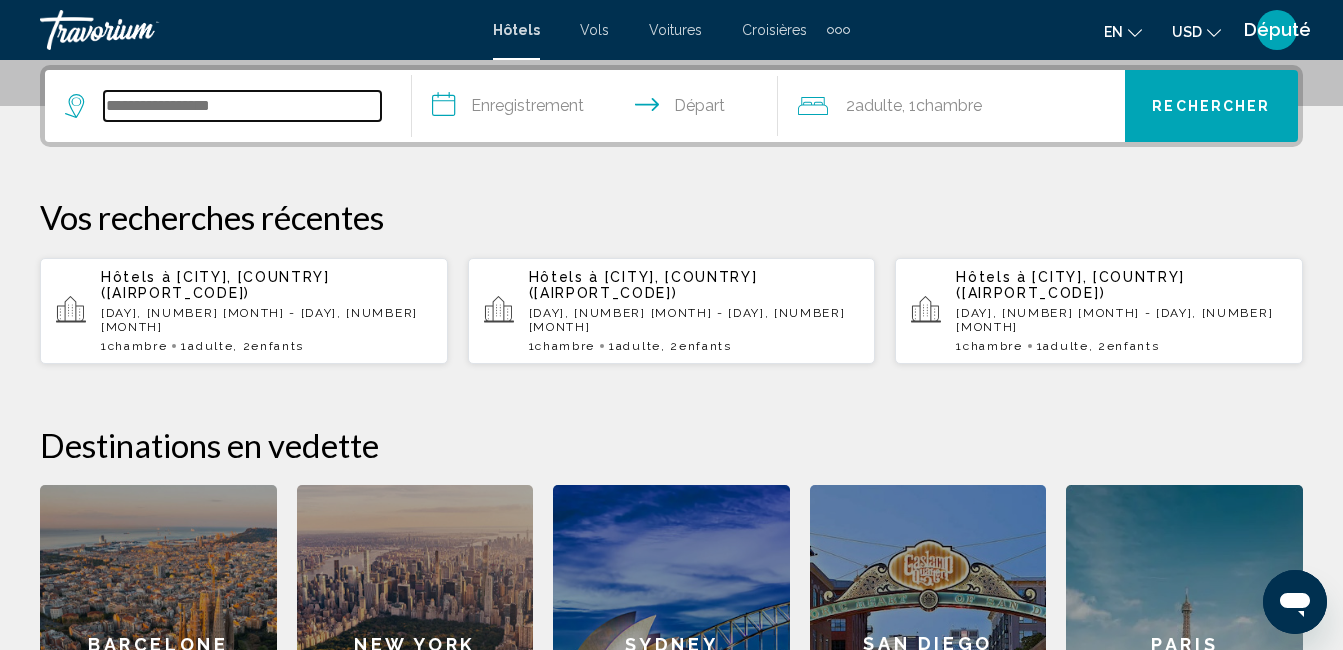 click at bounding box center [242, 106] 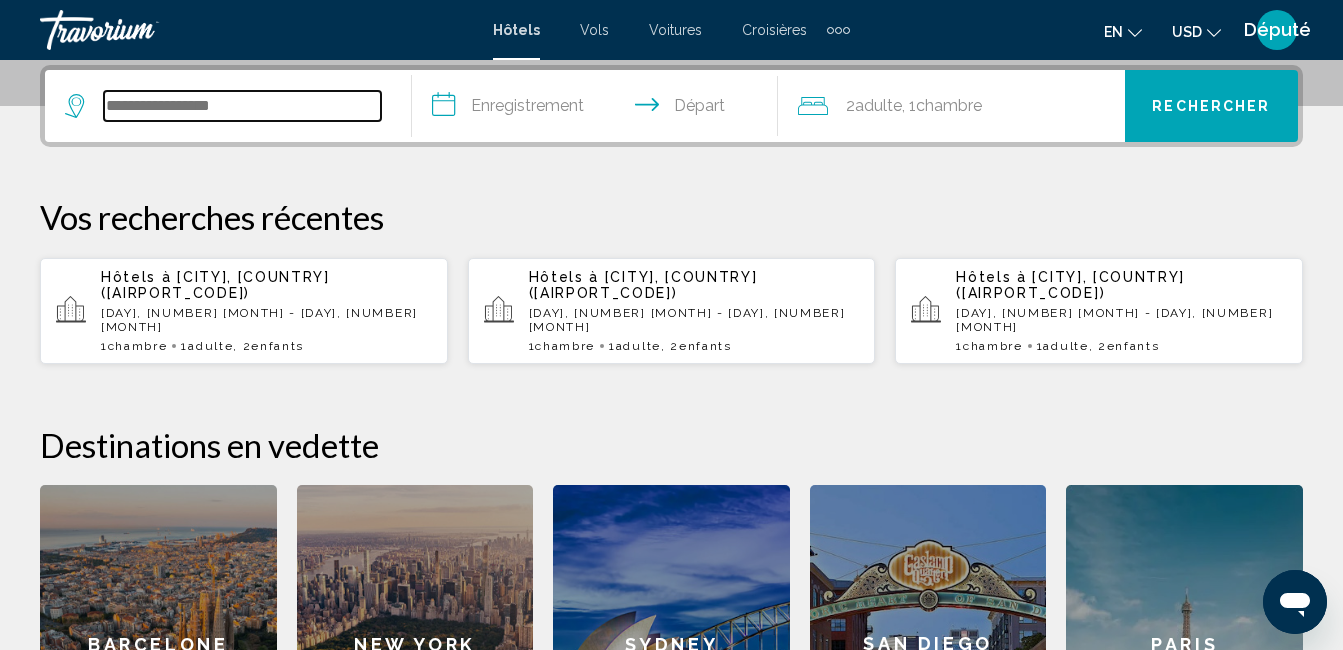 type on "*" 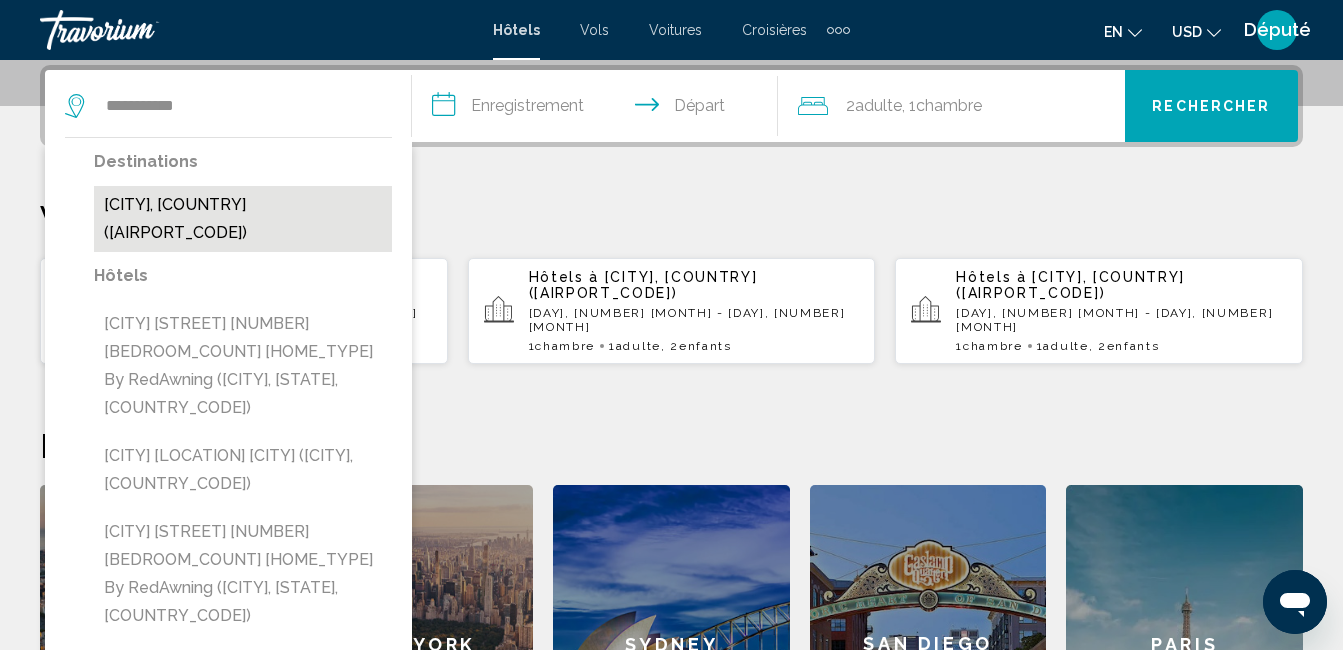 click on "Montego Bay, Jamaïque (MBJ)" at bounding box center (243, 219) 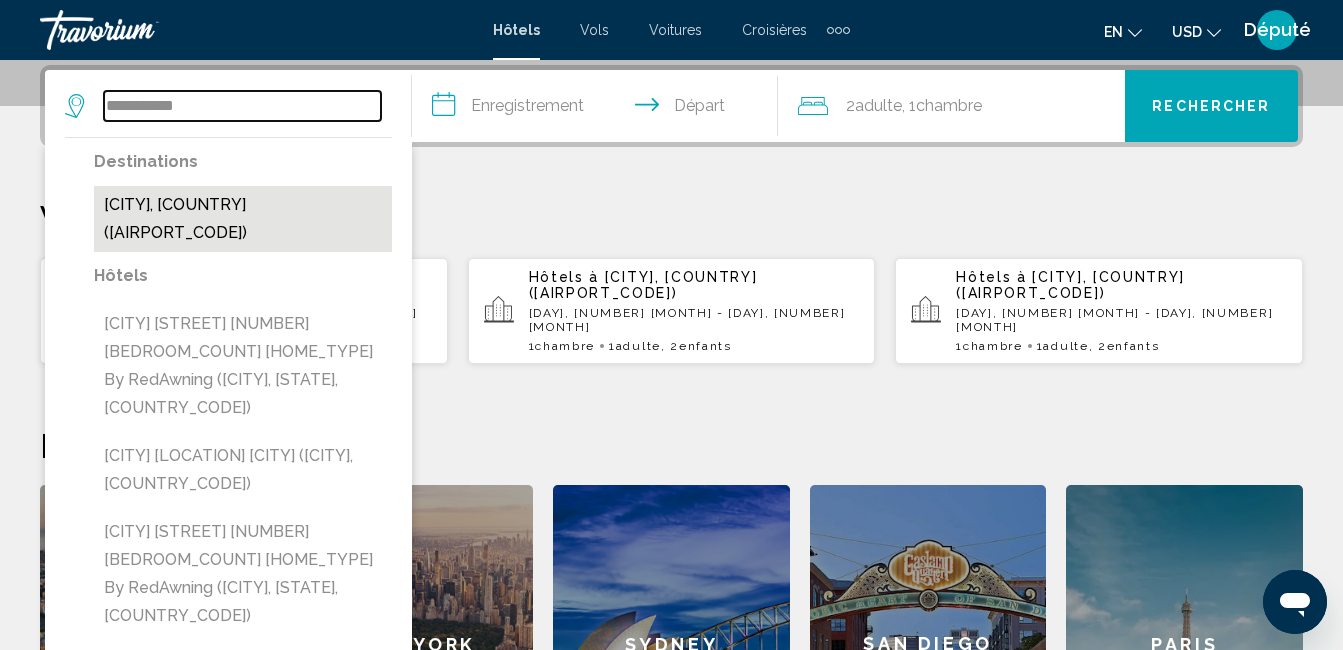 type on "**********" 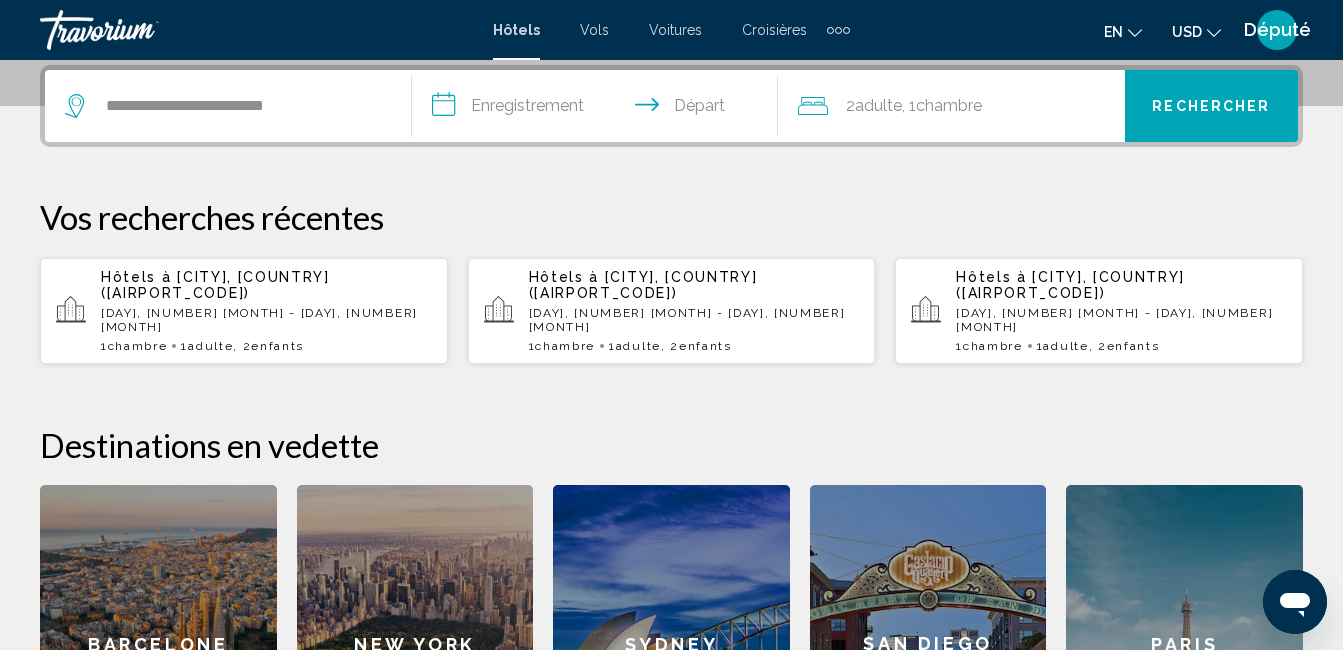 click on "**********" at bounding box center (599, 109) 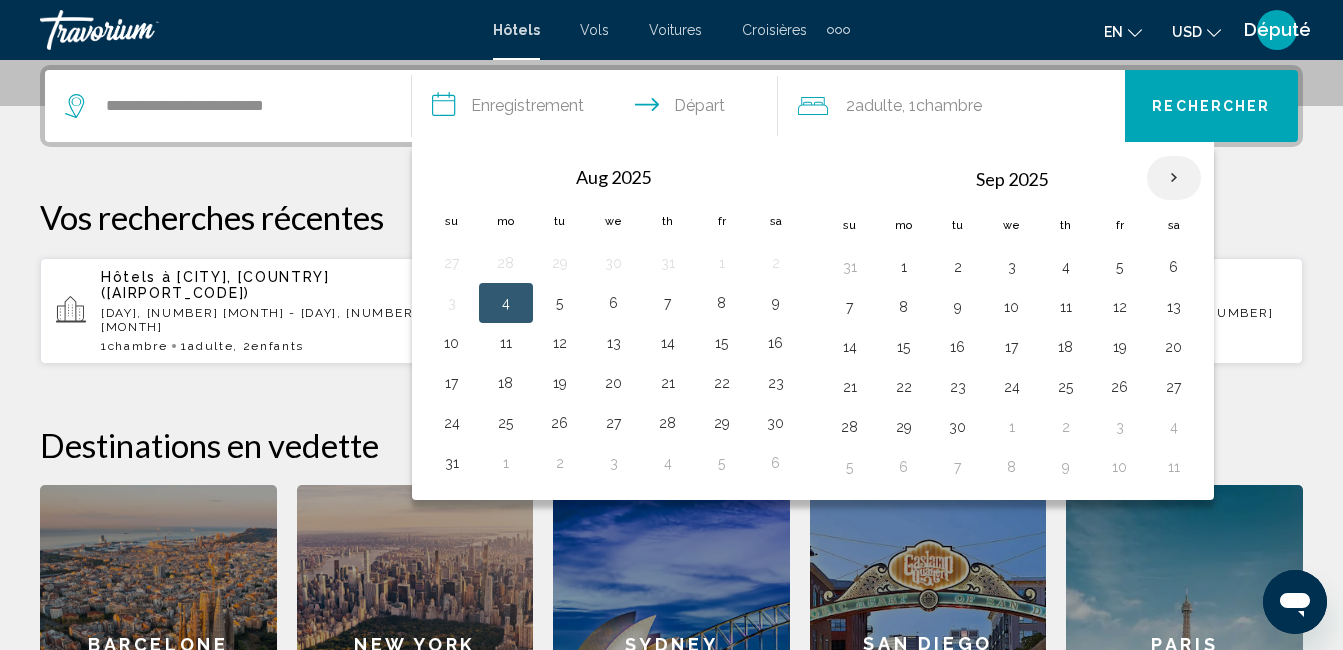 click at bounding box center [1174, 178] 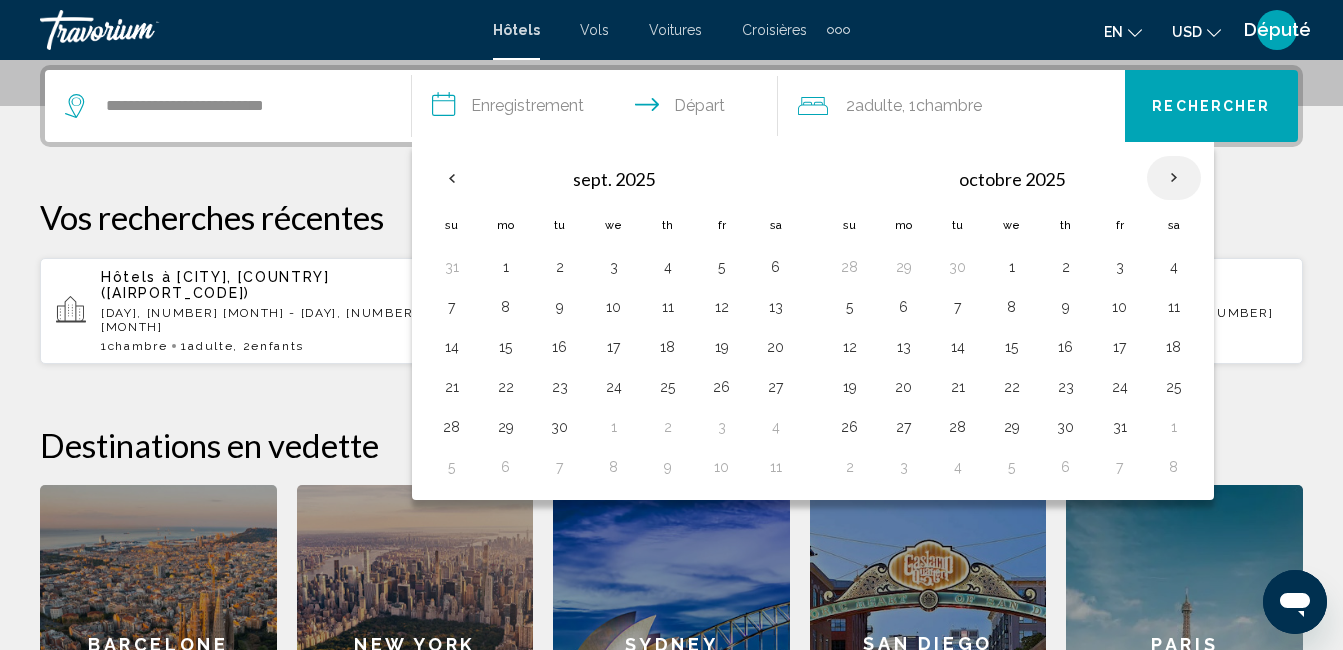 click at bounding box center [1174, 178] 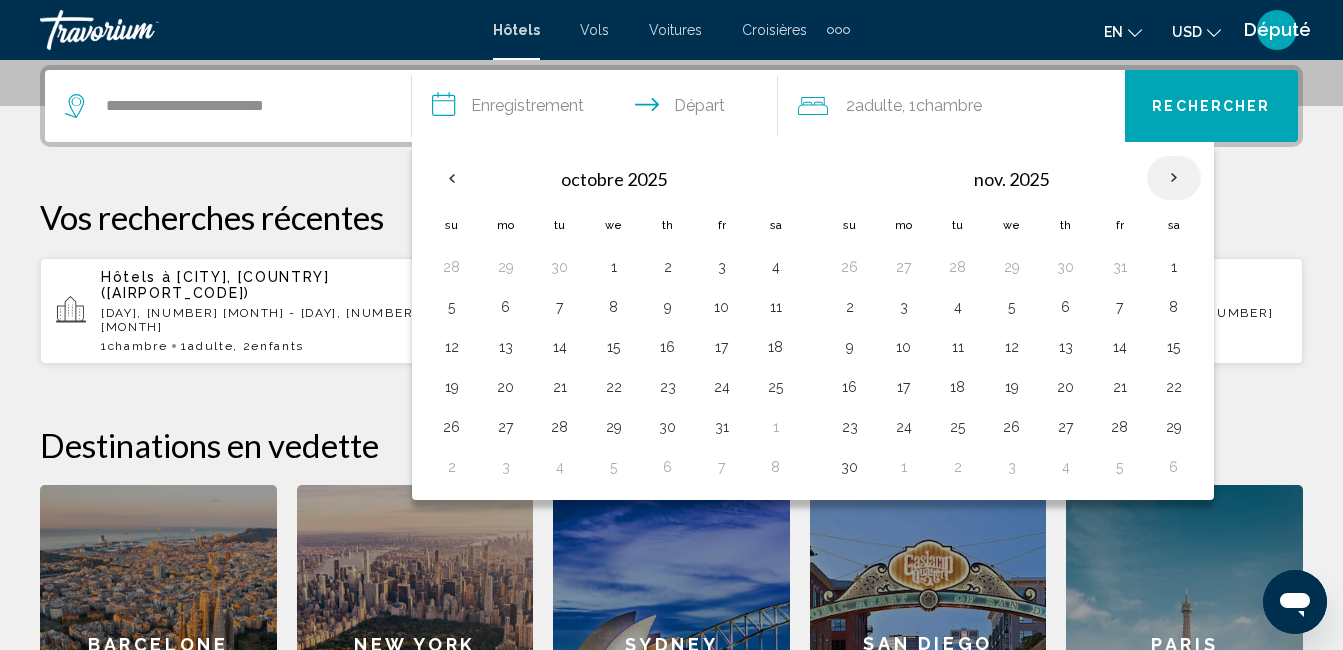 click at bounding box center (1174, 178) 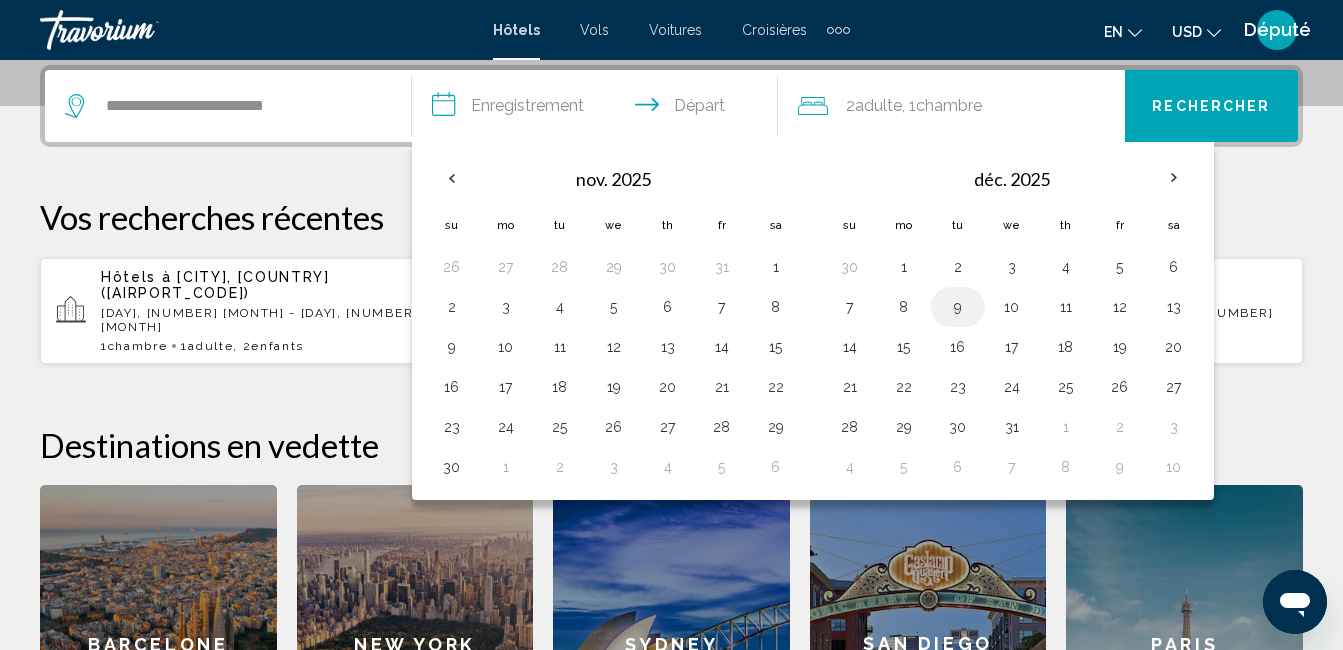 click on "9" at bounding box center [958, 307] 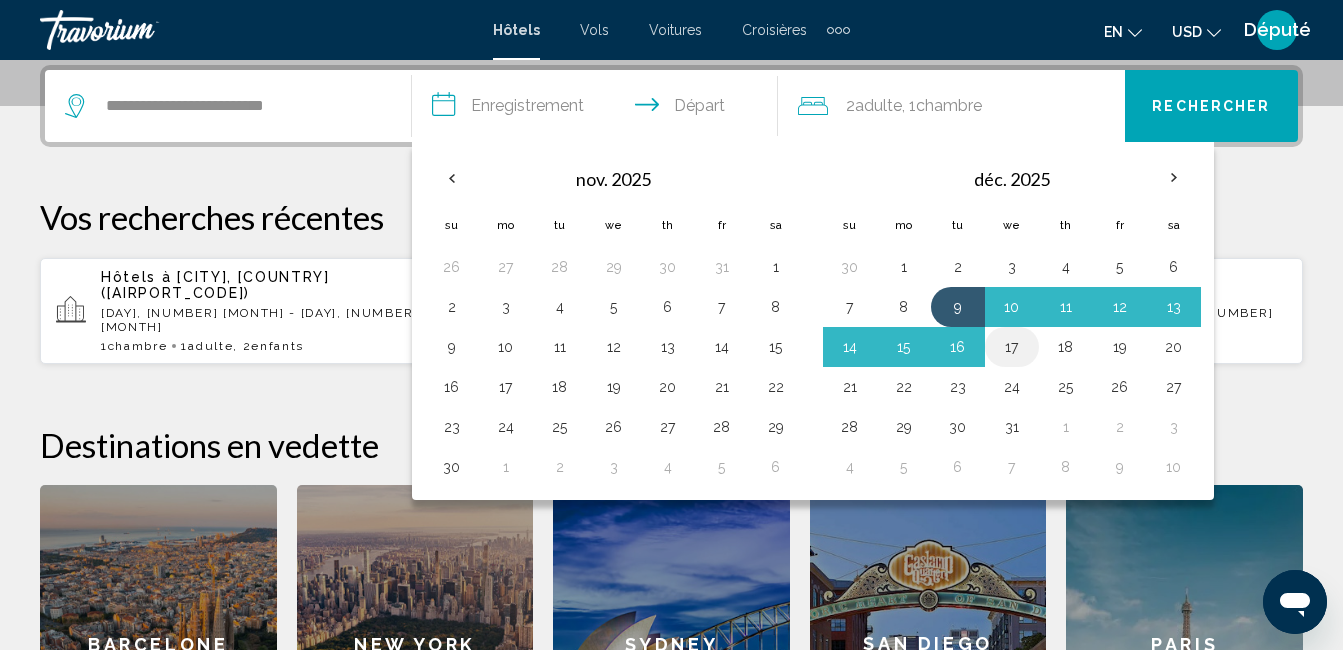 click on "17" at bounding box center [1012, 347] 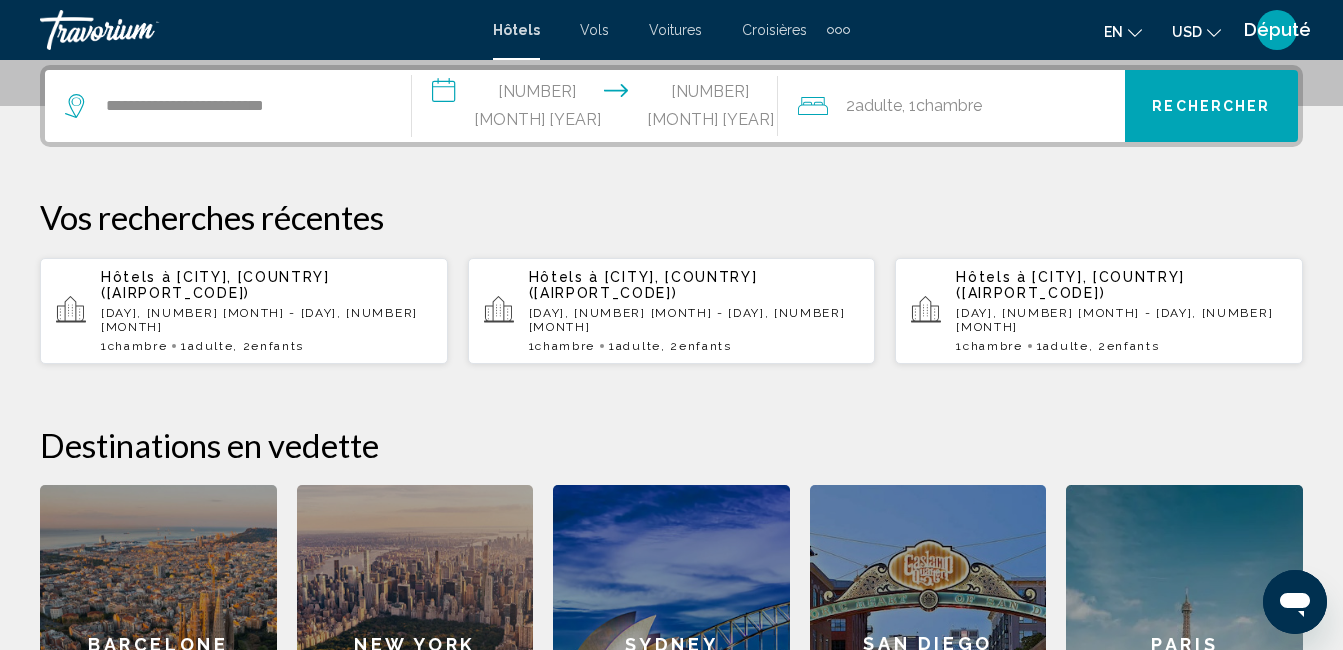 click on ", 1  Chambre rooms" 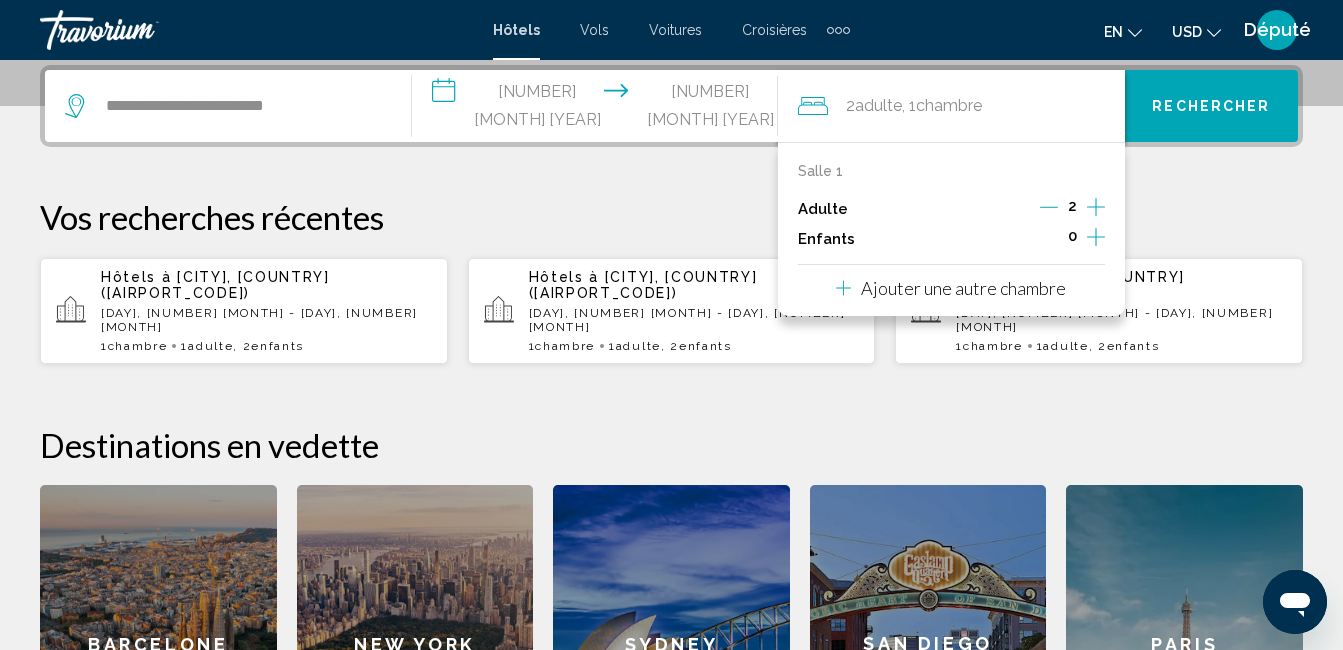 click 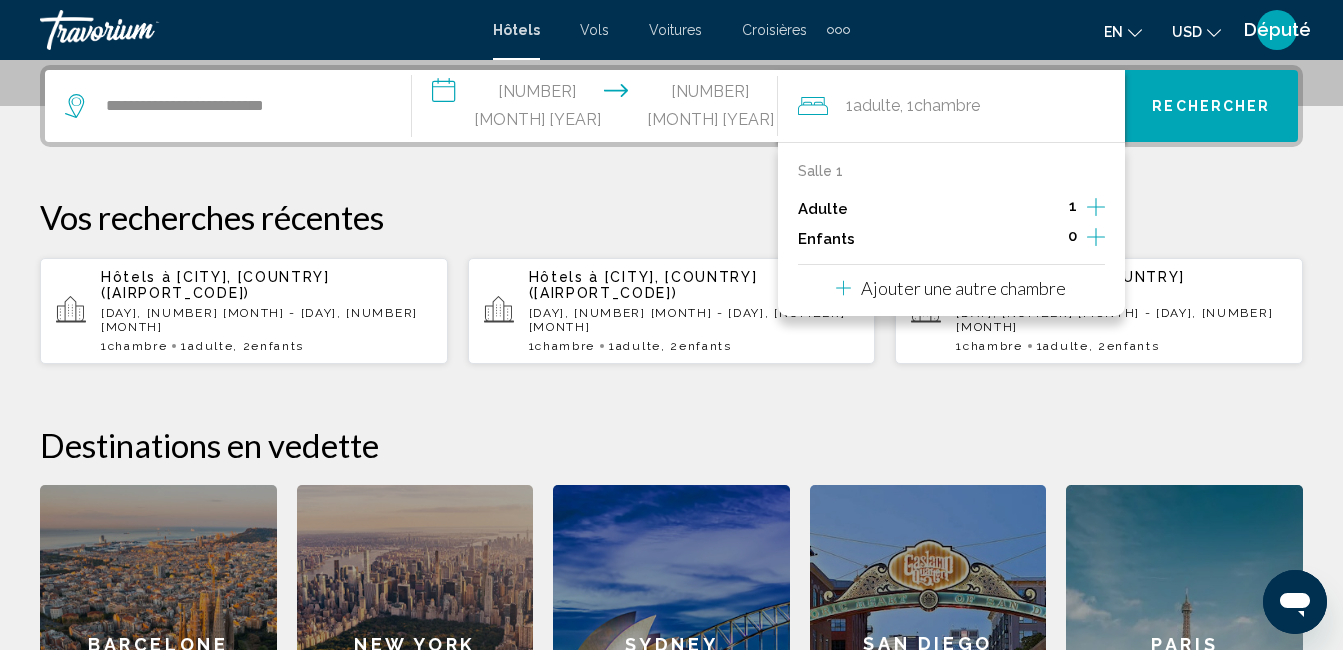 click 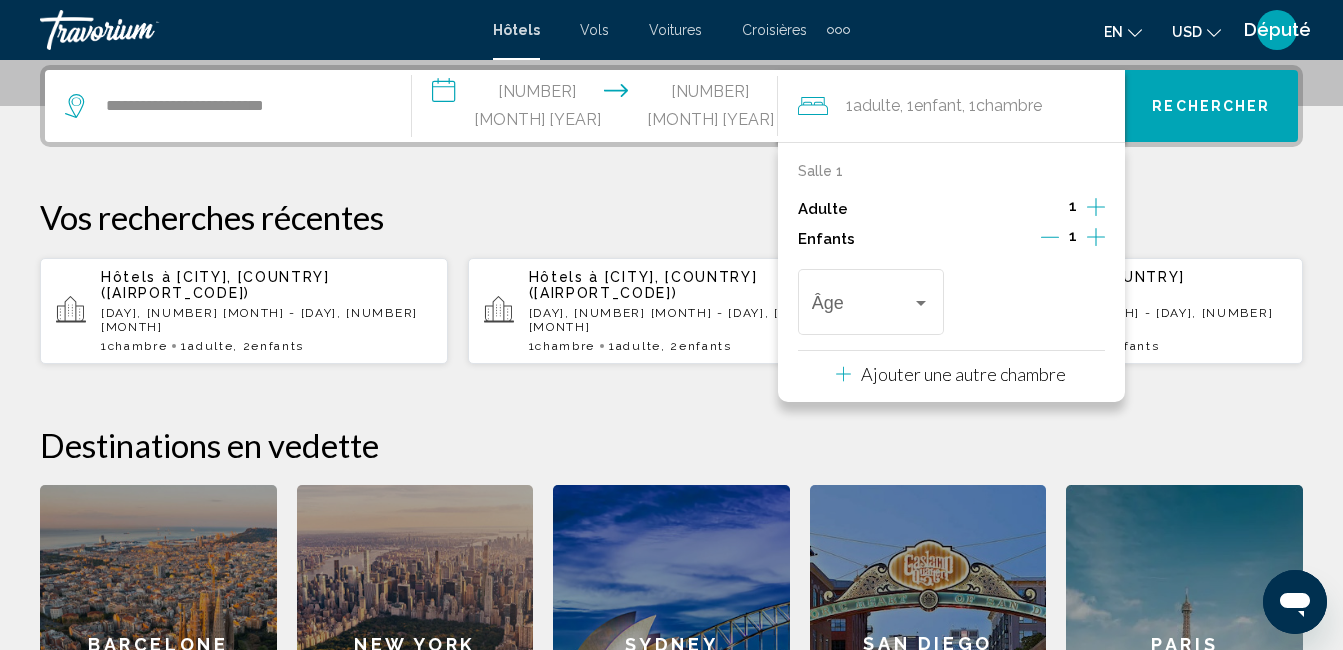 click 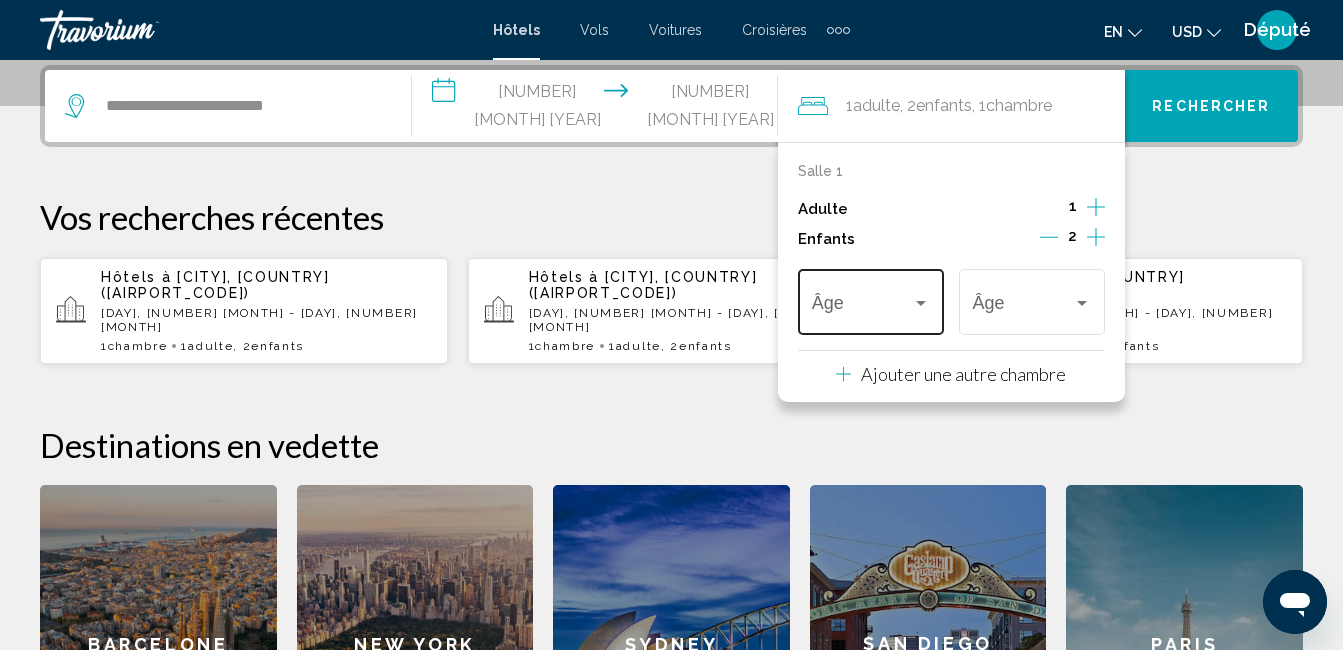 click on "Âge" at bounding box center (871, 299) 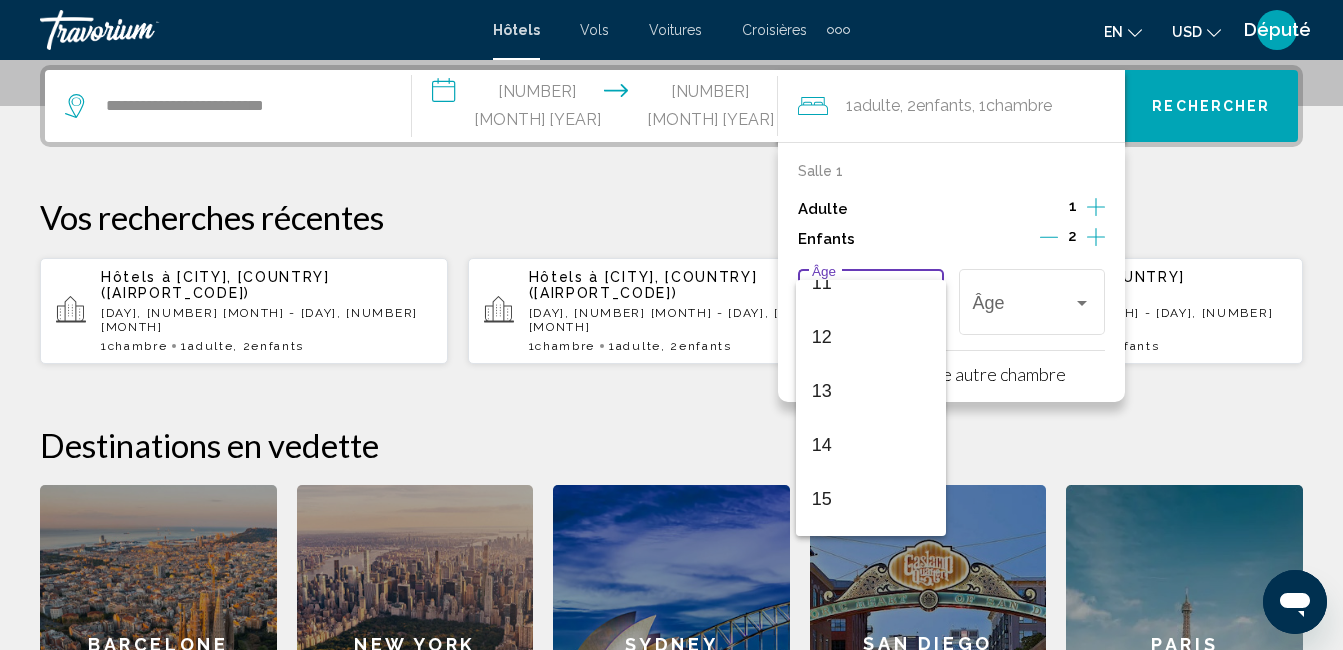 scroll, scrollTop: 616, scrollLeft: 0, axis: vertical 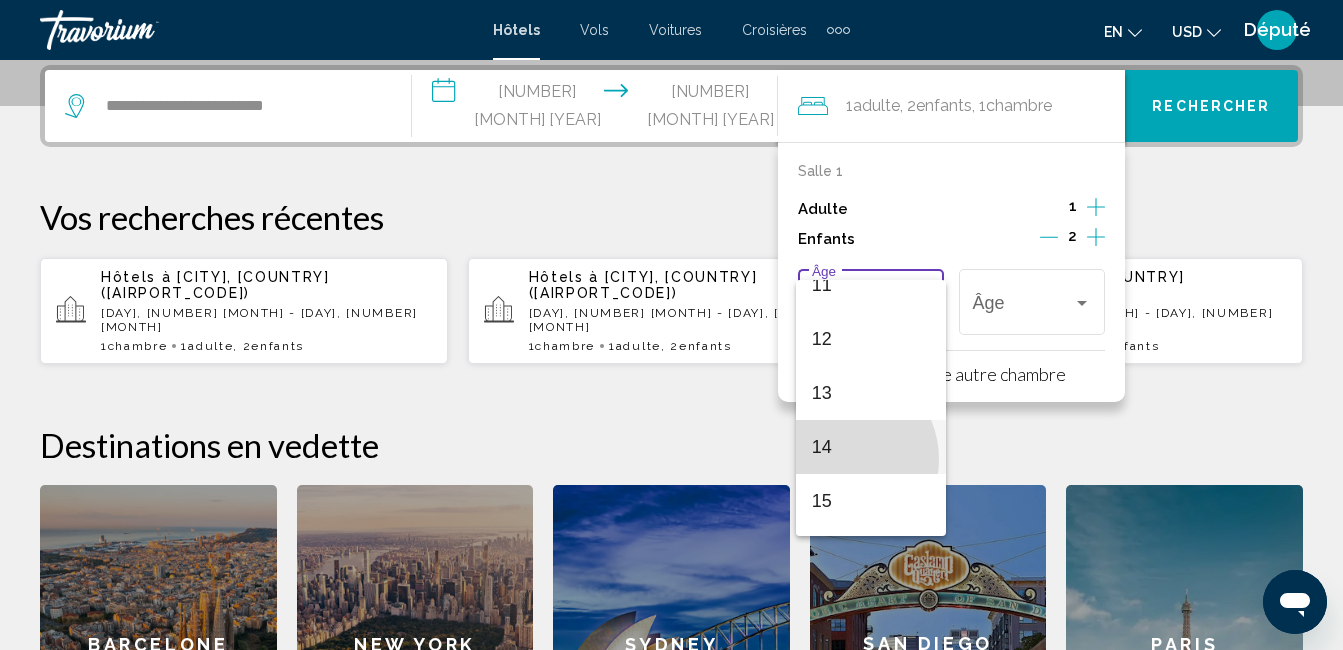 click on "14" at bounding box center [871, 447] 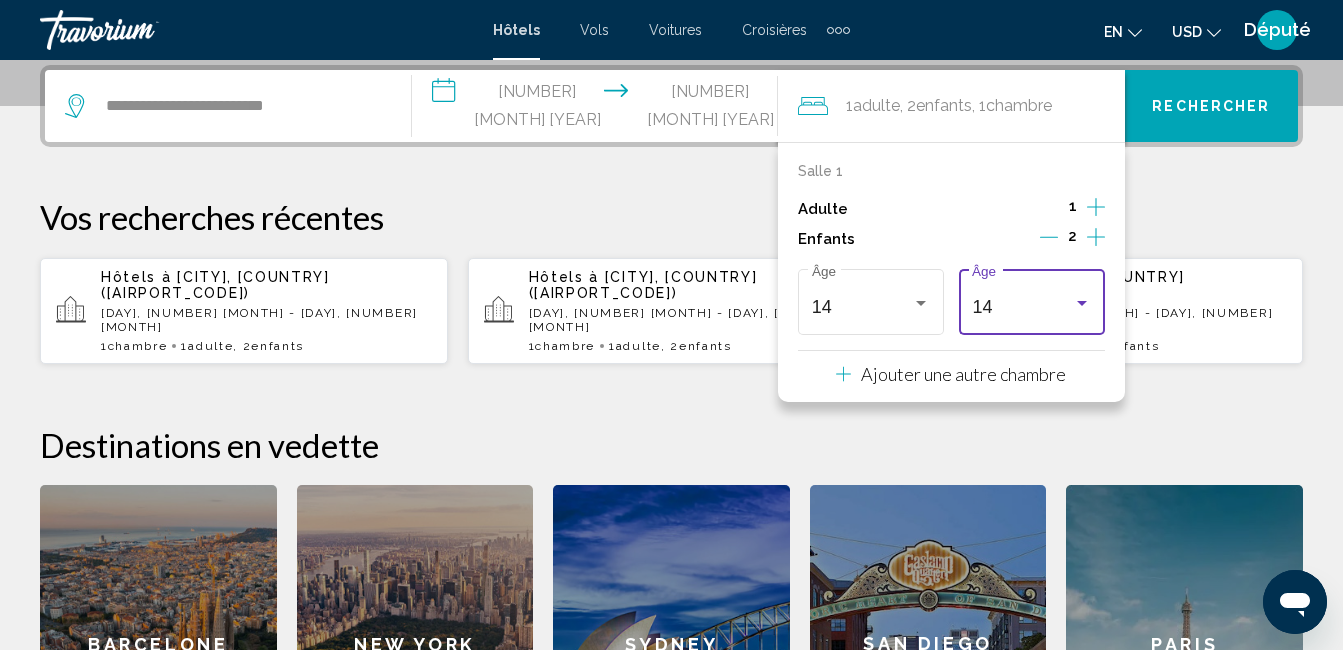 click on "14" at bounding box center (1022, 307) 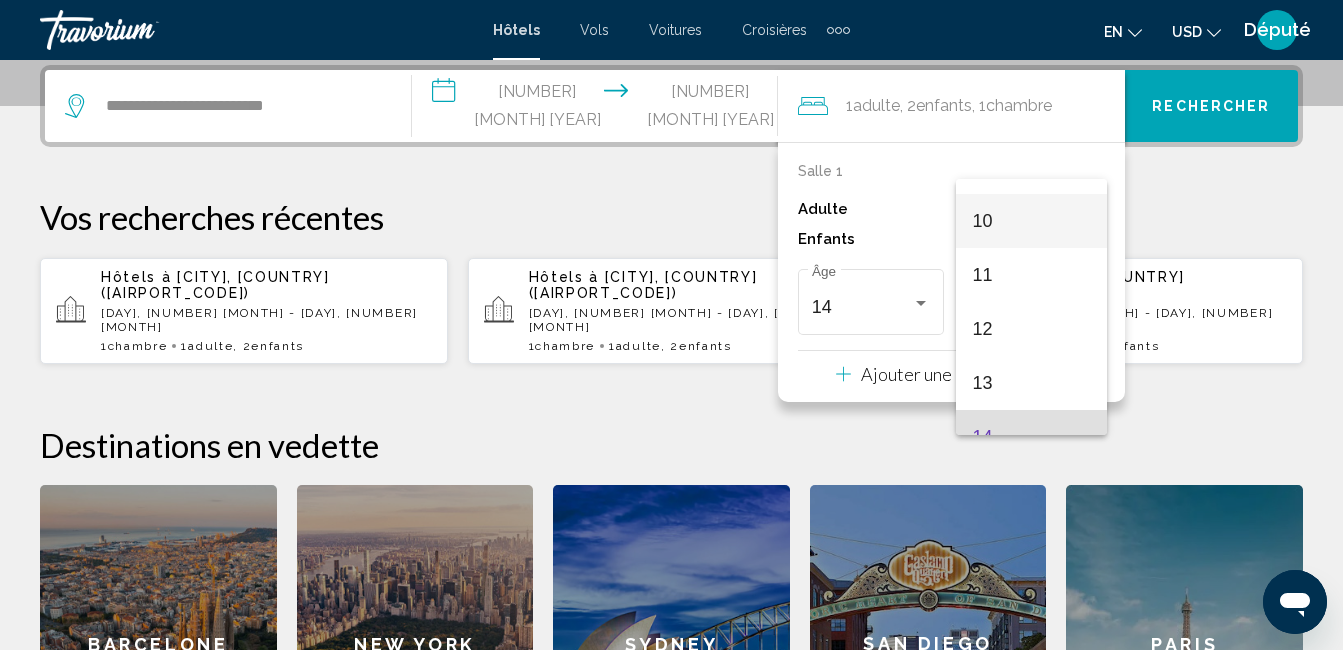 scroll, scrollTop: 455, scrollLeft: 0, axis: vertical 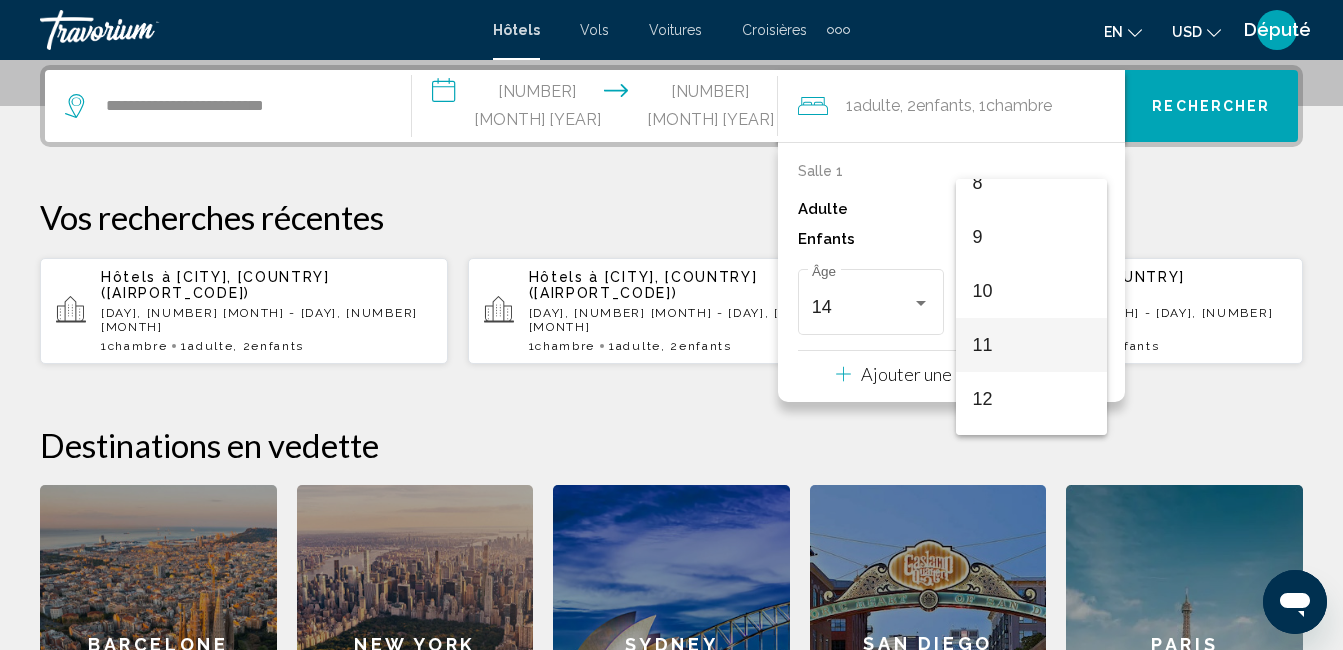 click on "11" at bounding box center [1031, 345] 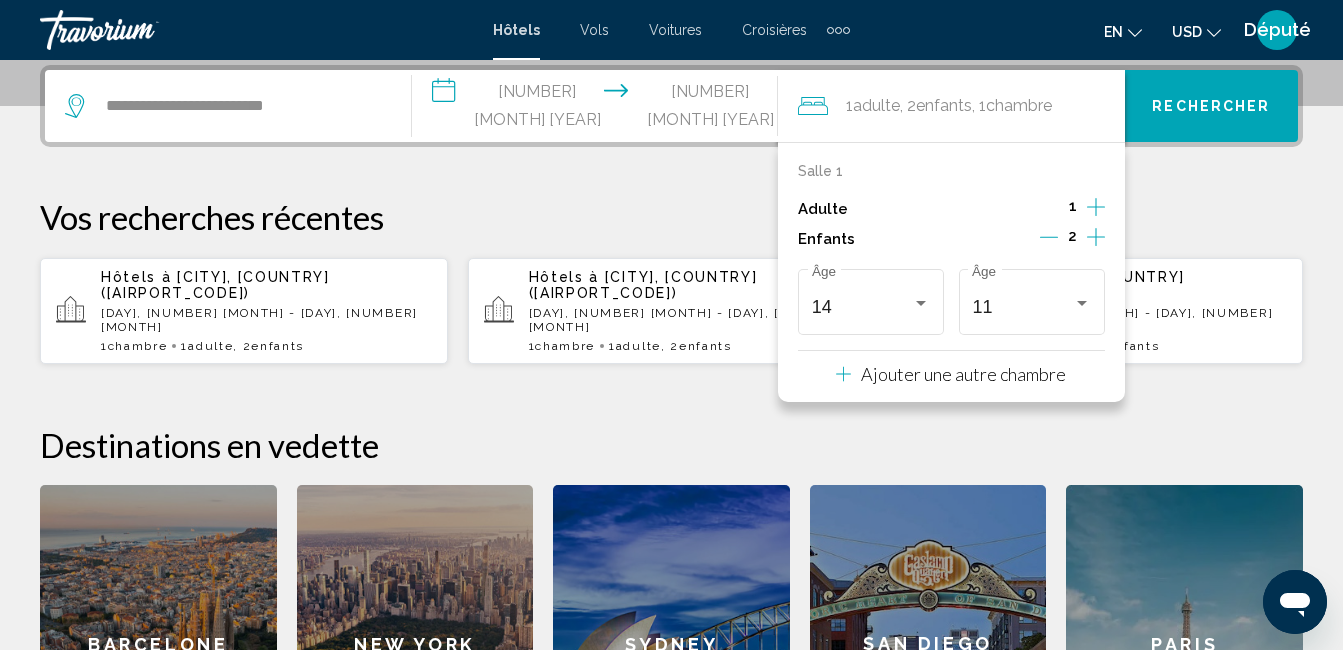 click on "Rechercher" at bounding box center [1211, 107] 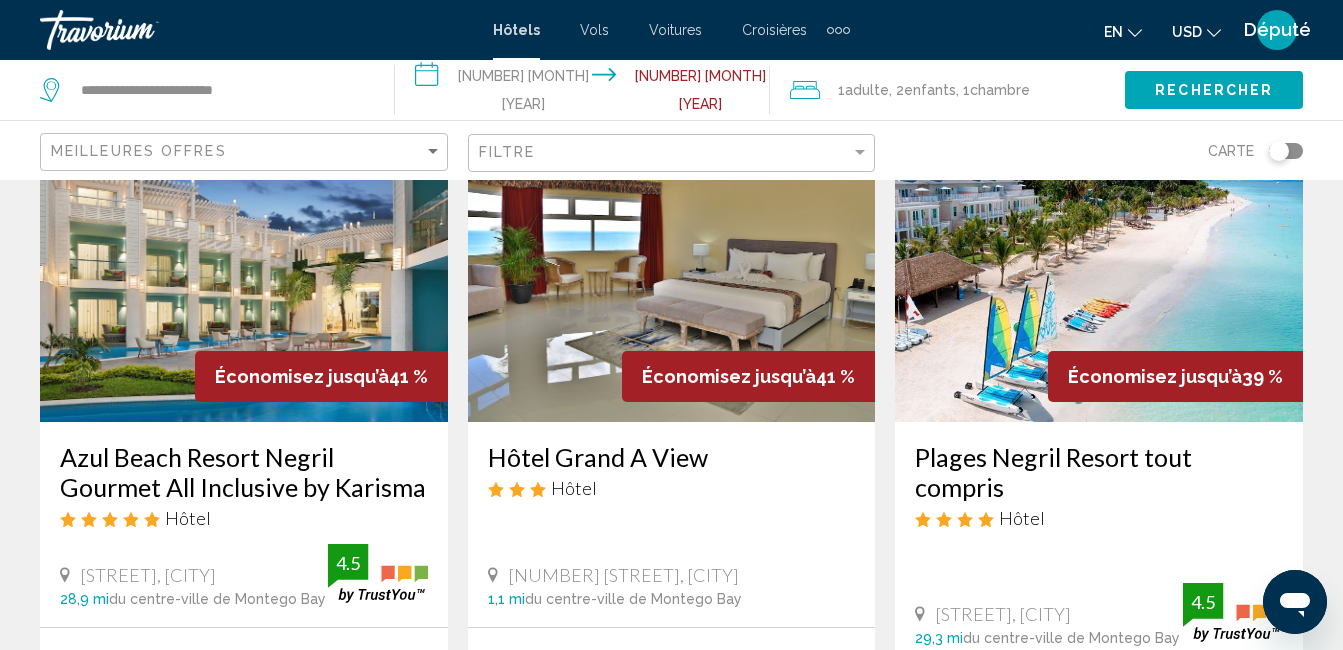 scroll, scrollTop: 100, scrollLeft: 0, axis: vertical 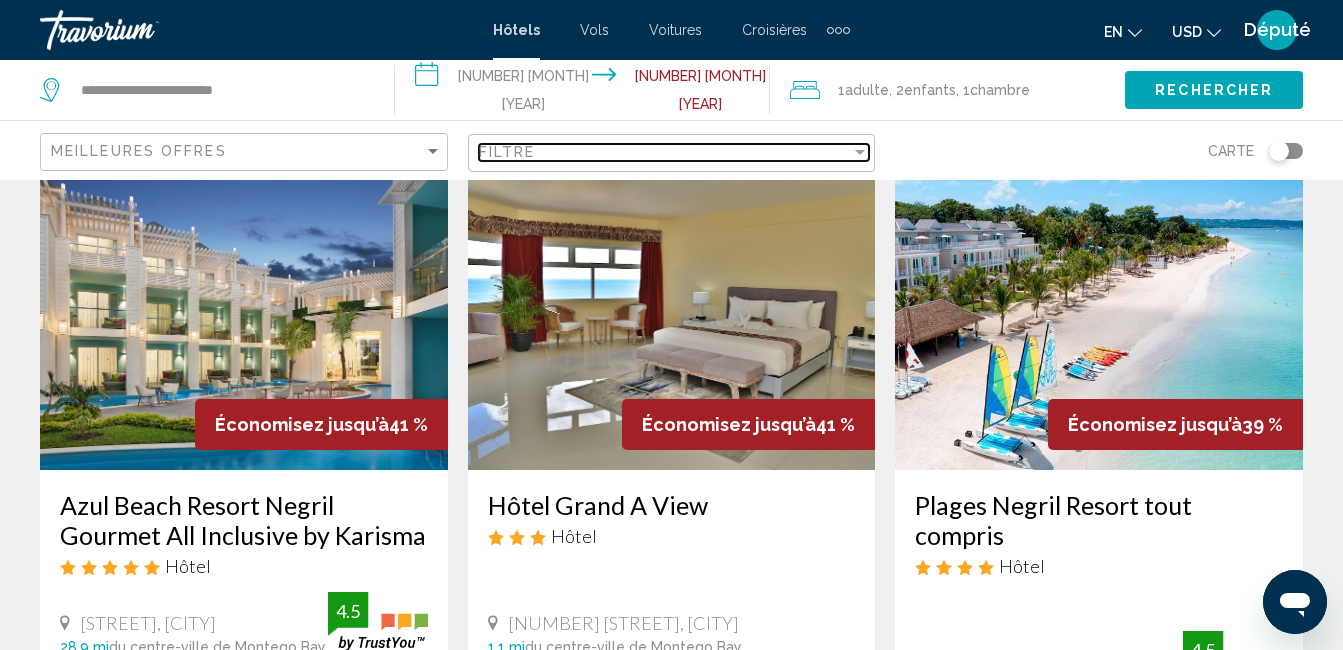 click on "Filtre" at bounding box center [665, 152] 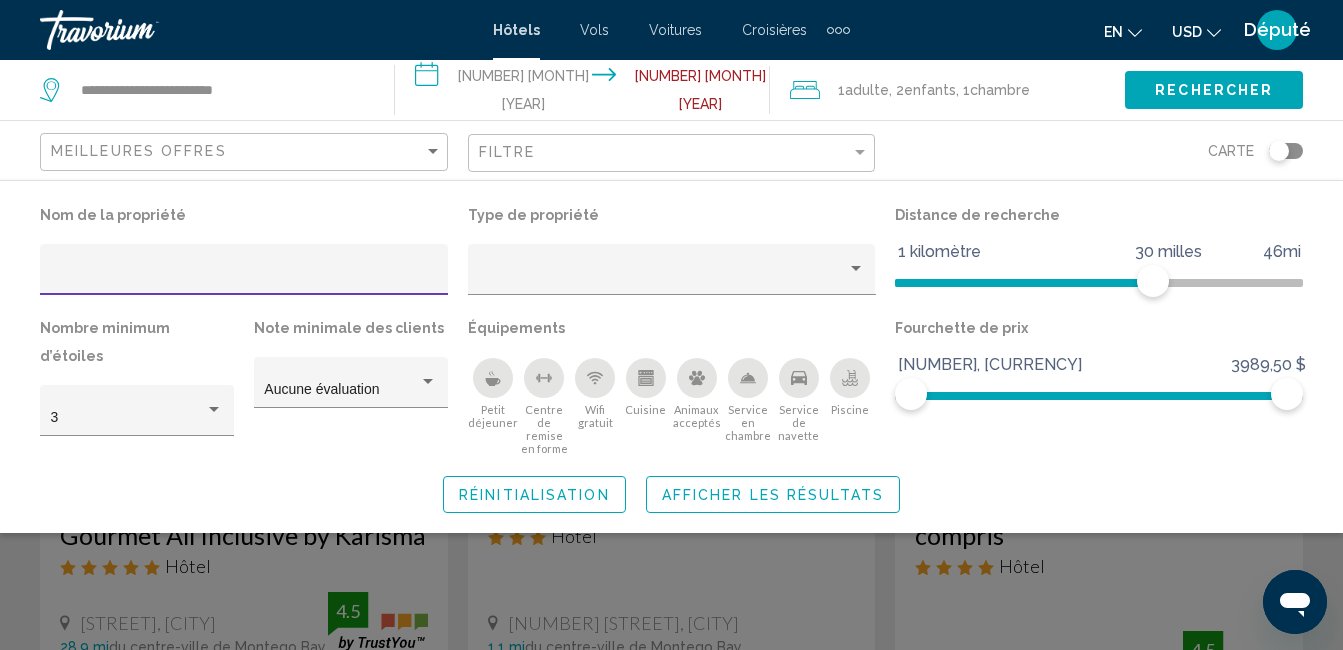 click 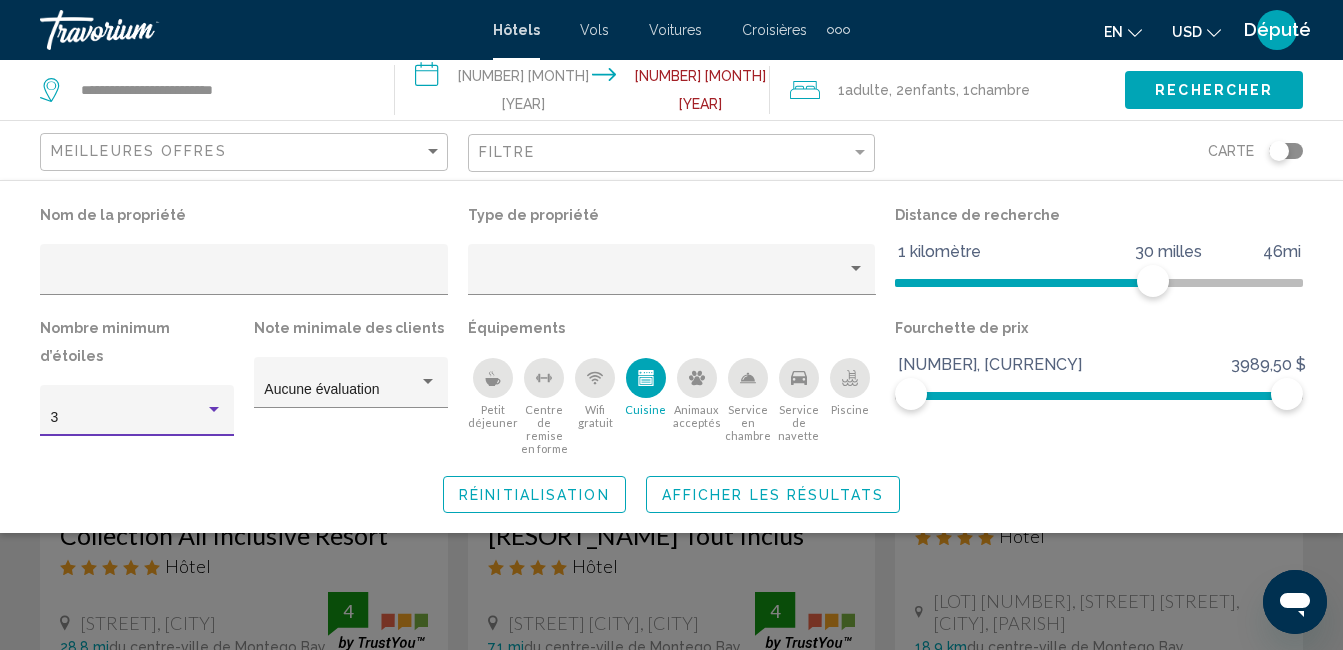 click at bounding box center [214, 410] 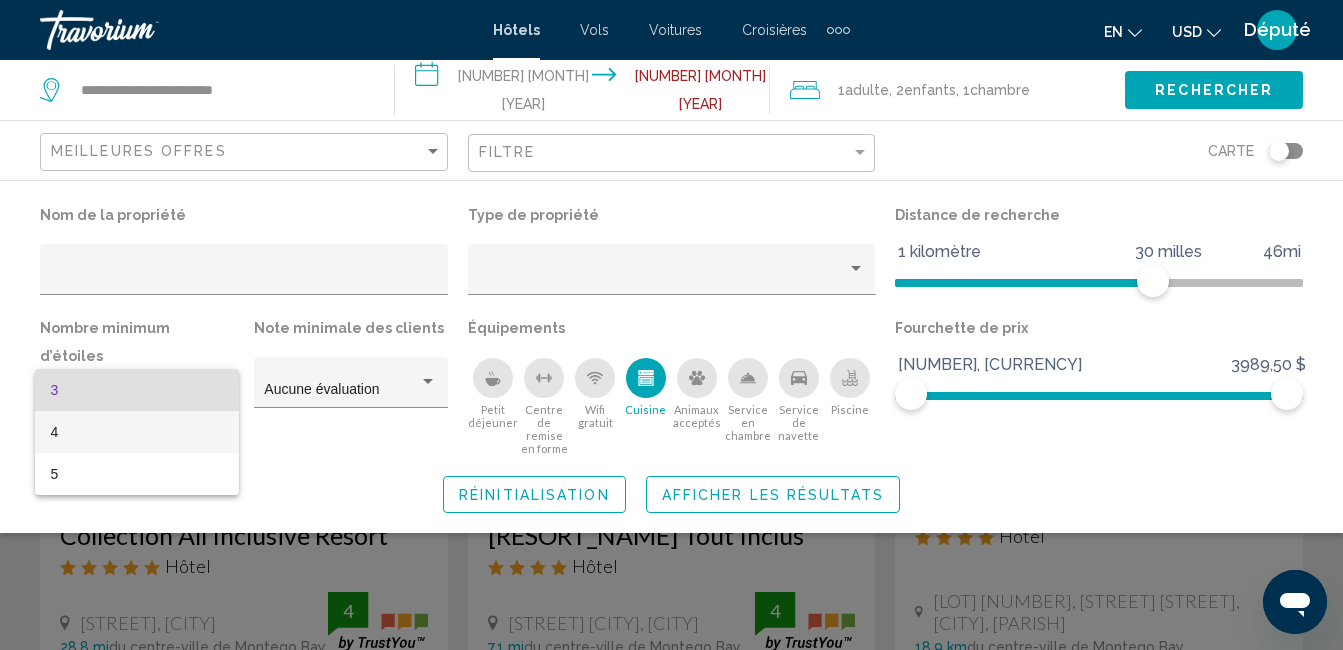 click on "4" at bounding box center (137, 432) 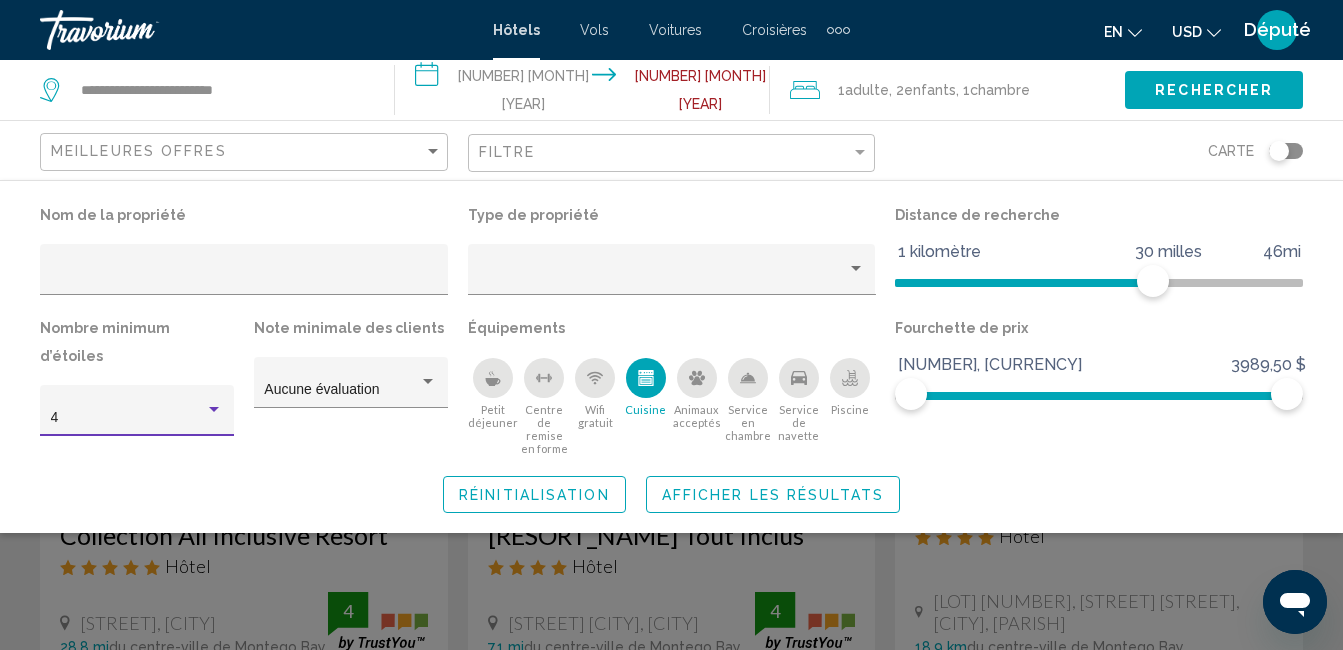 click on "Réinitialisation" 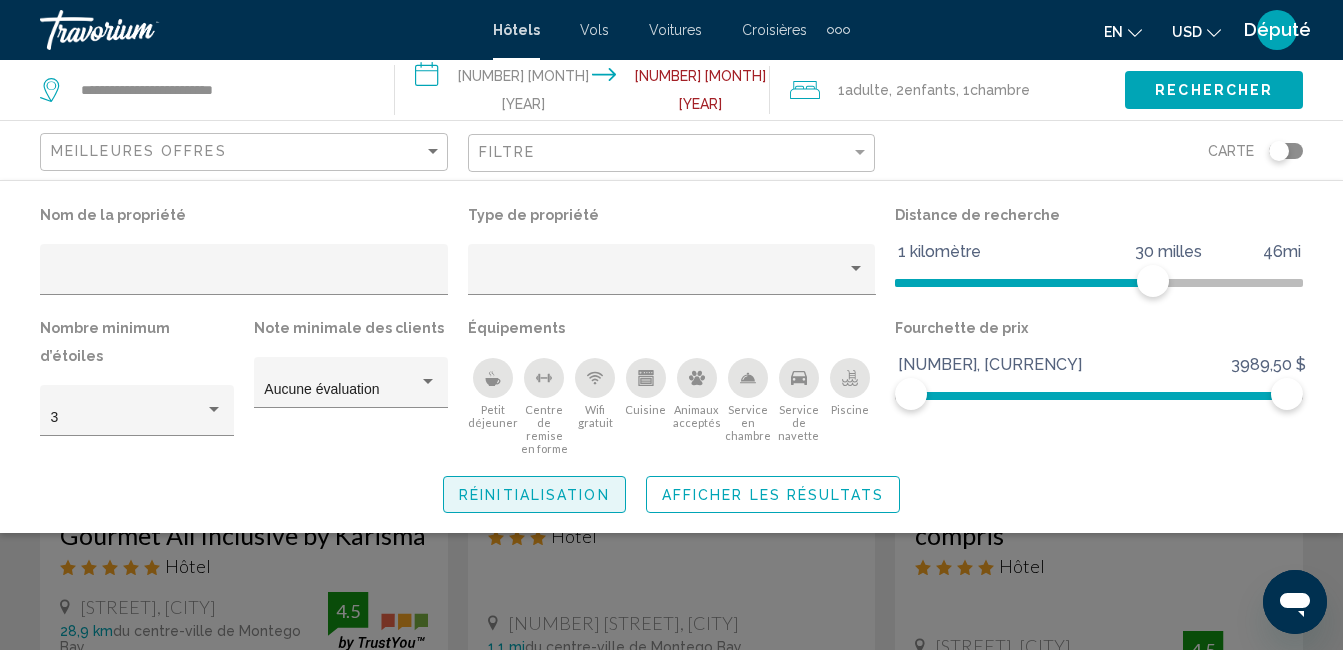 click on "Réinitialisation" 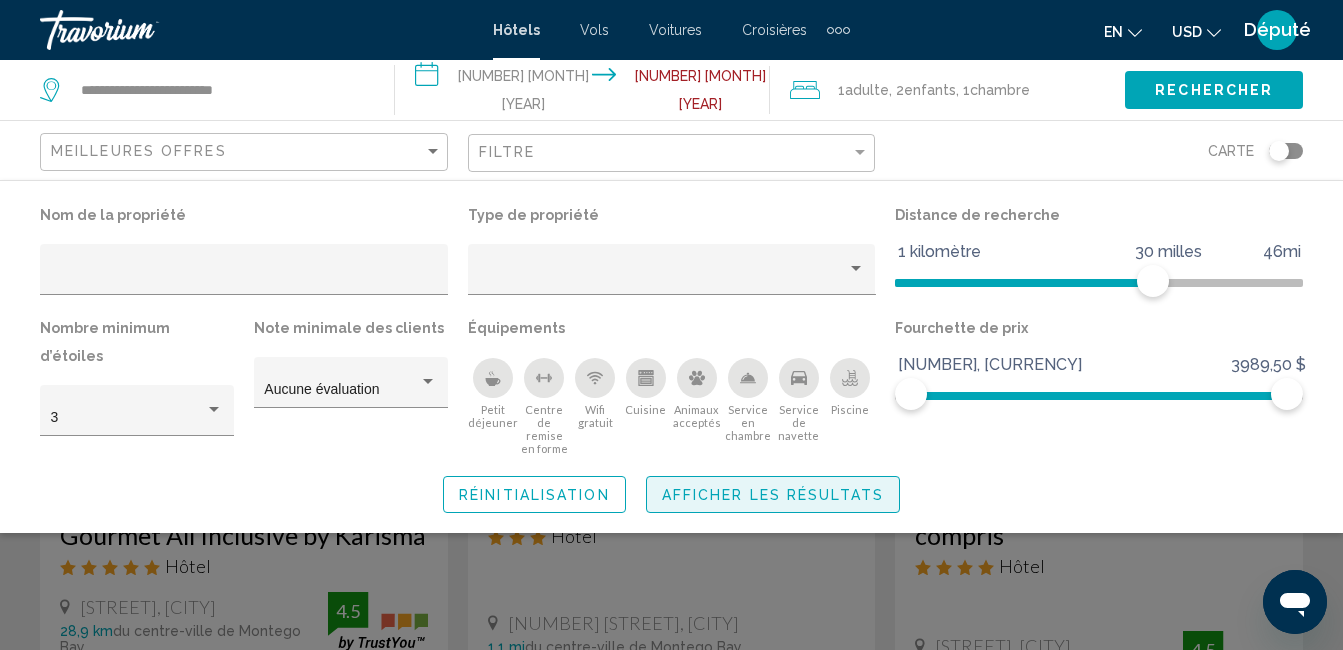 click on "Afficher les résultats" 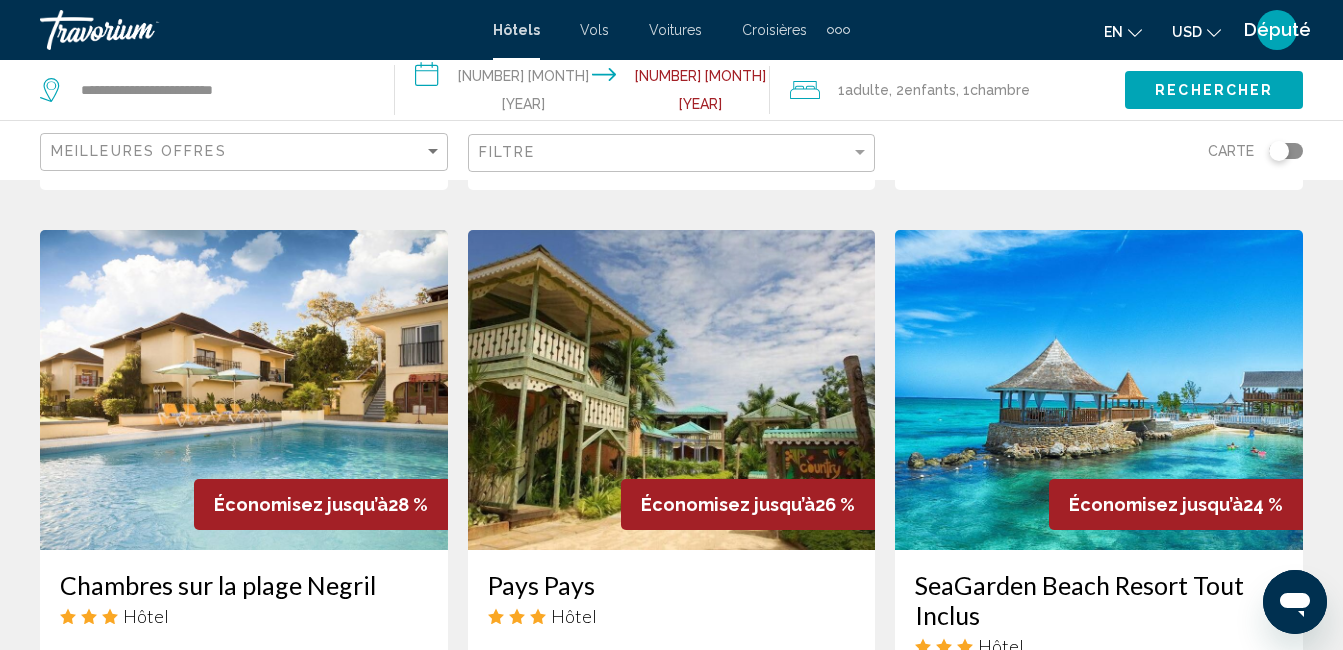 scroll, scrollTop: 1600, scrollLeft: 0, axis: vertical 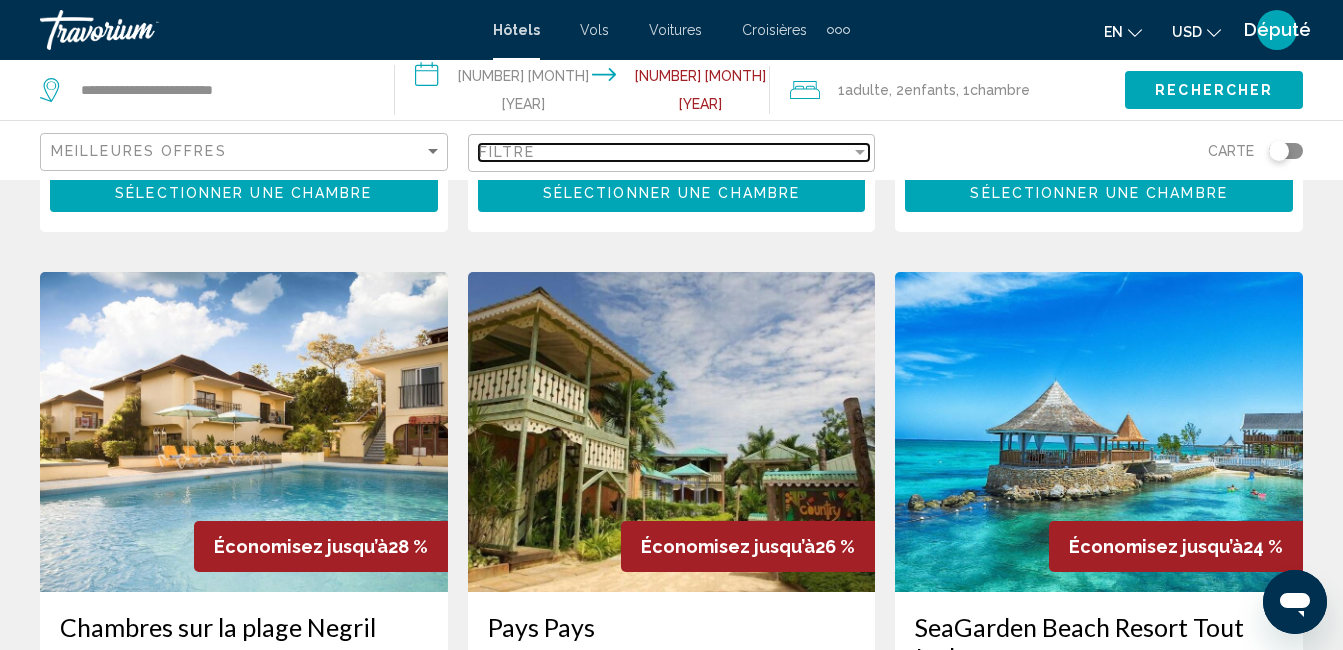 click at bounding box center [860, 152] 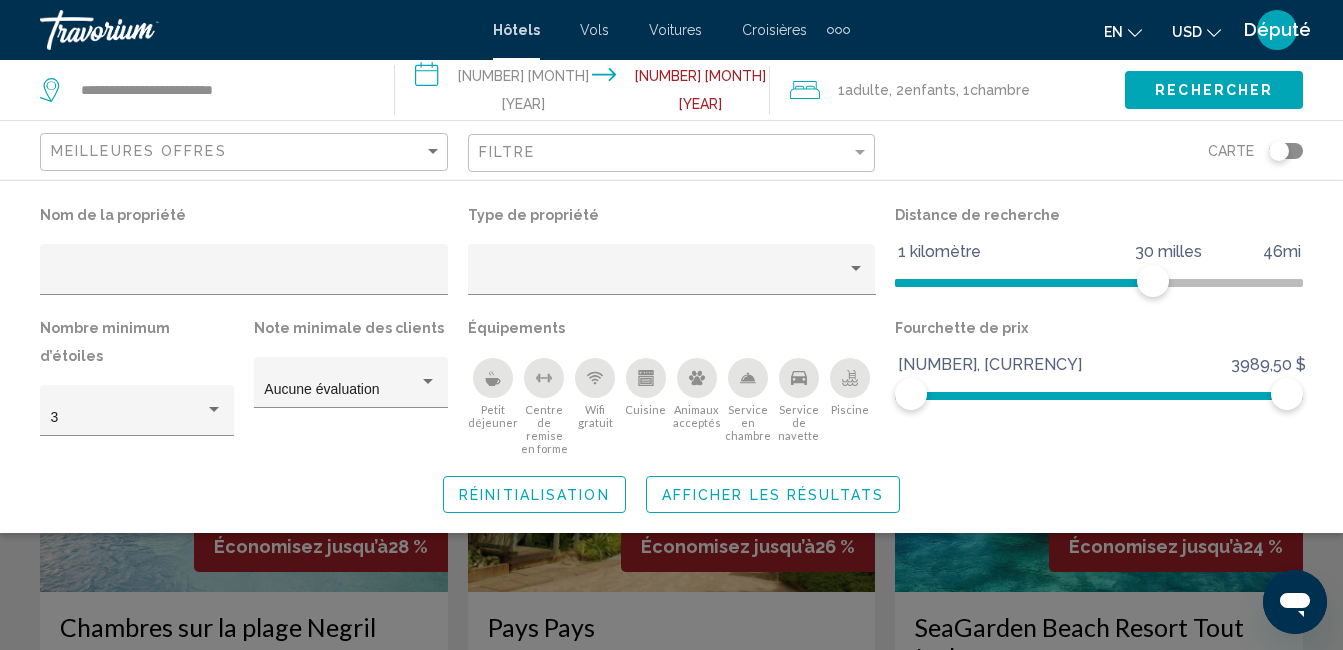 click 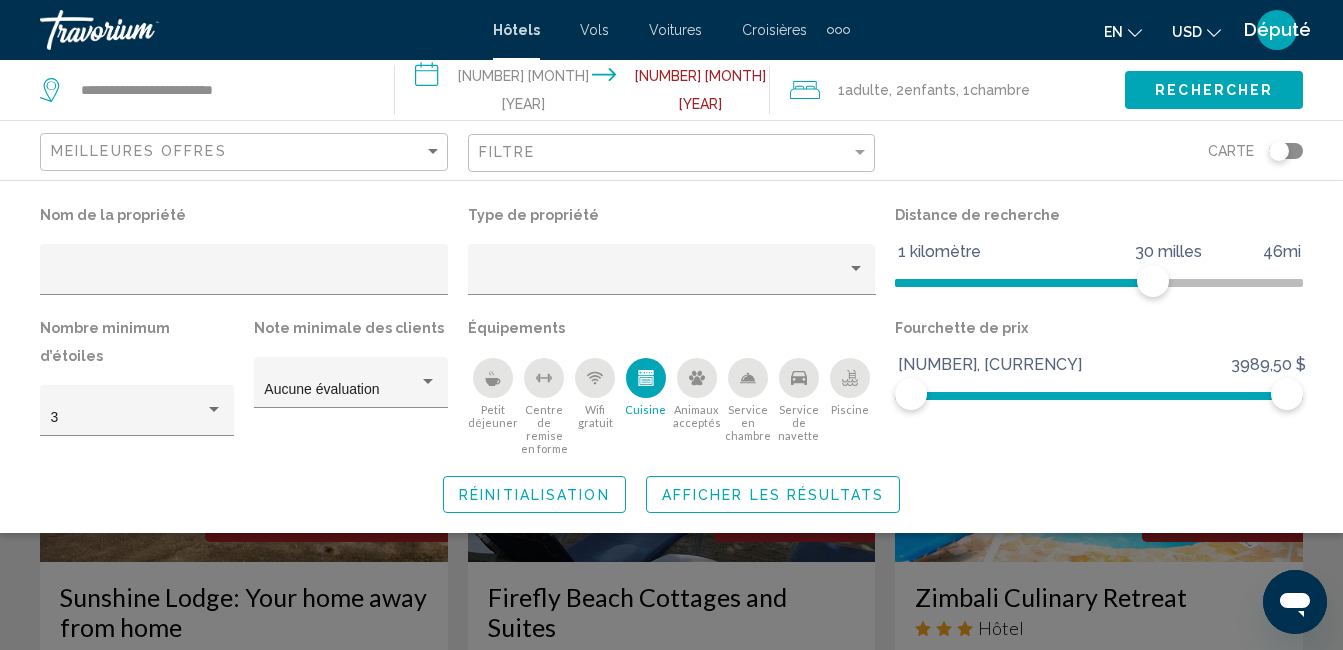 scroll, scrollTop: 798, scrollLeft: 0, axis: vertical 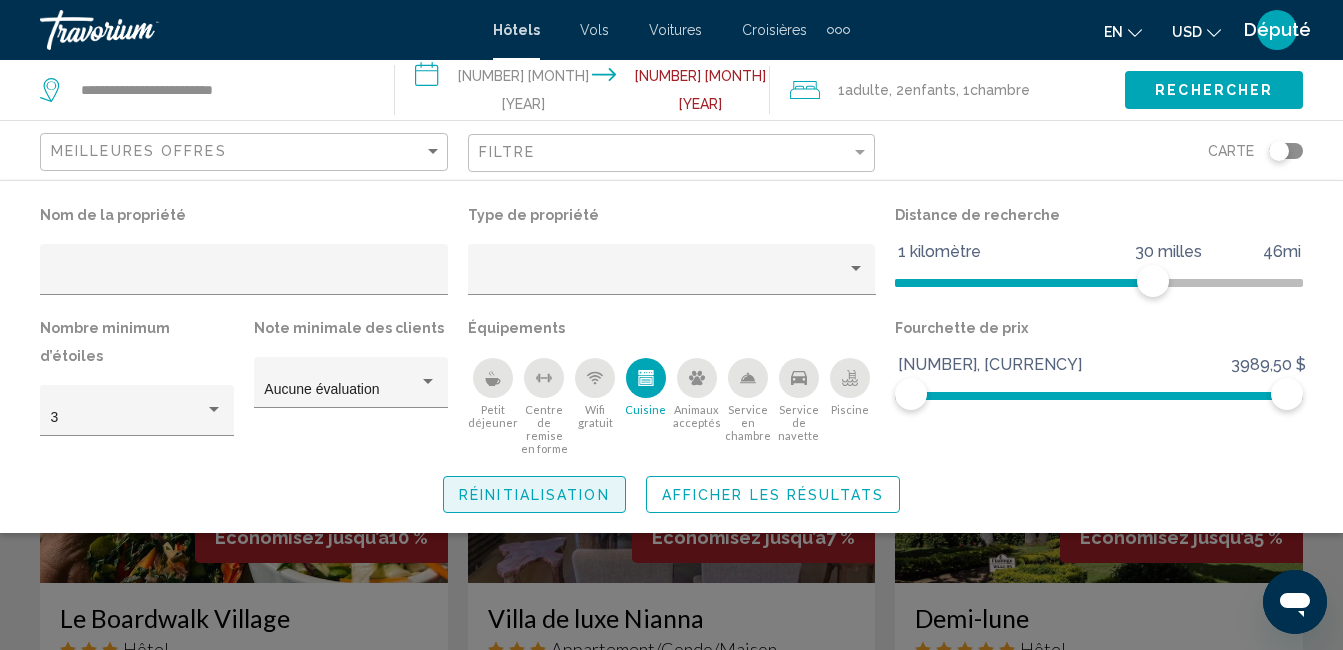 click on "Réinitialisation" 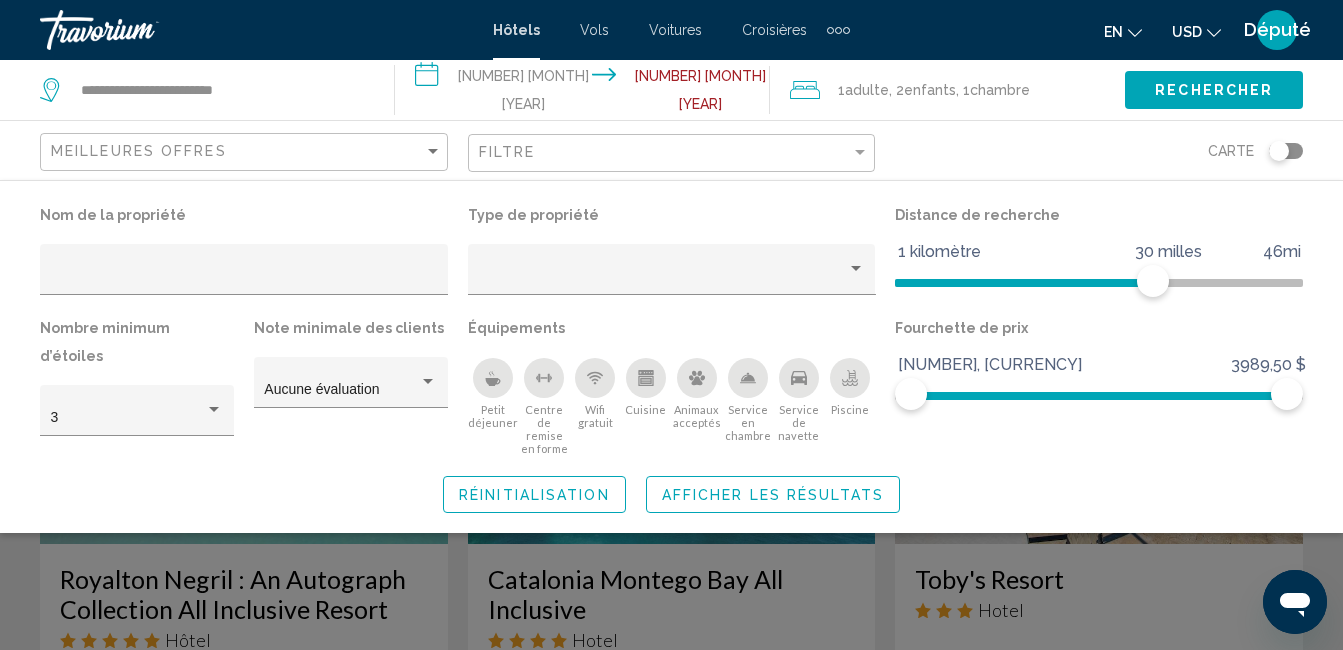 scroll, scrollTop: 1572, scrollLeft: 0, axis: vertical 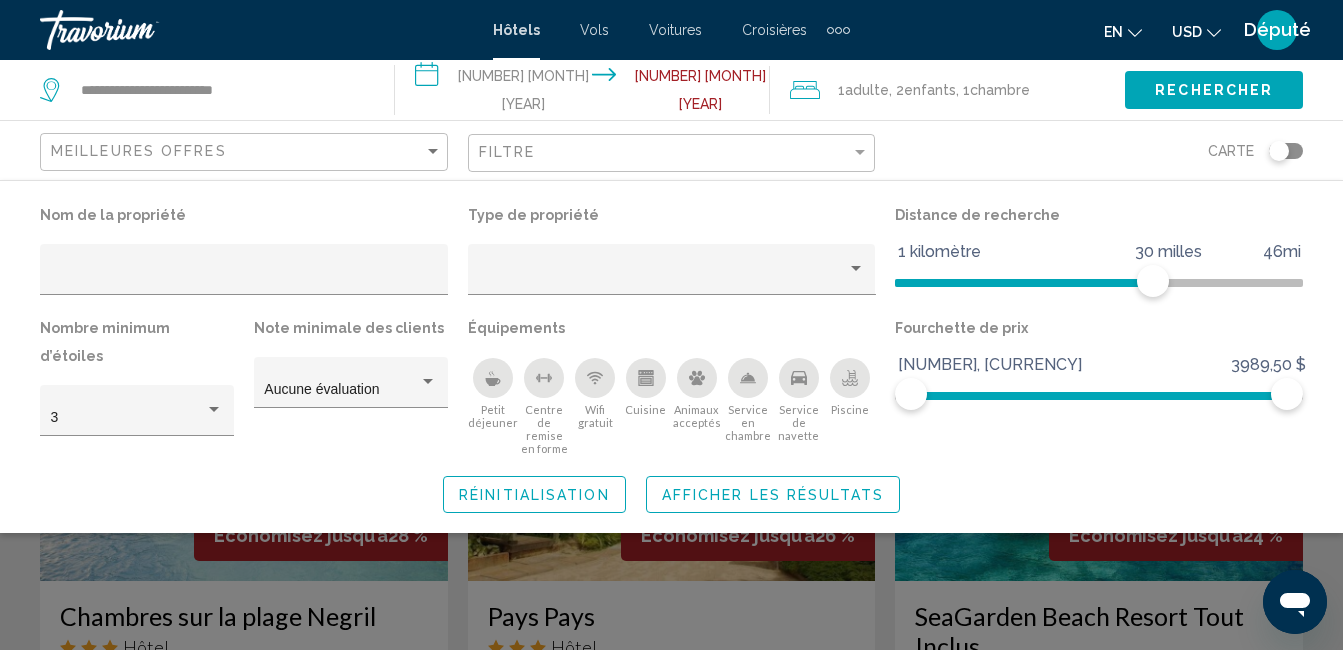 click 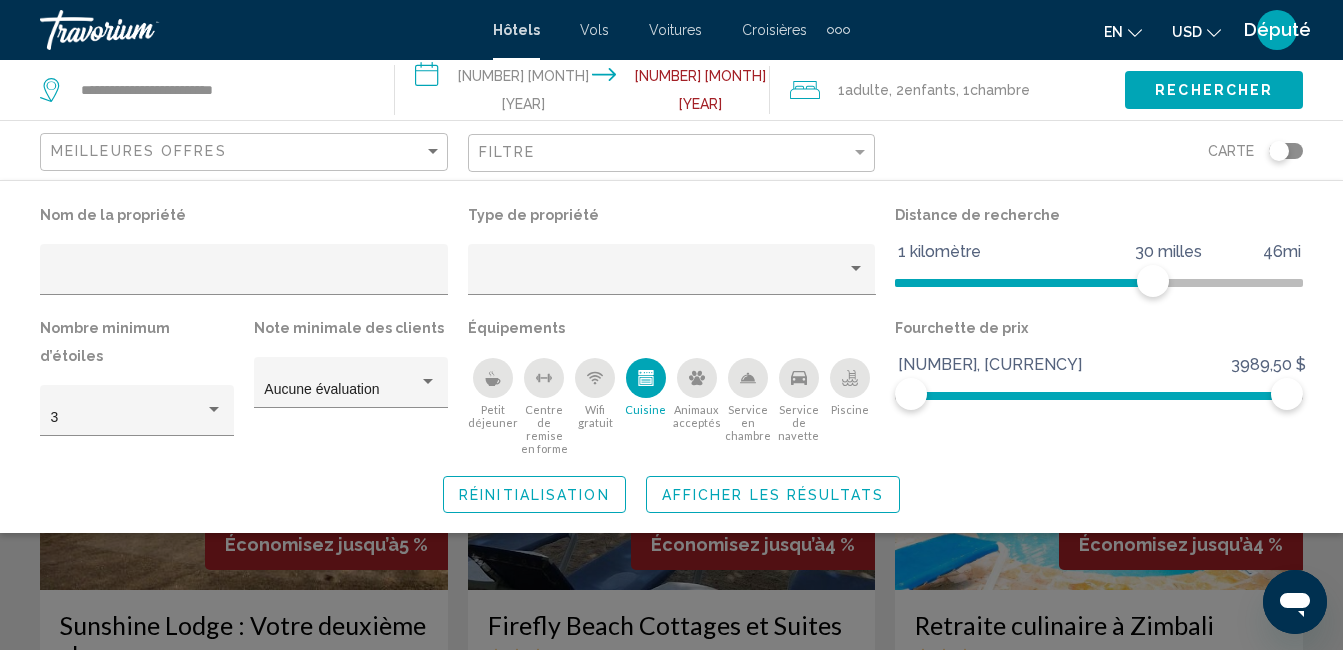 scroll, scrollTop: 798, scrollLeft: 0, axis: vertical 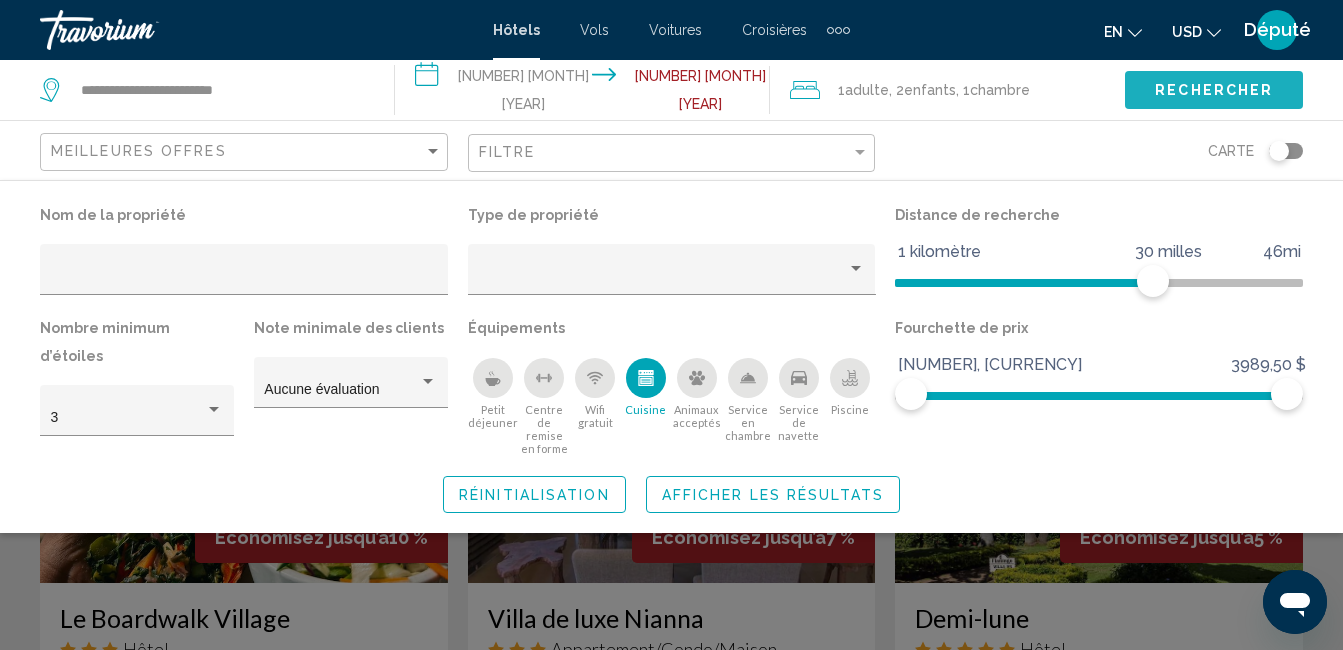 click on "Rechercher" 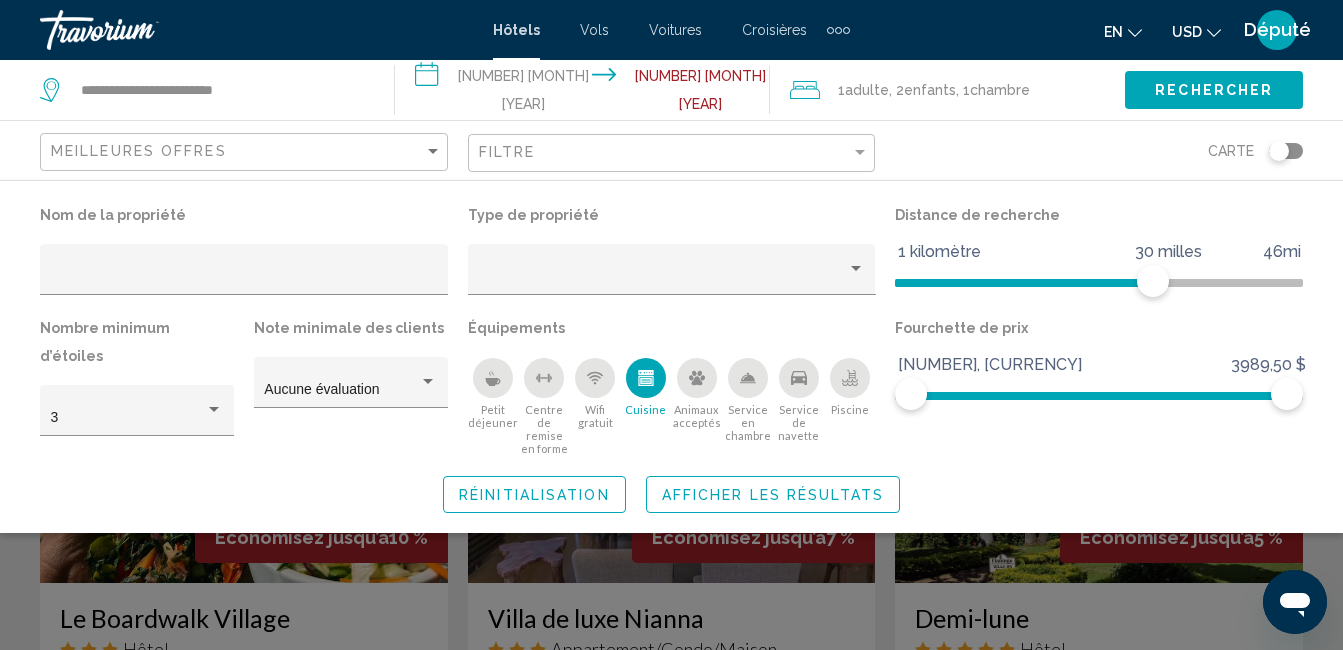 click on "Afficher les résultats" 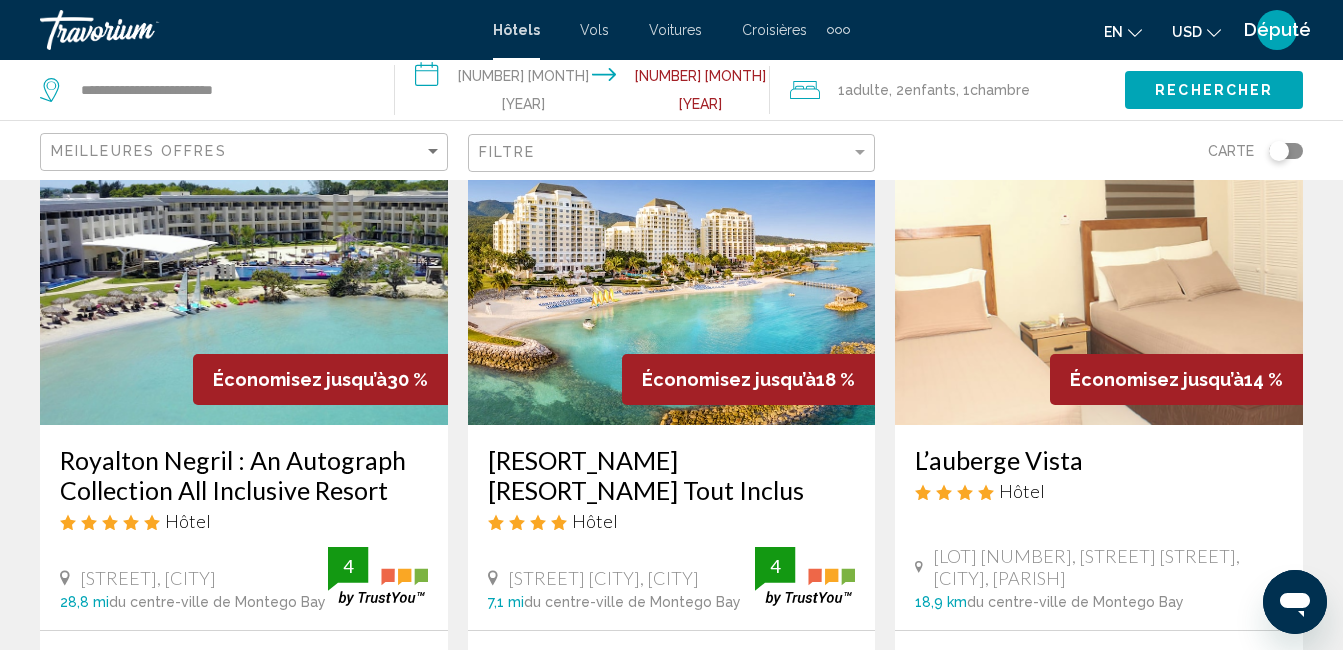 scroll, scrollTop: 0, scrollLeft: 0, axis: both 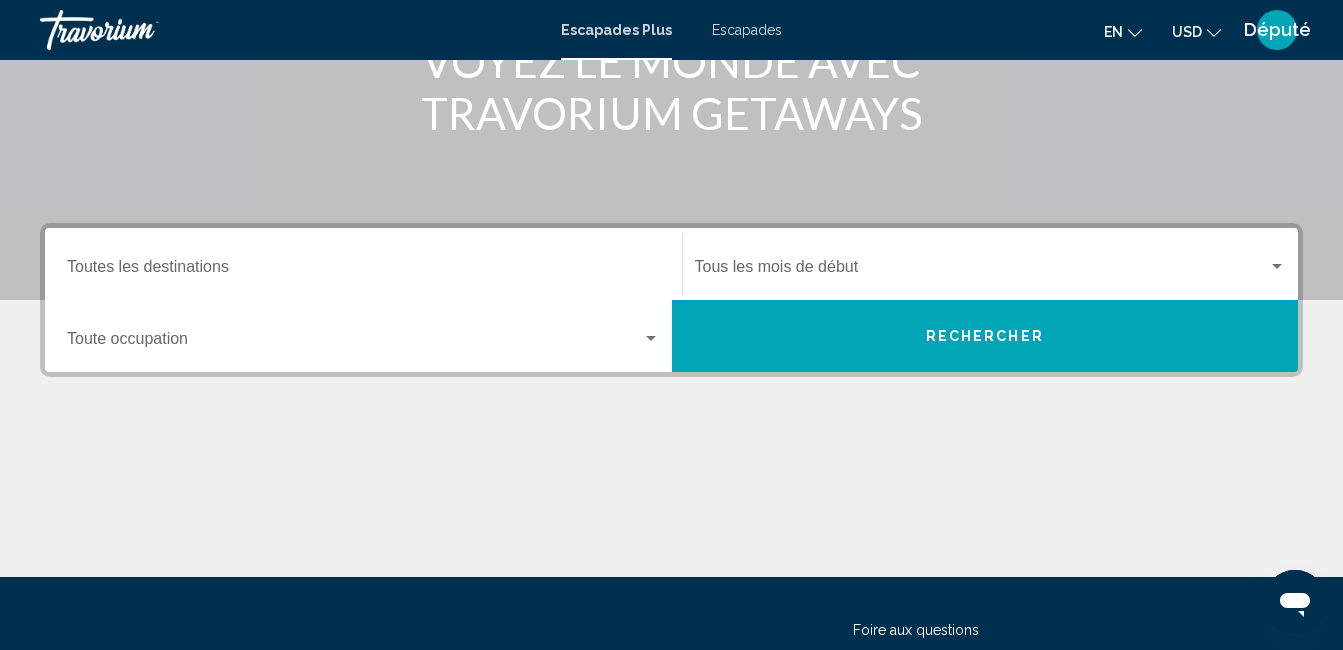 click on "Destination Toutes les destinations" at bounding box center (363, 264) 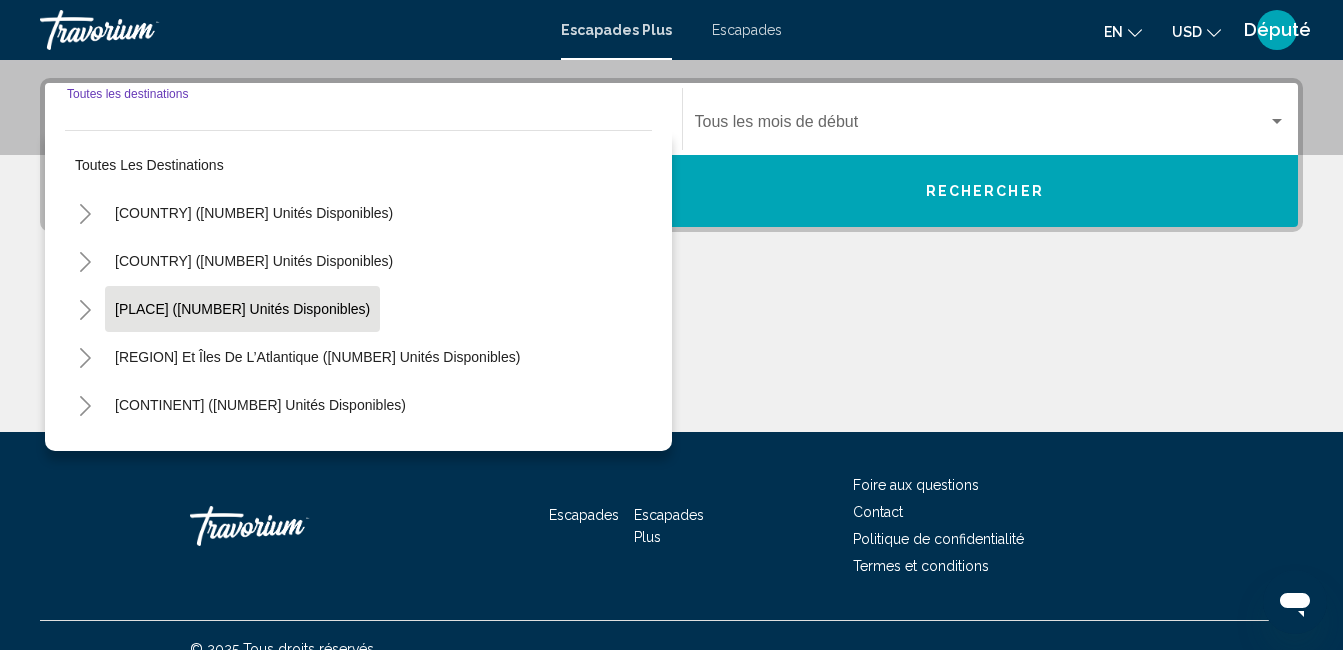 scroll, scrollTop: 458, scrollLeft: 0, axis: vertical 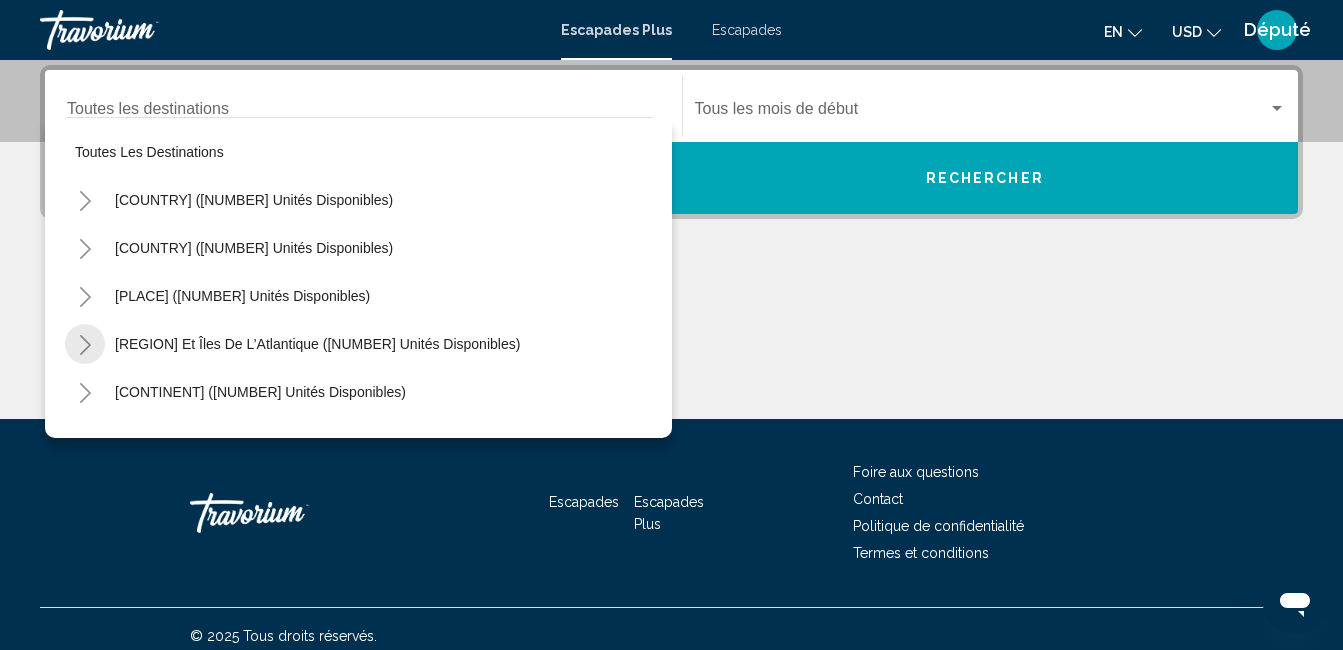 click 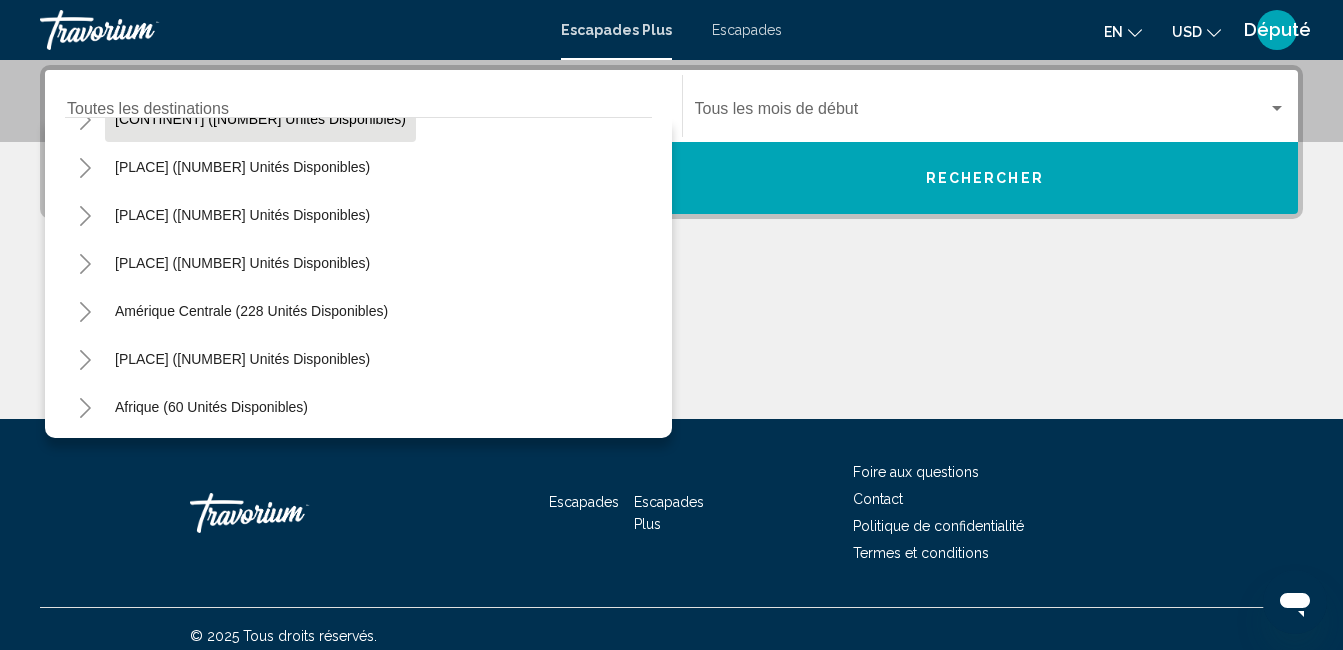 scroll, scrollTop: 608, scrollLeft: 0, axis: vertical 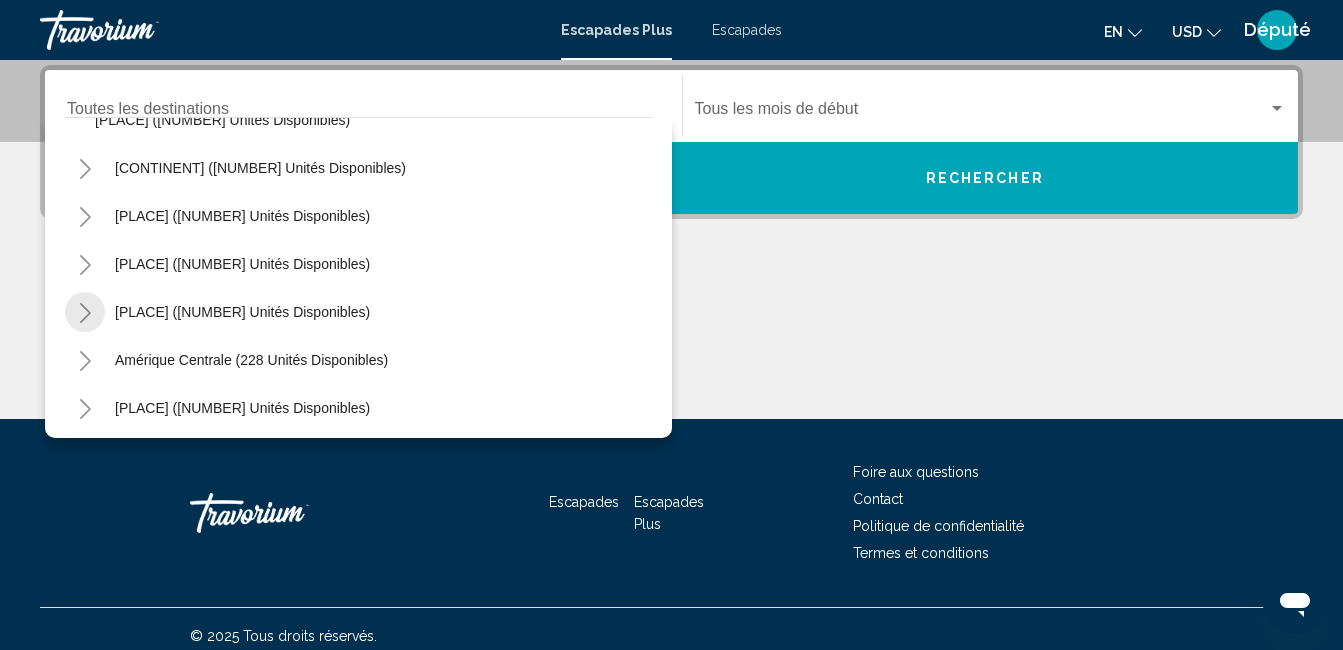 click 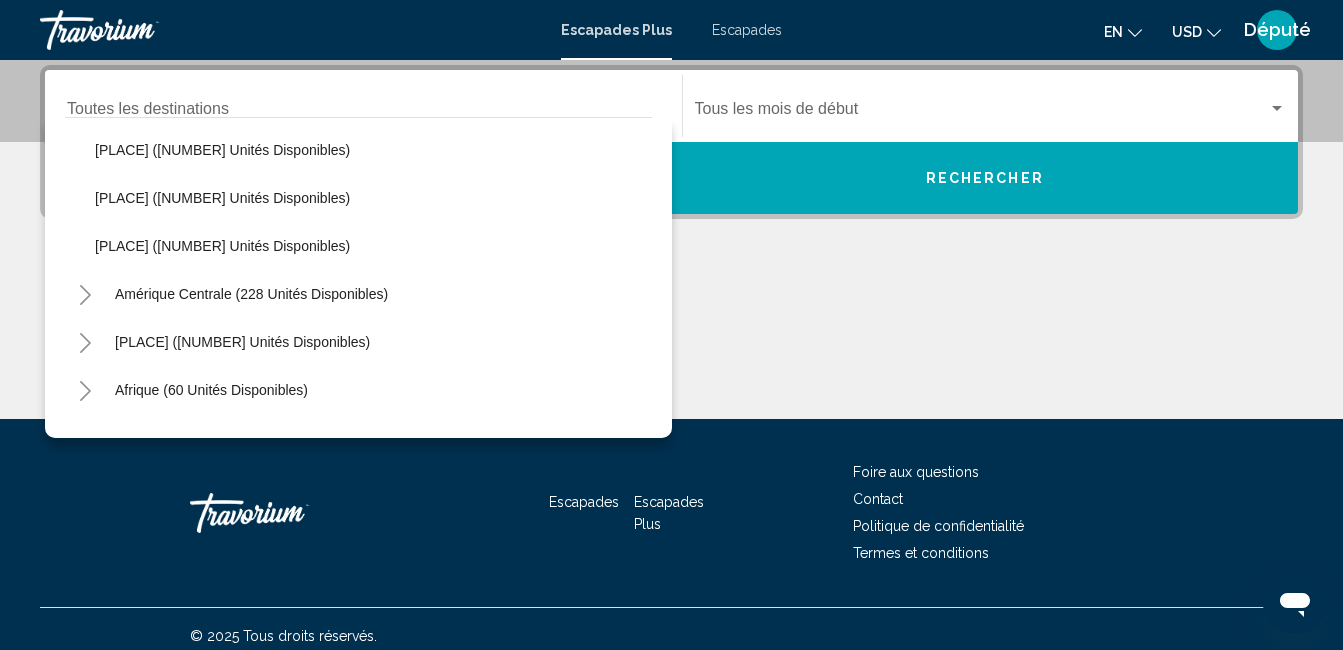 scroll, scrollTop: 1092, scrollLeft: 0, axis: vertical 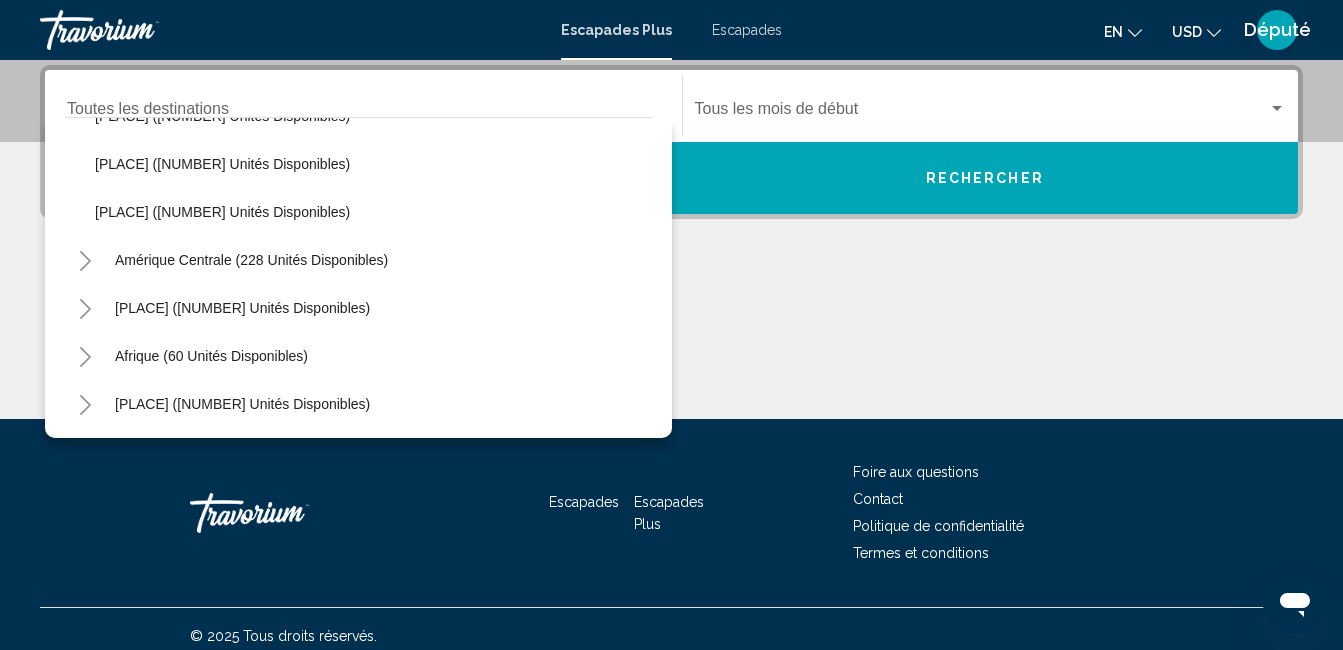 click 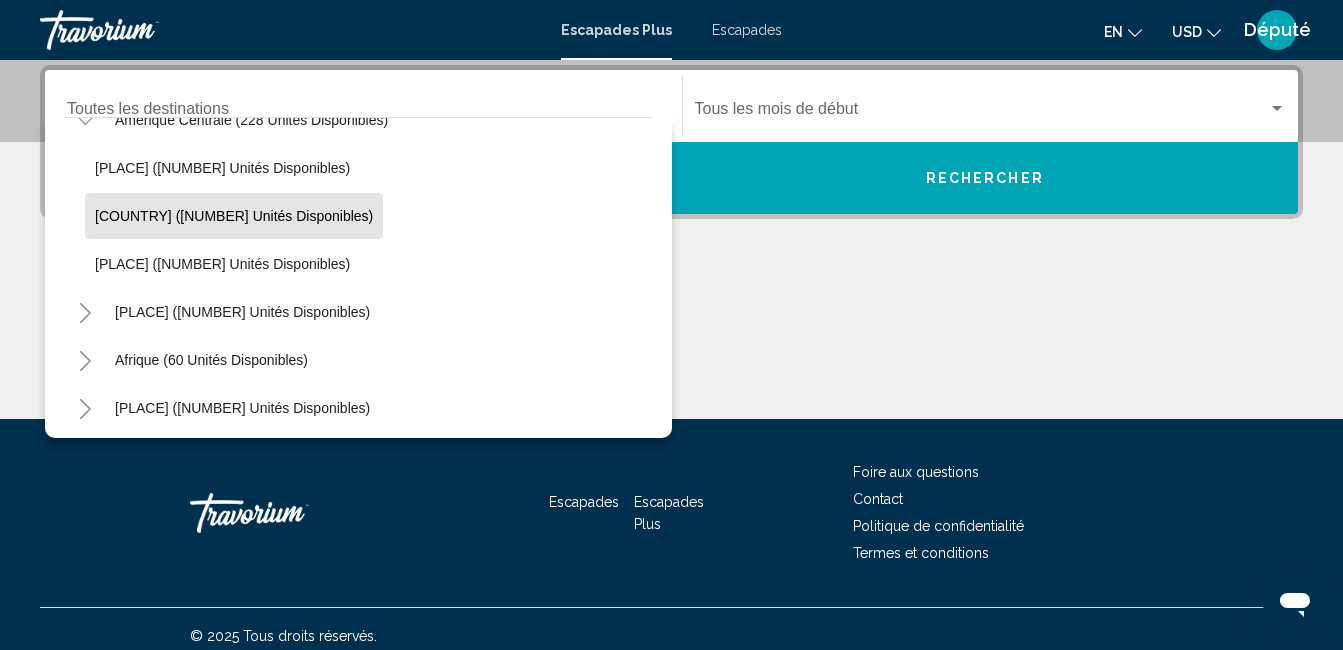scroll, scrollTop: 1236, scrollLeft: 0, axis: vertical 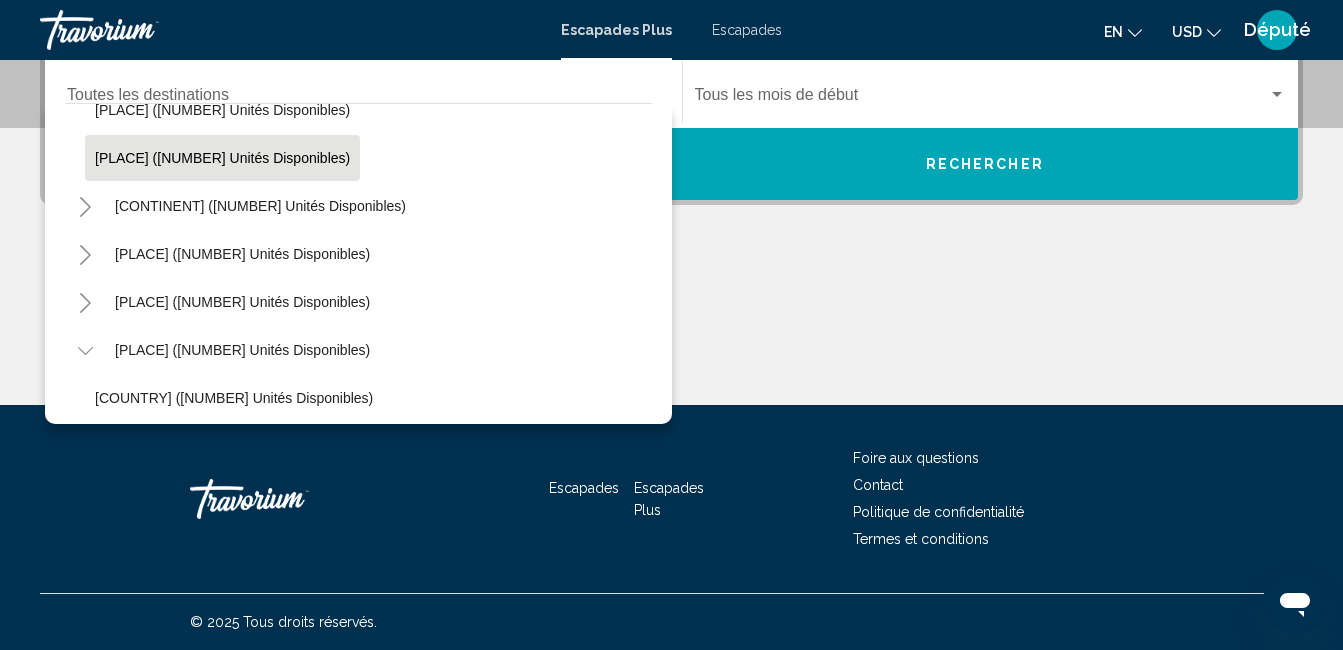 click on "[PLACE] ([NUMBER] unités disponibles)" 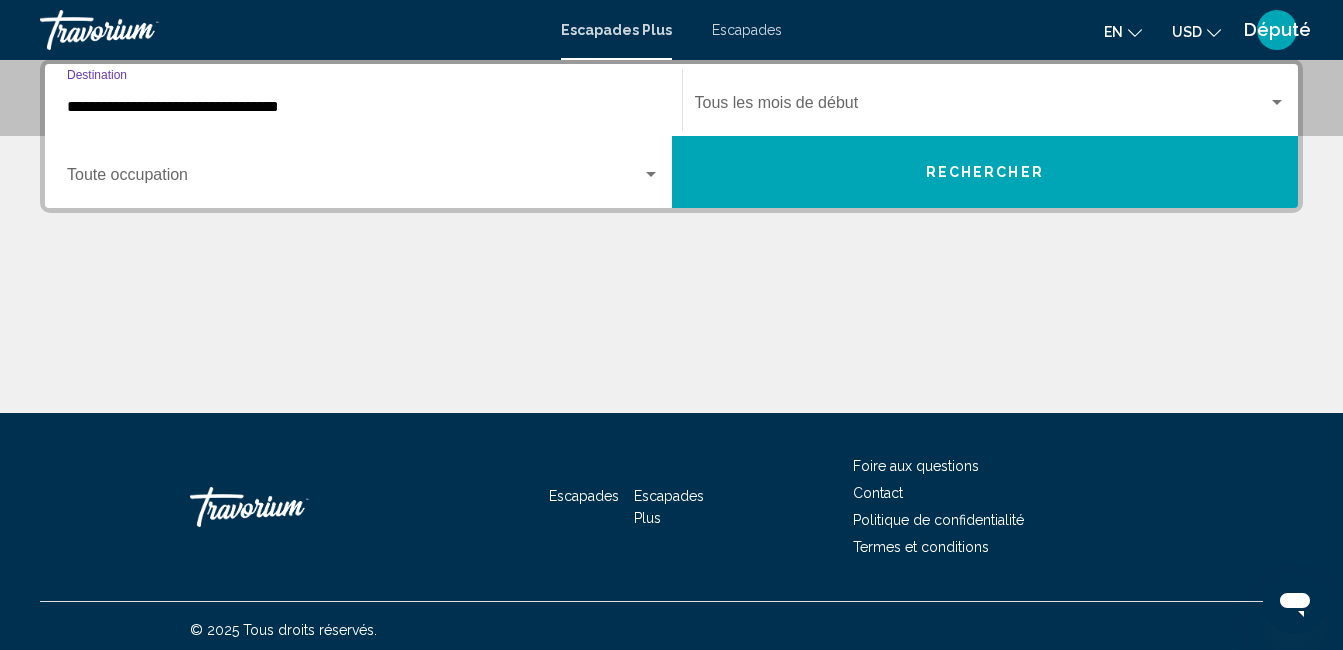 scroll, scrollTop: 458, scrollLeft: 0, axis: vertical 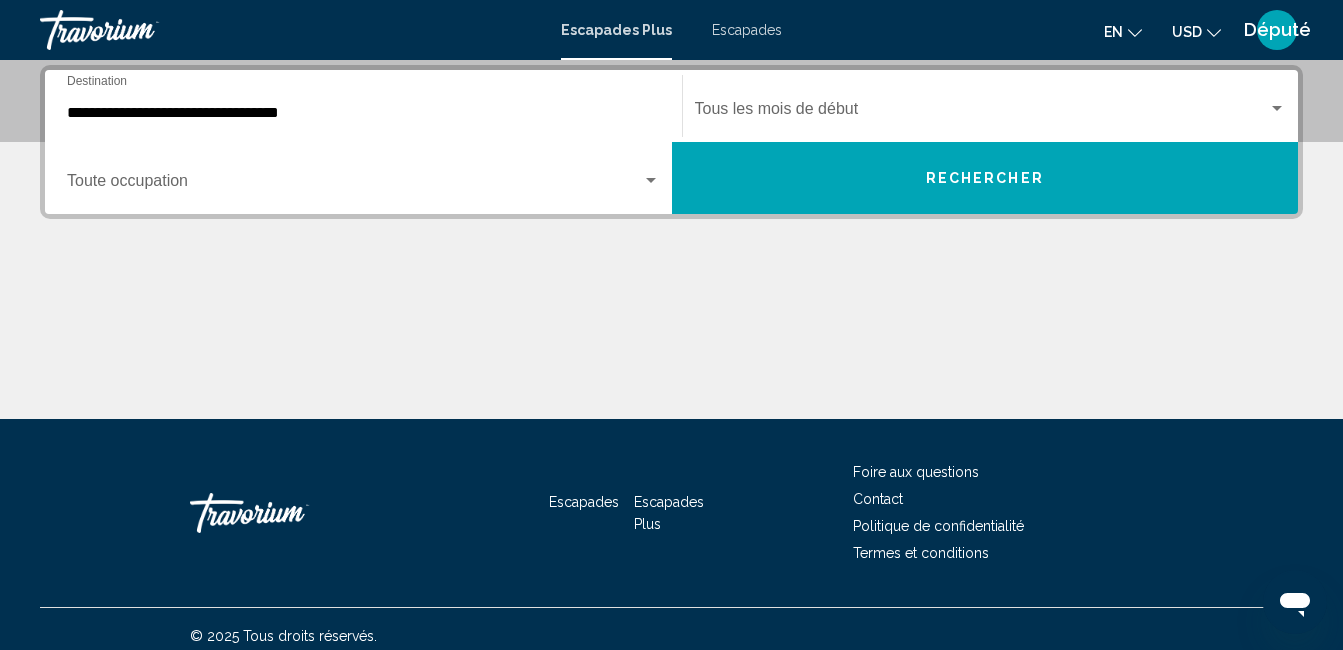 click on "**********" at bounding box center (363, 106) 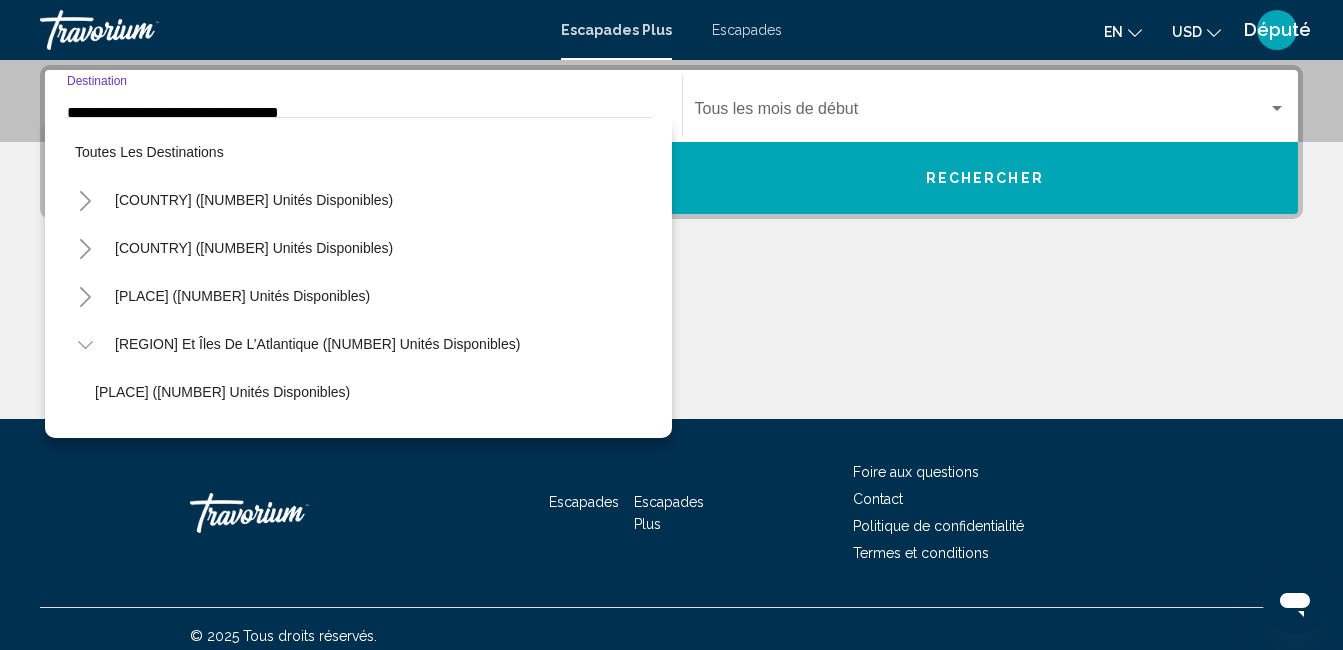 scroll, scrollTop: 406, scrollLeft: 0, axis: vertical 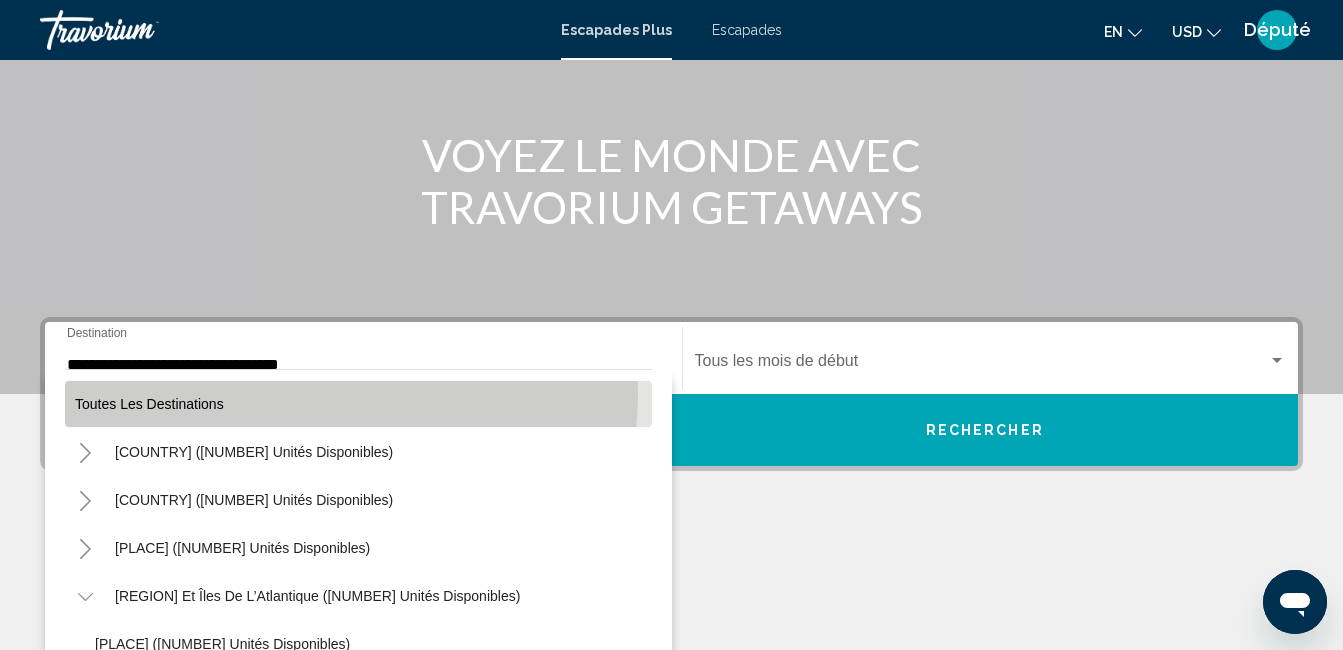 click on "Toutes les destinations" at bounding box center [358, 404] 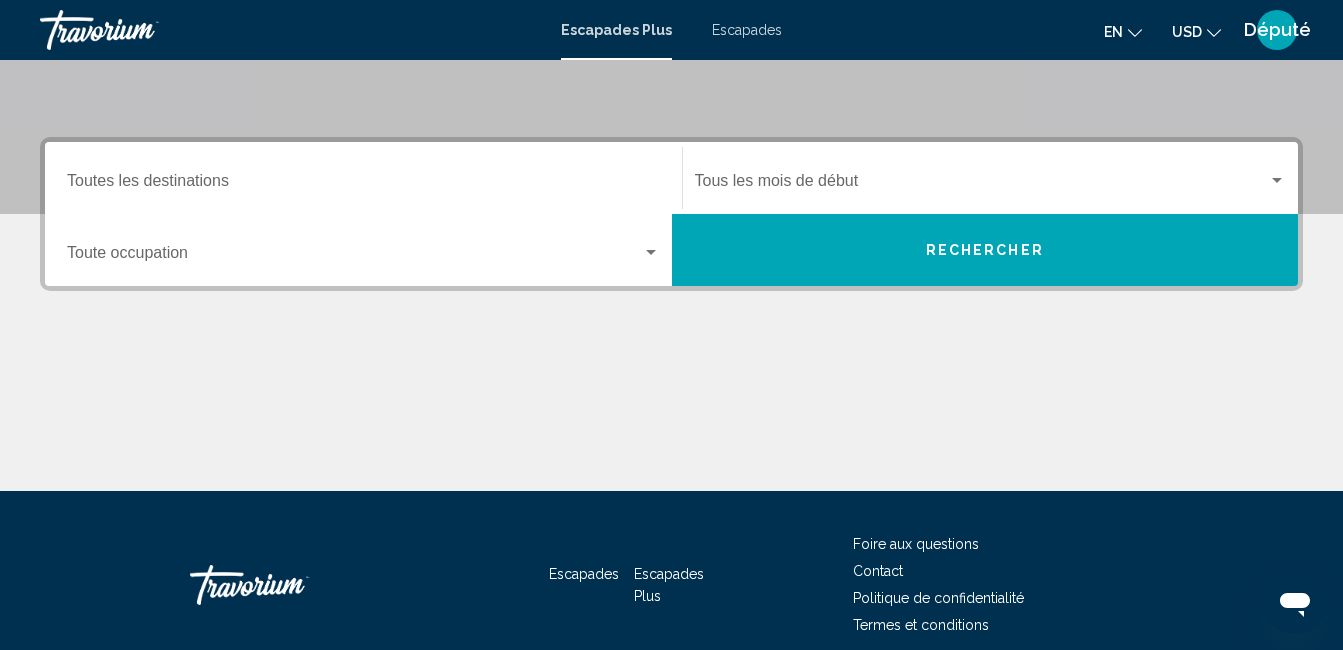 scroll, scrollTop: 458, scrollLeft: 0, axis: vertical 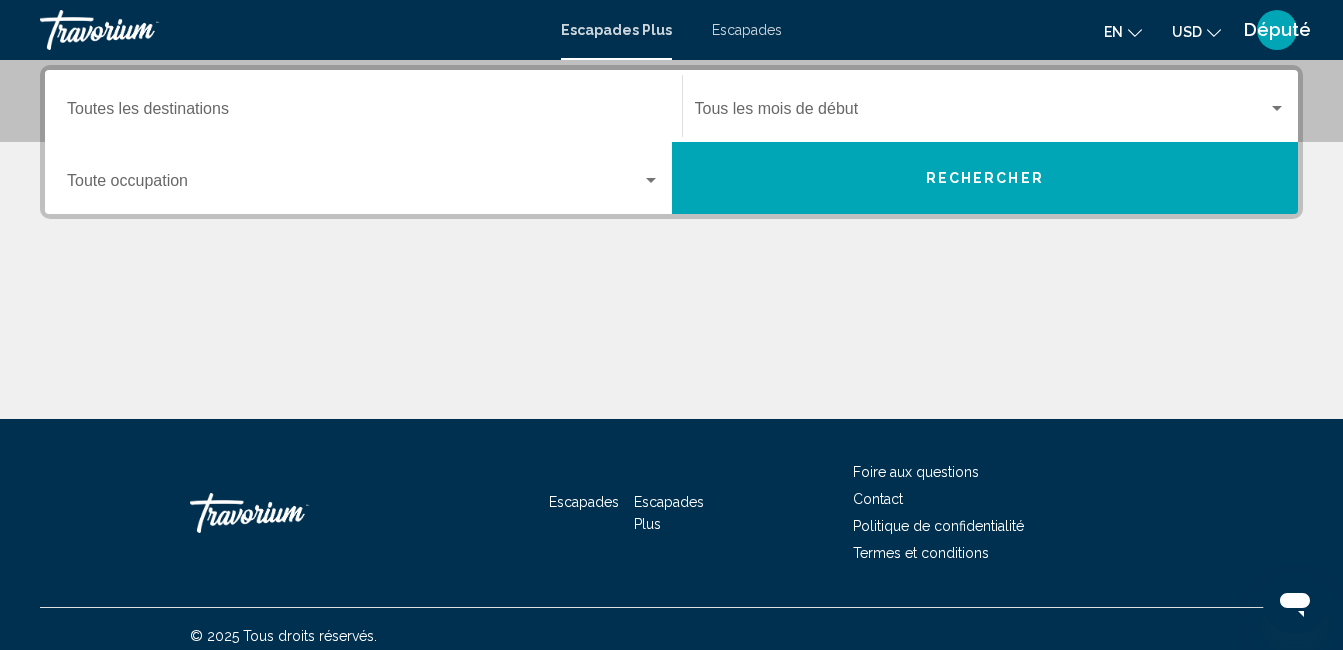 click on "Destination Toutes les destinations" at bounding box center [363, 113] 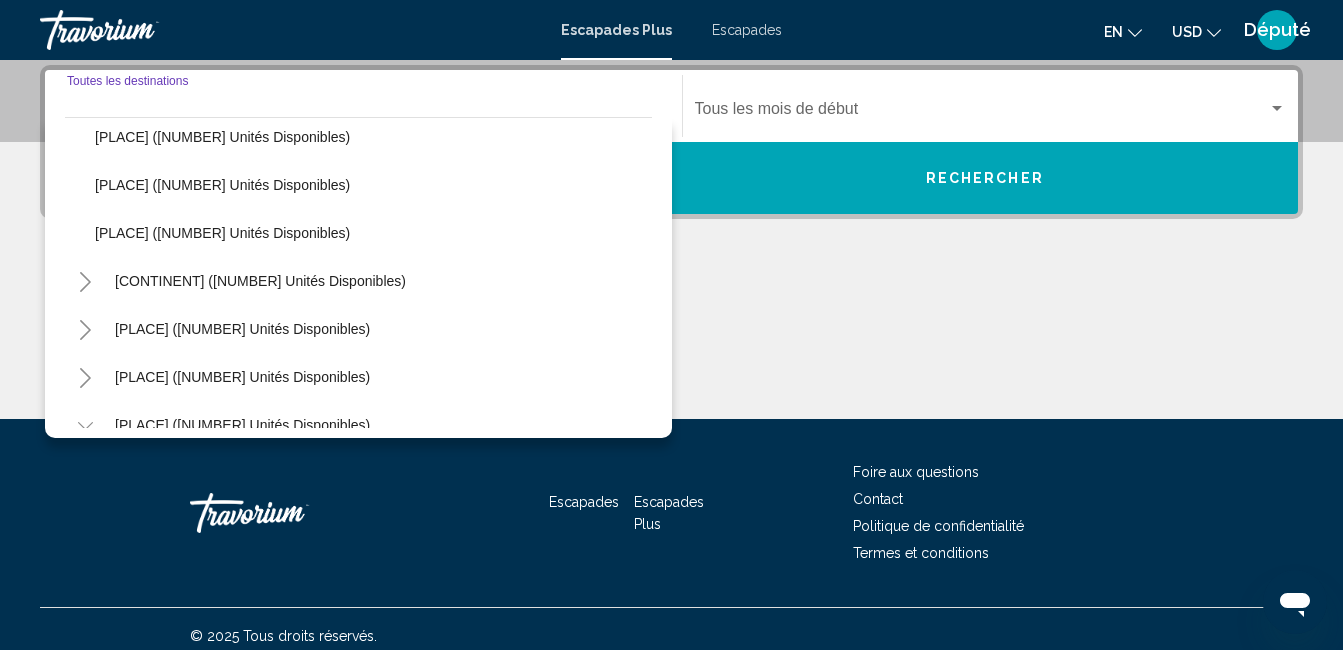 scroll, scrollTop: 500, scrollLeft: 0, axis: vertical 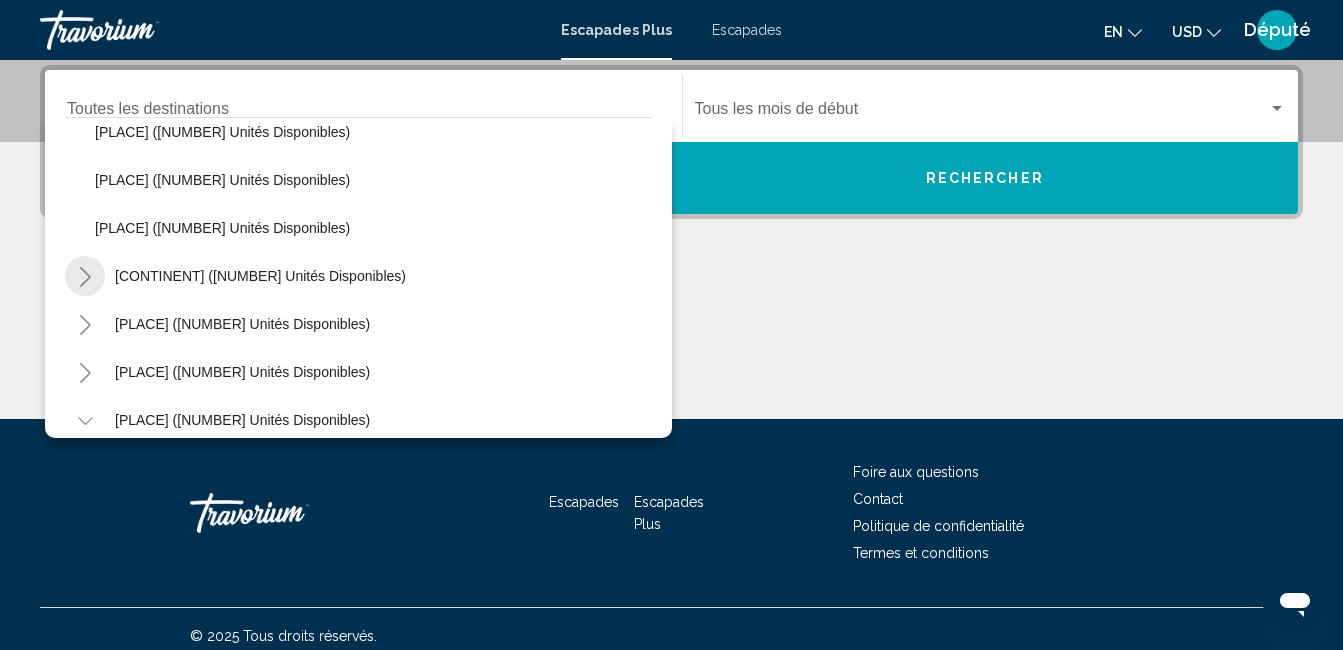 click 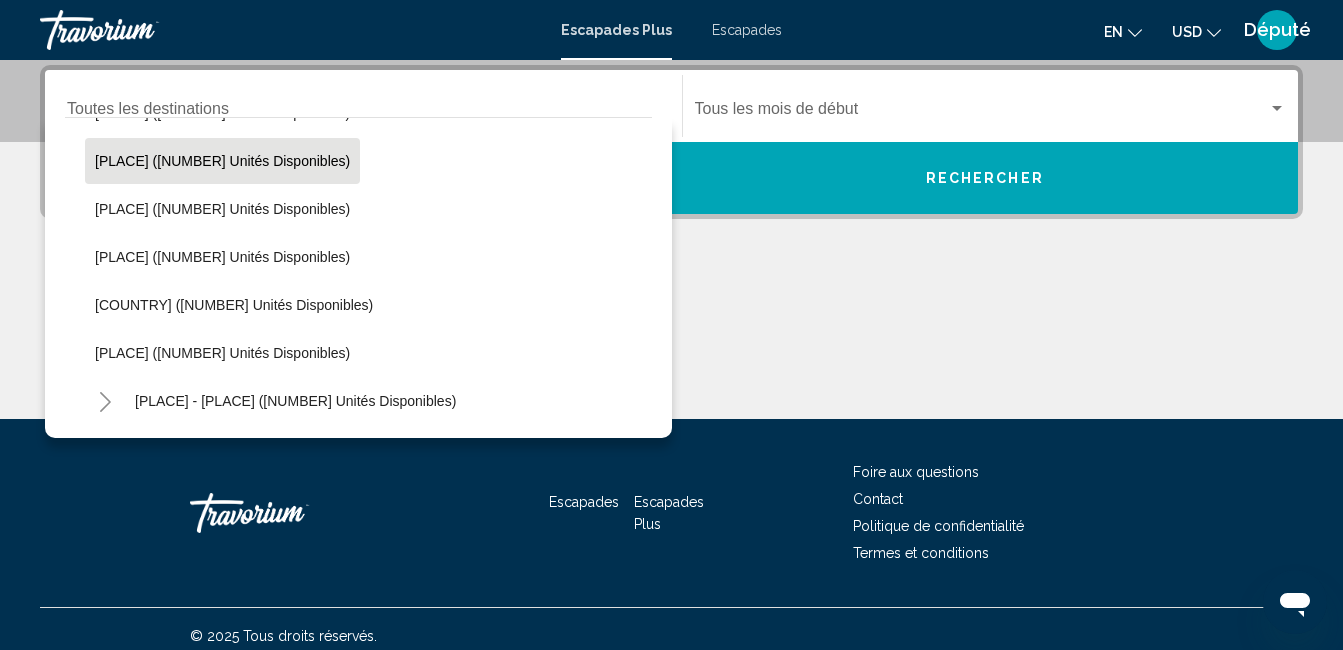 scroll, scrollTop: 1000, scrollLeft: 0, axis: vertical 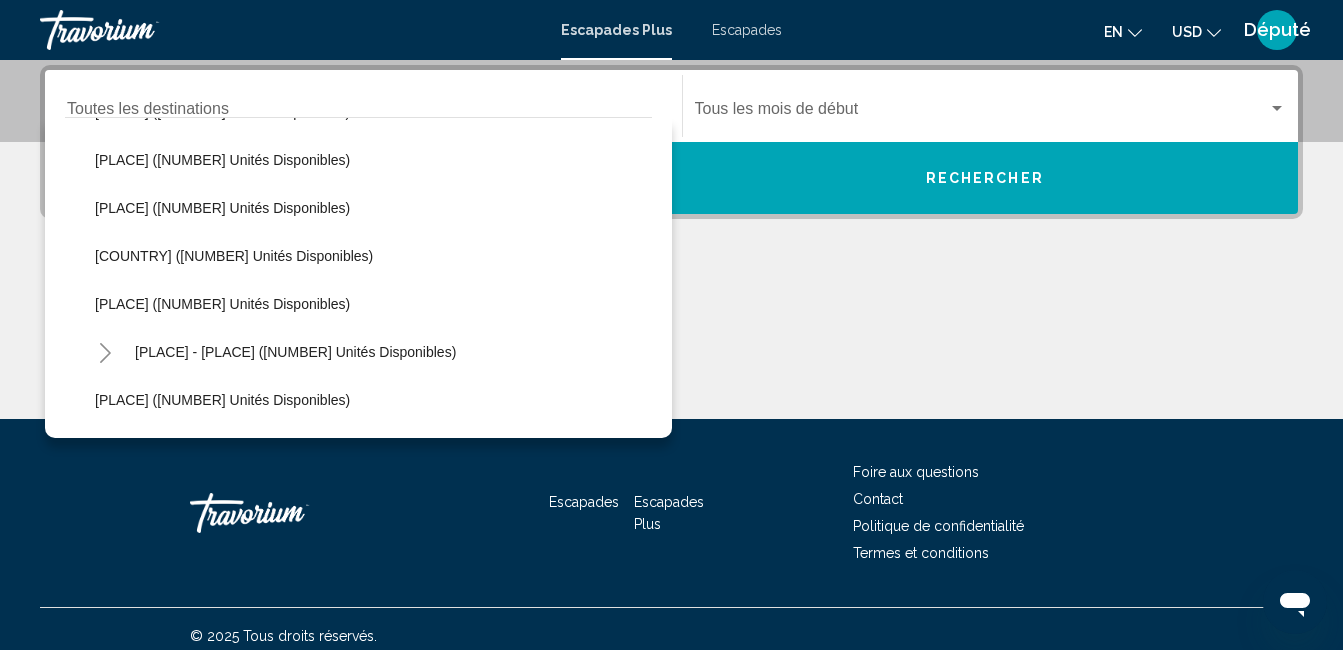 click 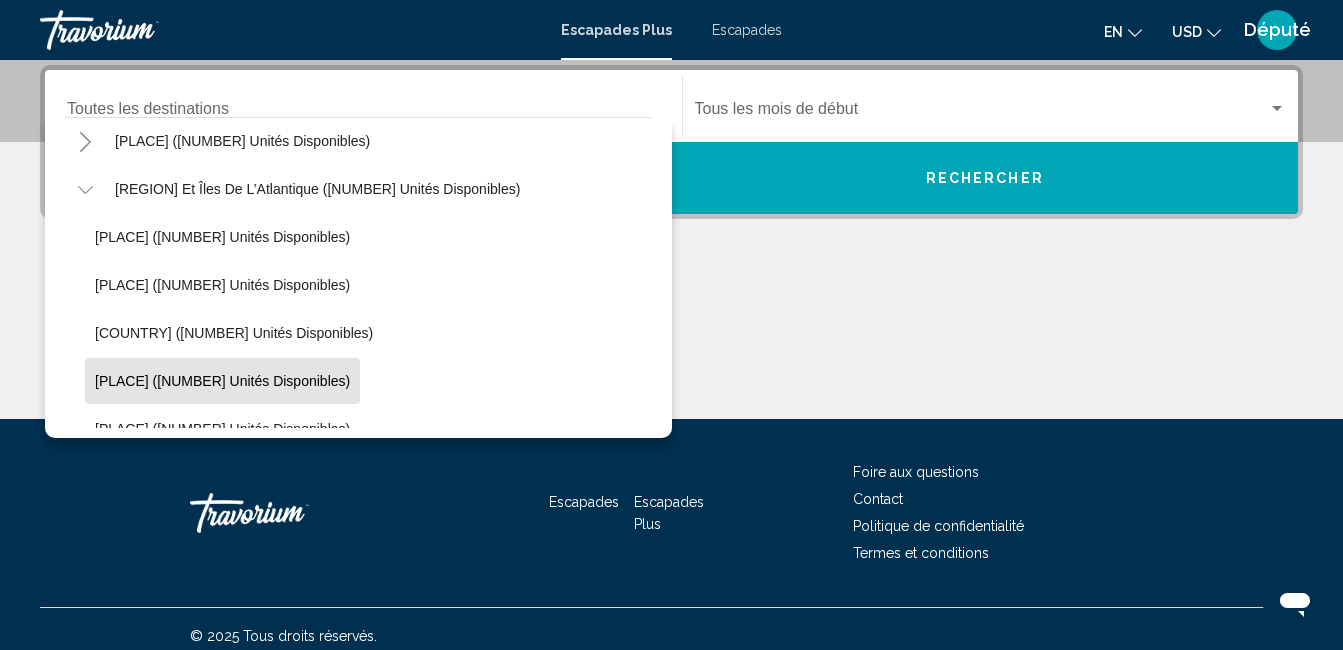 scroll, scrollTop: 153, scrollLeft: 0, axis: vertical 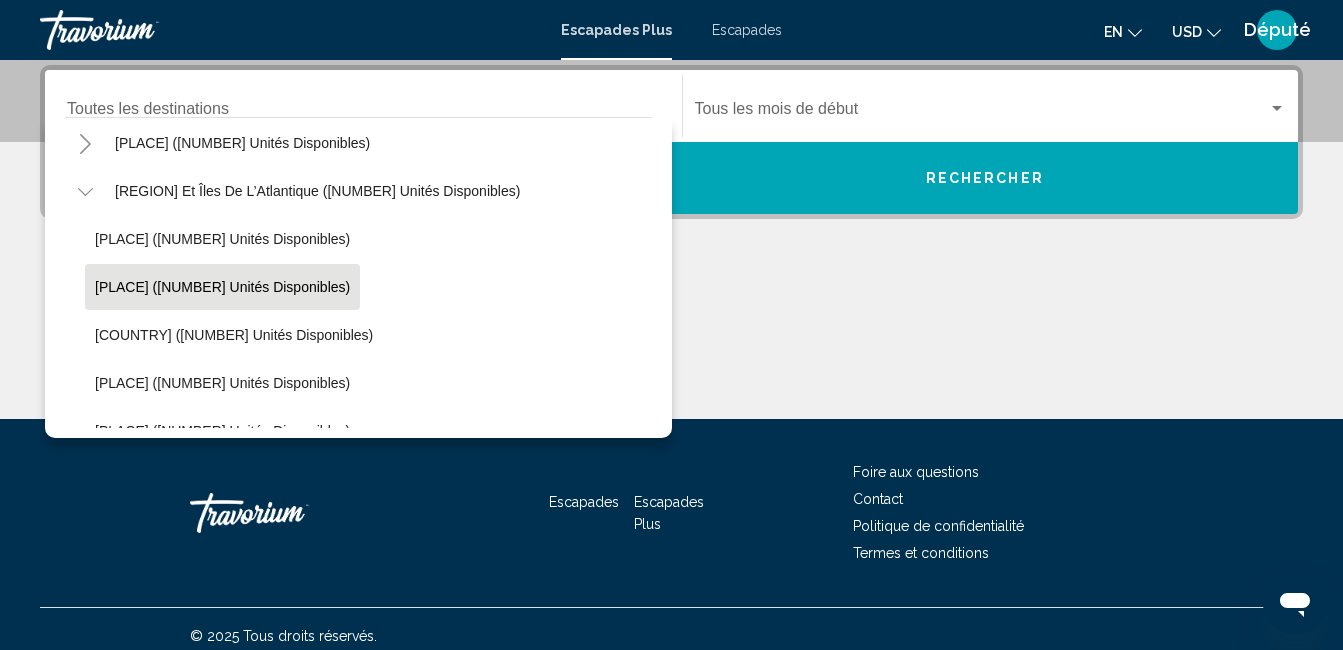 click on "[PLACE] ([NUMBER] unités disponibles)" at bounding box center [222, 719] 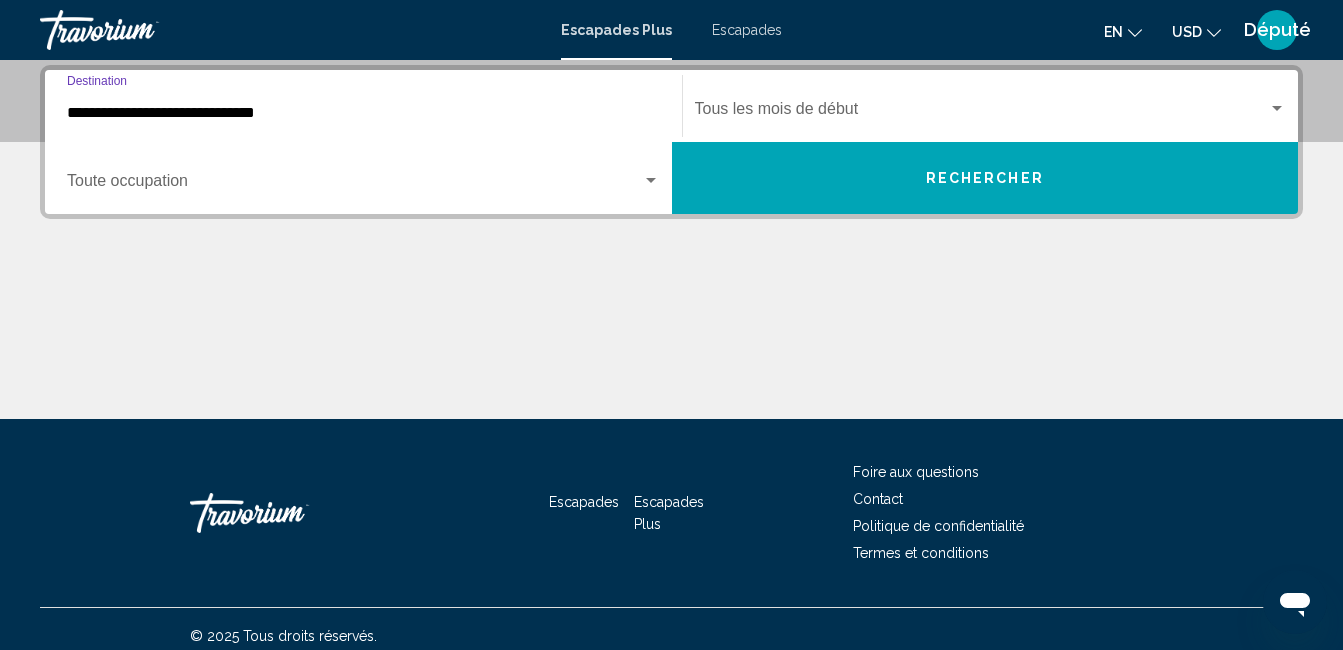 click at bounding box center (354, 185) 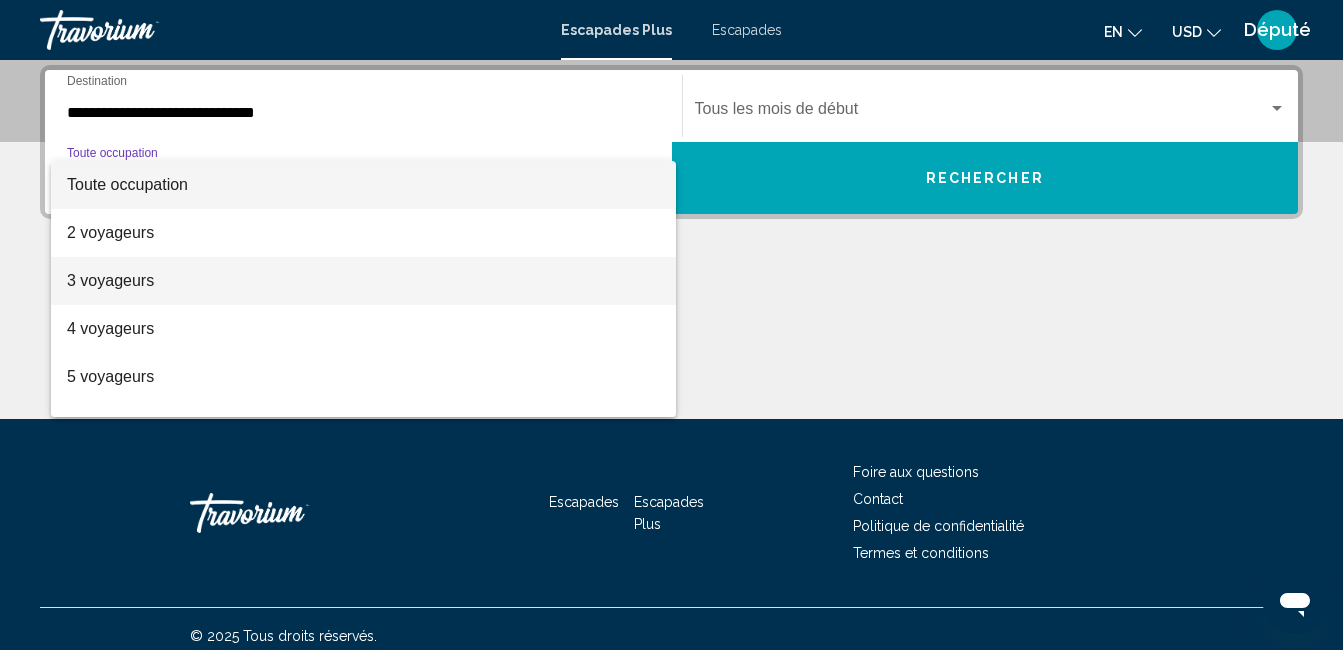 click on "3 voyageurs" at bounding box center [363, 281] 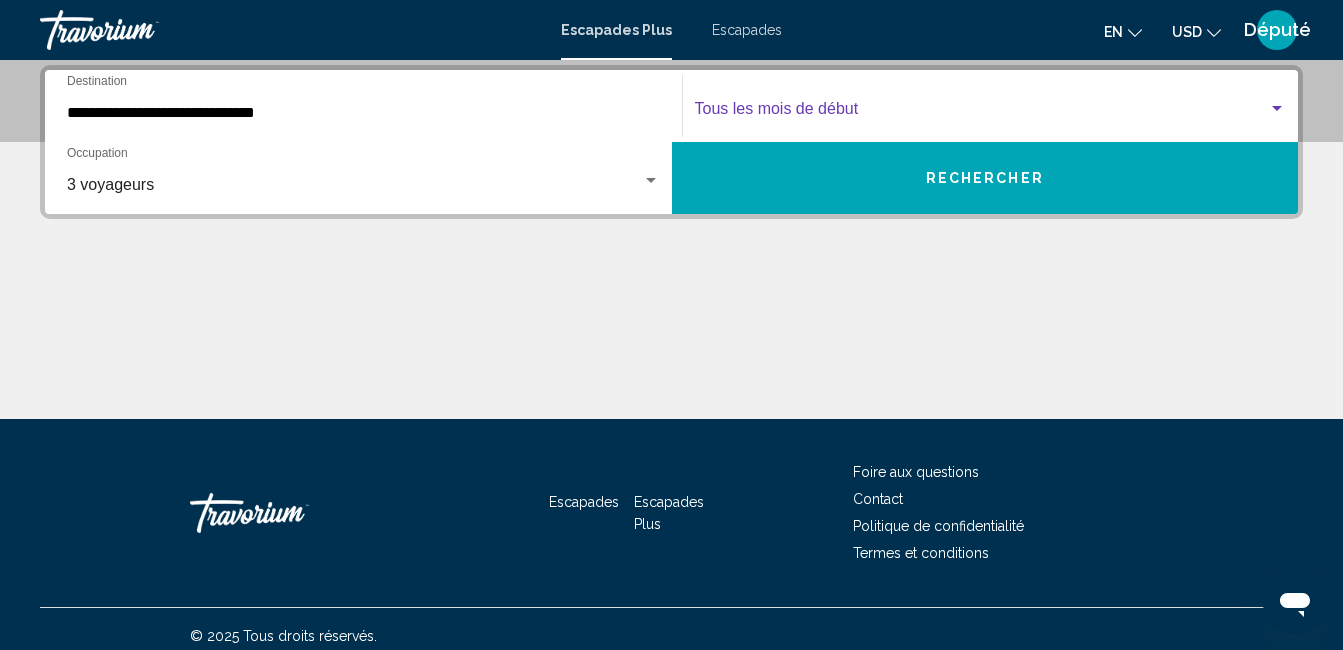 click at bounding box center (982, 113) 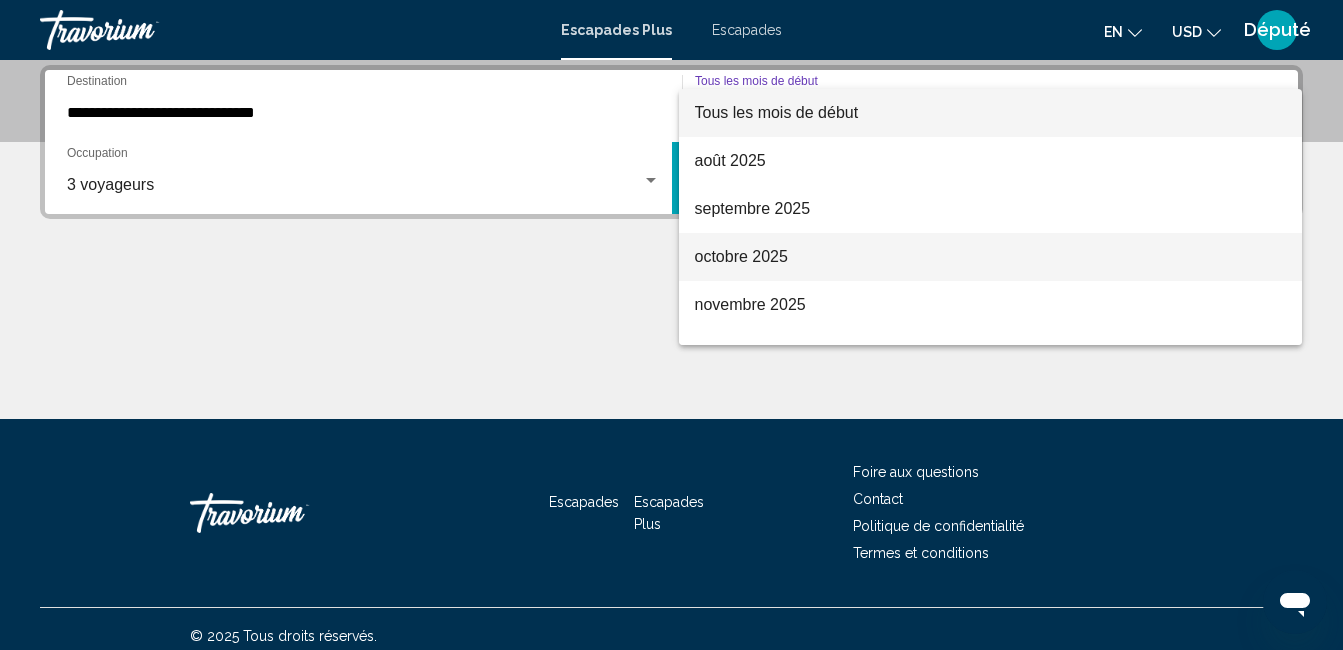scroll, scrollTop: 100, scrollLeft: 0, axis: vertical 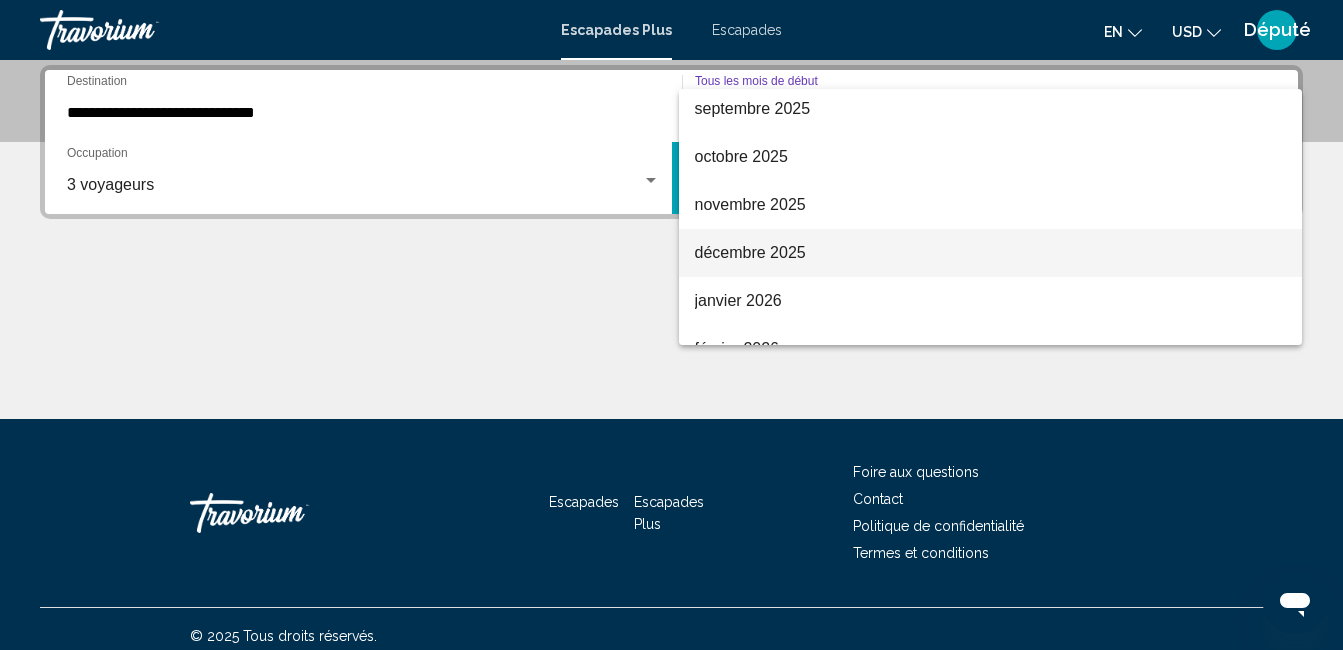 click on "décembre 2025" at bounding box center (750, 252) 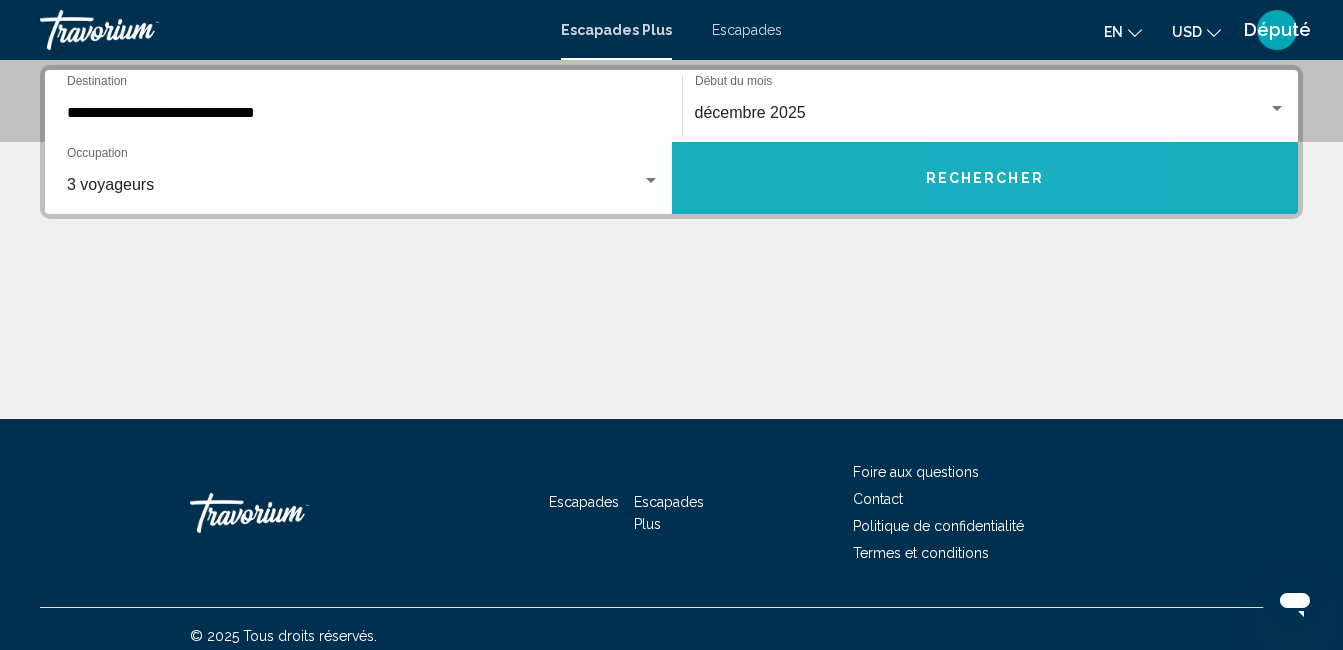 click on "Rechercher" at bounding box center [985, 179] 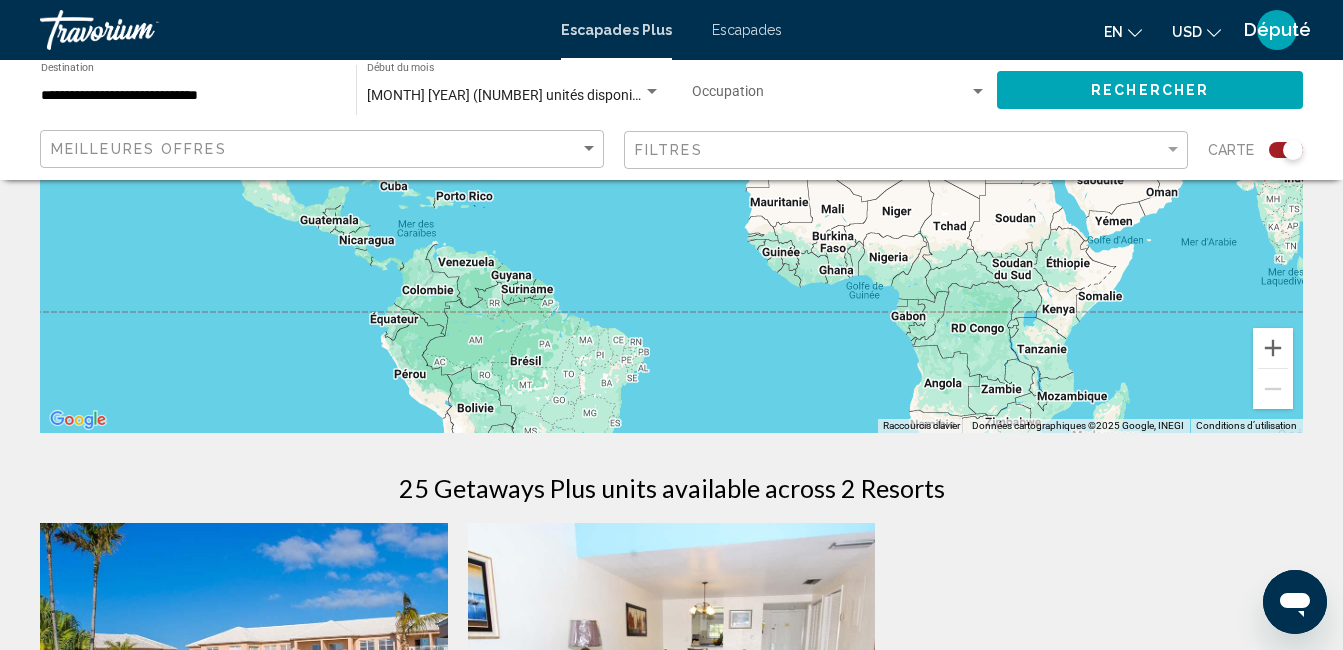 scroll, scrollTop: 346, scrollLeft: 0, axis: vertical 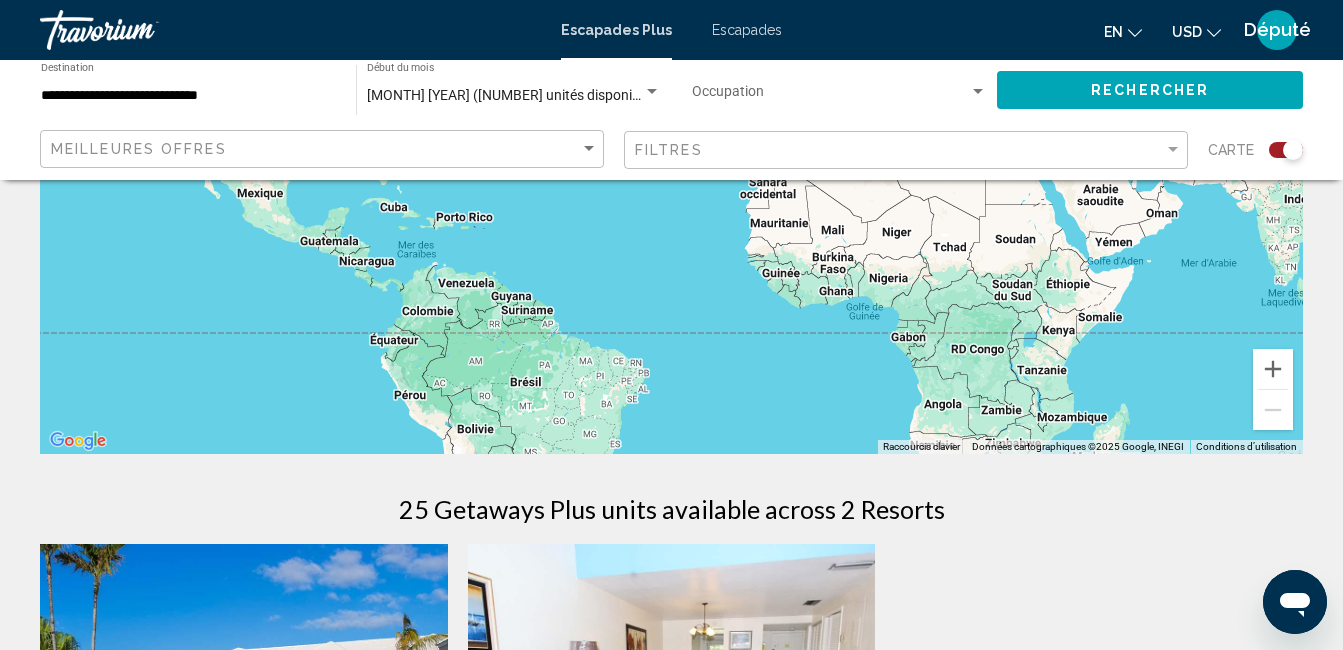 click on "**********" at bounding box center [188, 96] 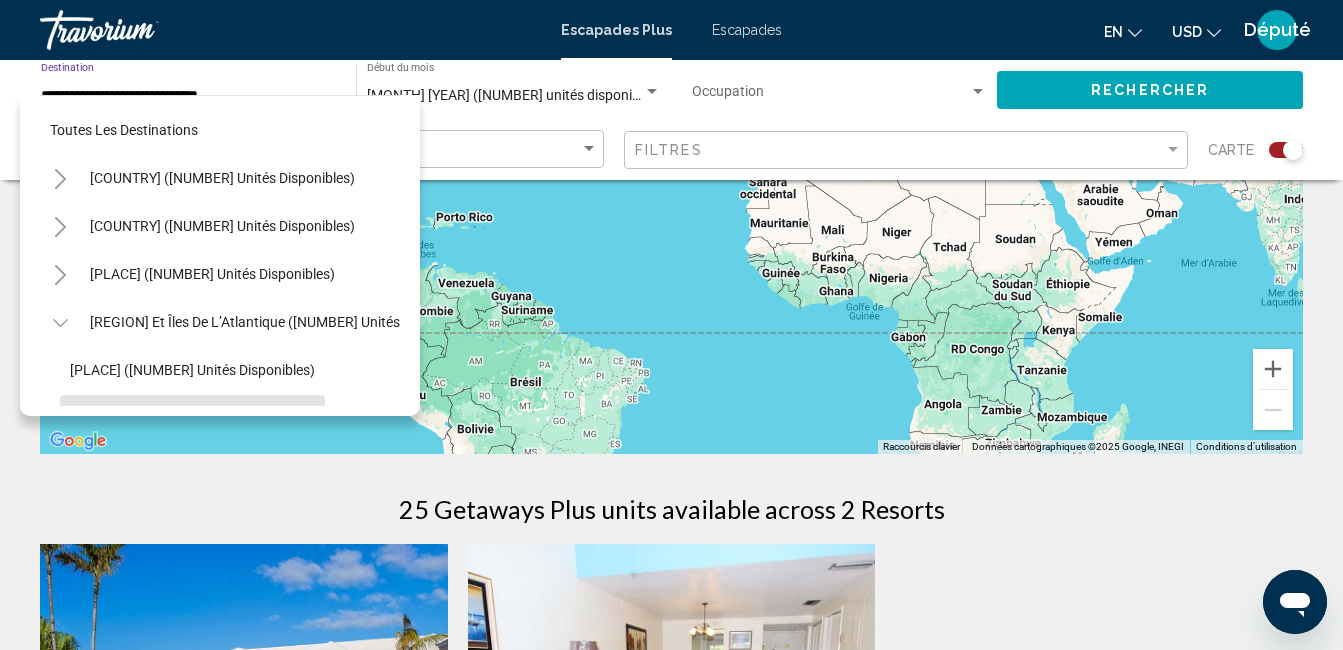 scroll, scrollTop: 175, scrollLeft: 0, axis: vertical 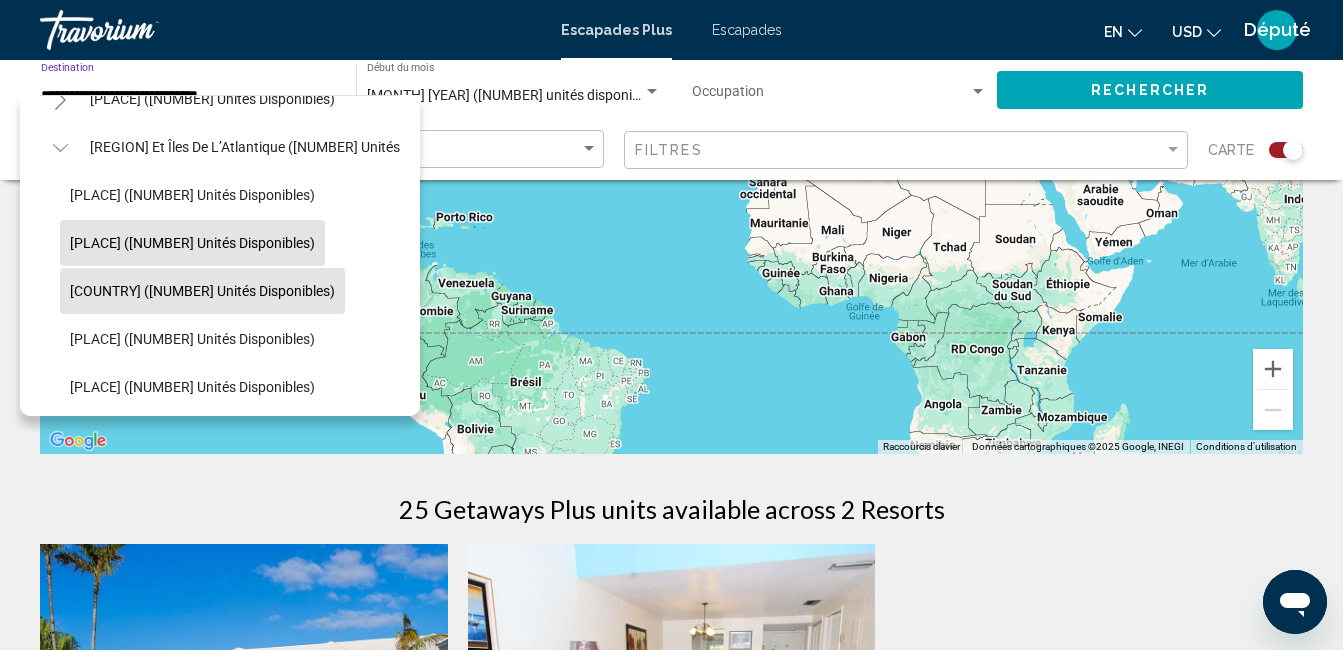 click on "[COUNTRY] ([NUMBER] unités disponibles)" 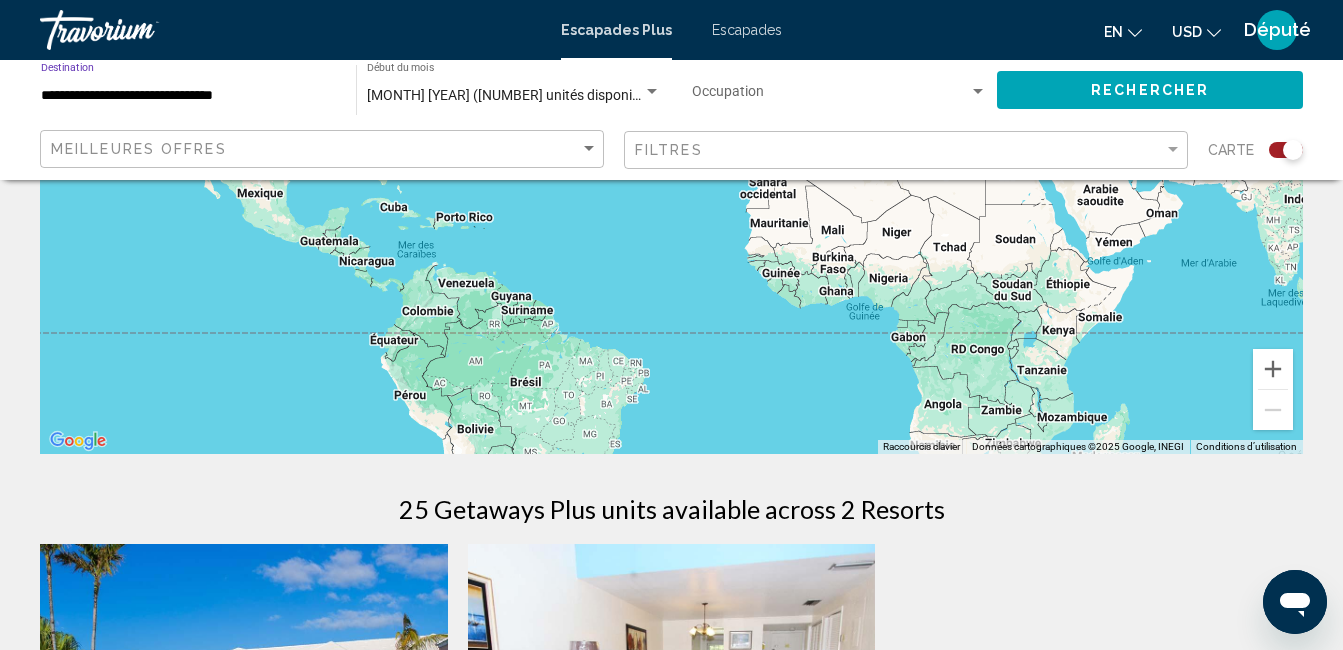 click on "Rechercher" 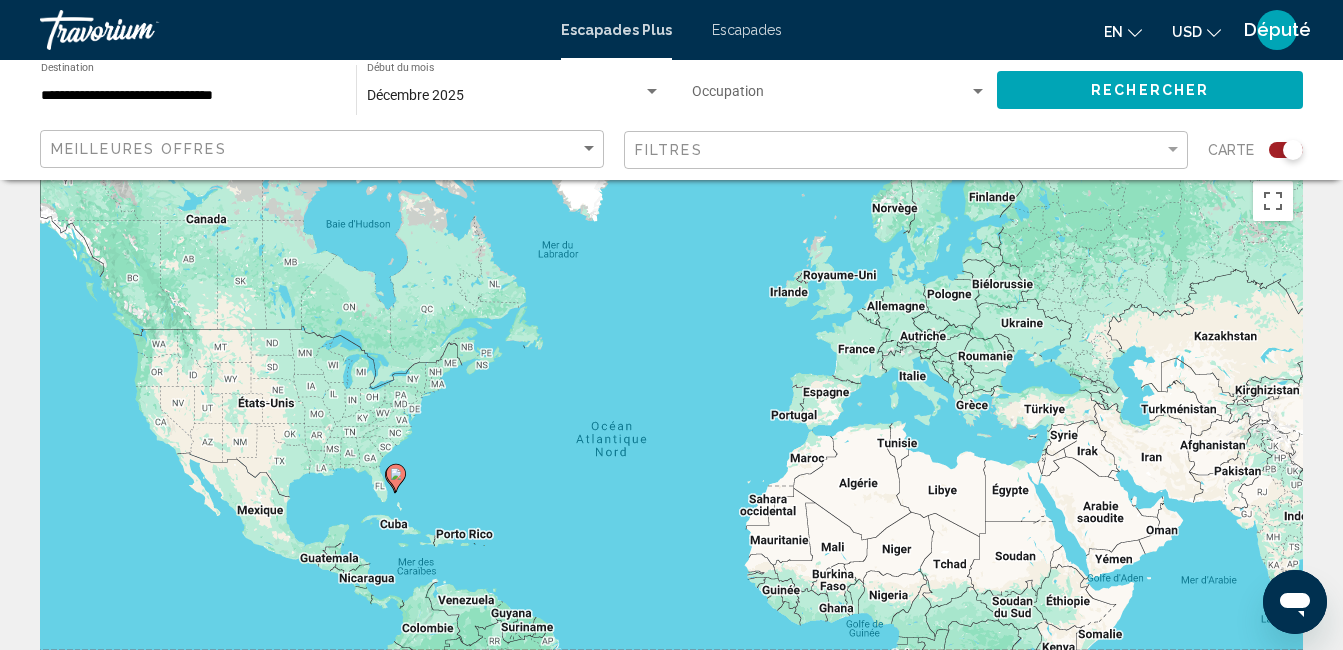 scroll, scrollTop: 0, scrollLeft: 0, axis: both 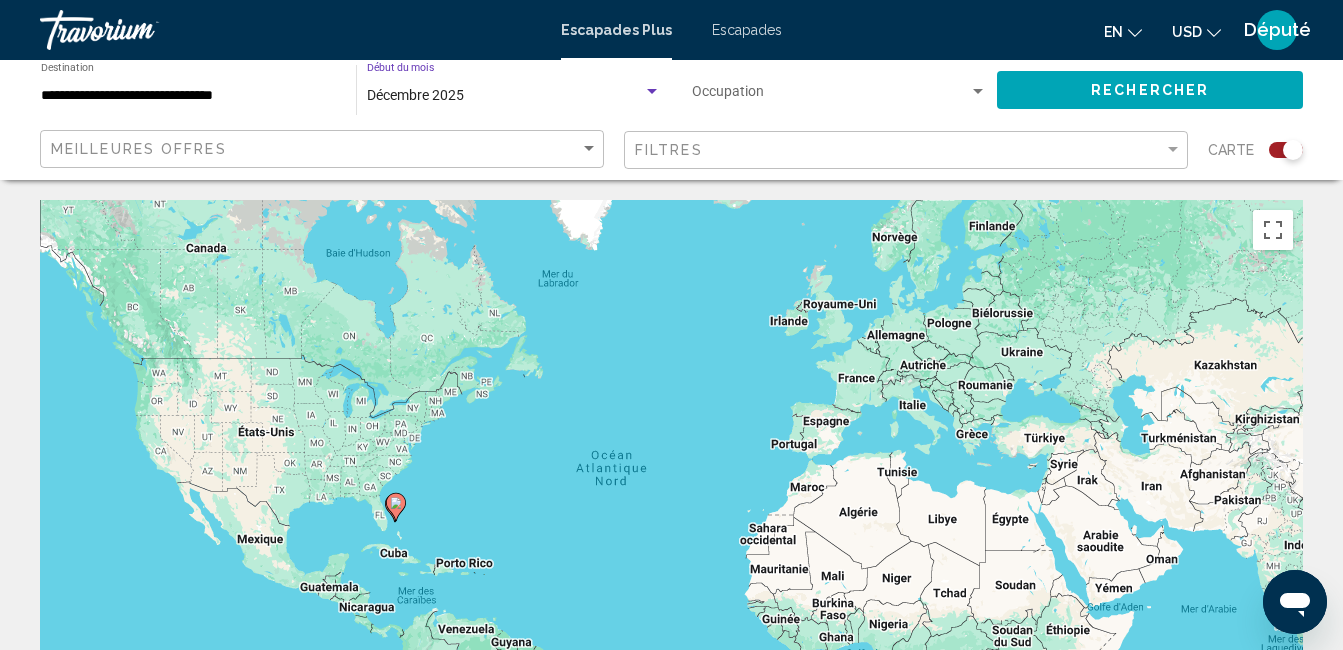 click at bounding box center (652, 92) 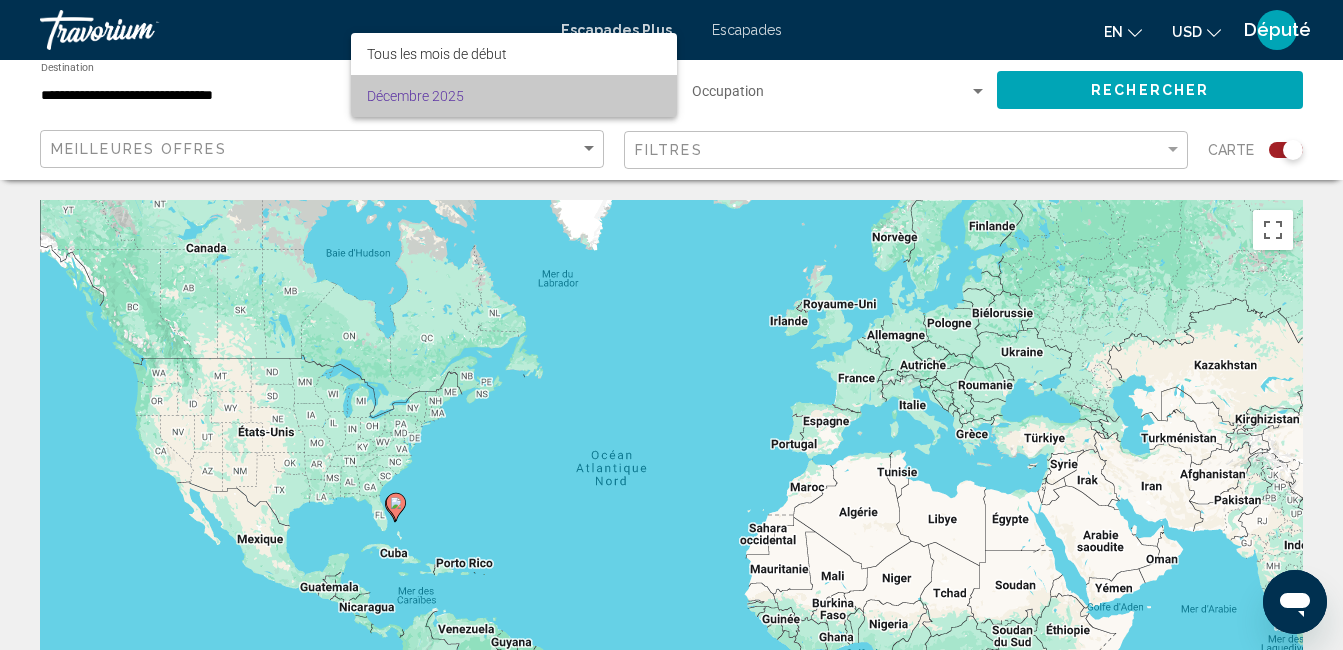 click on "Décembre 2025" at bounding box center (514, 96) 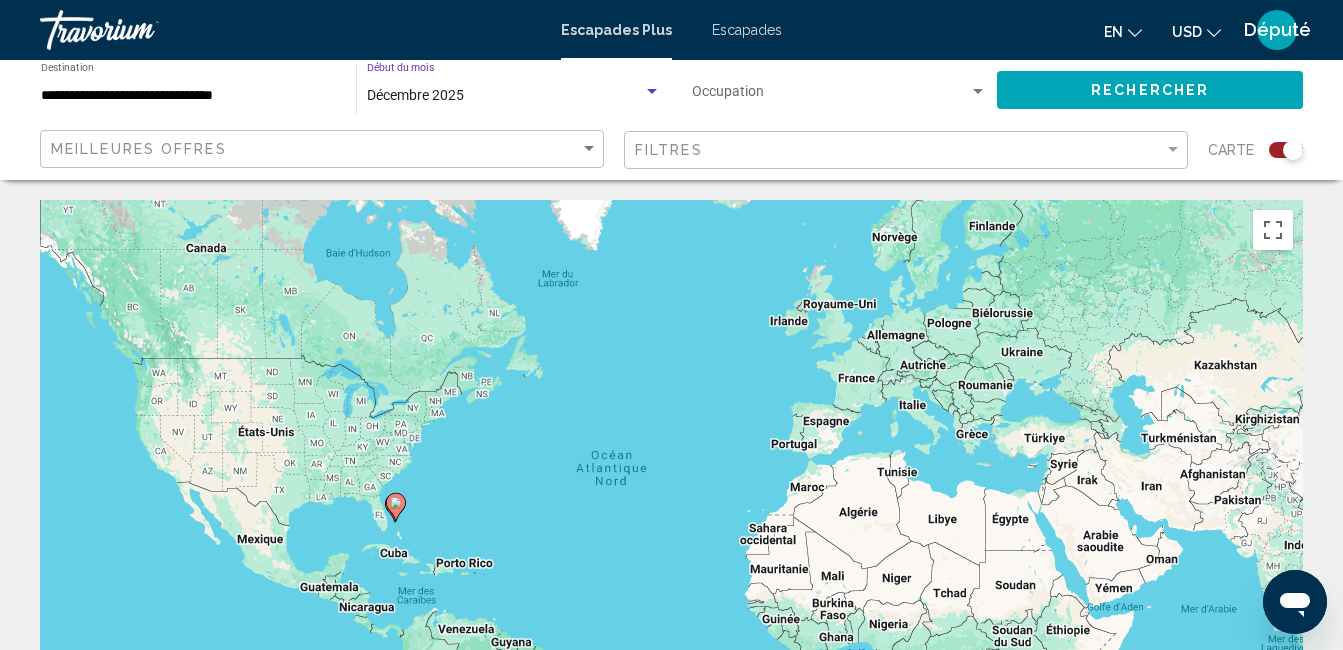 click on "Rechercher" 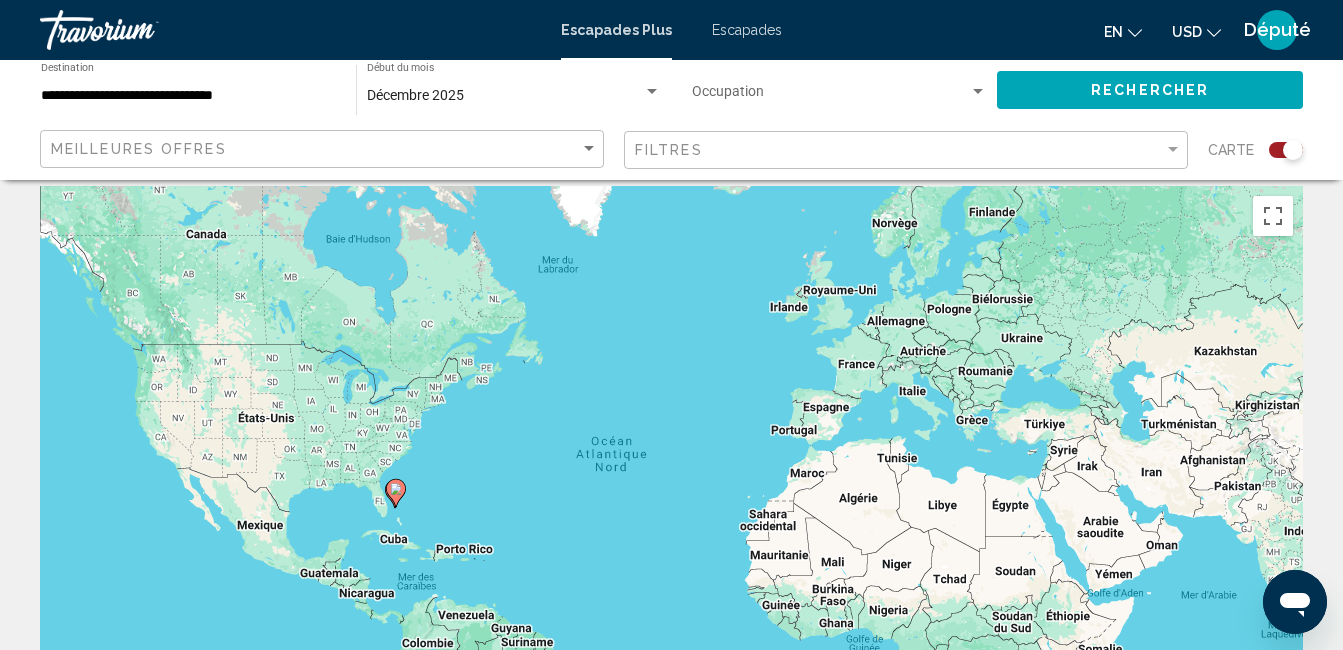 scroll, scrollTop: 0, scrollLeft: 0, axis: both 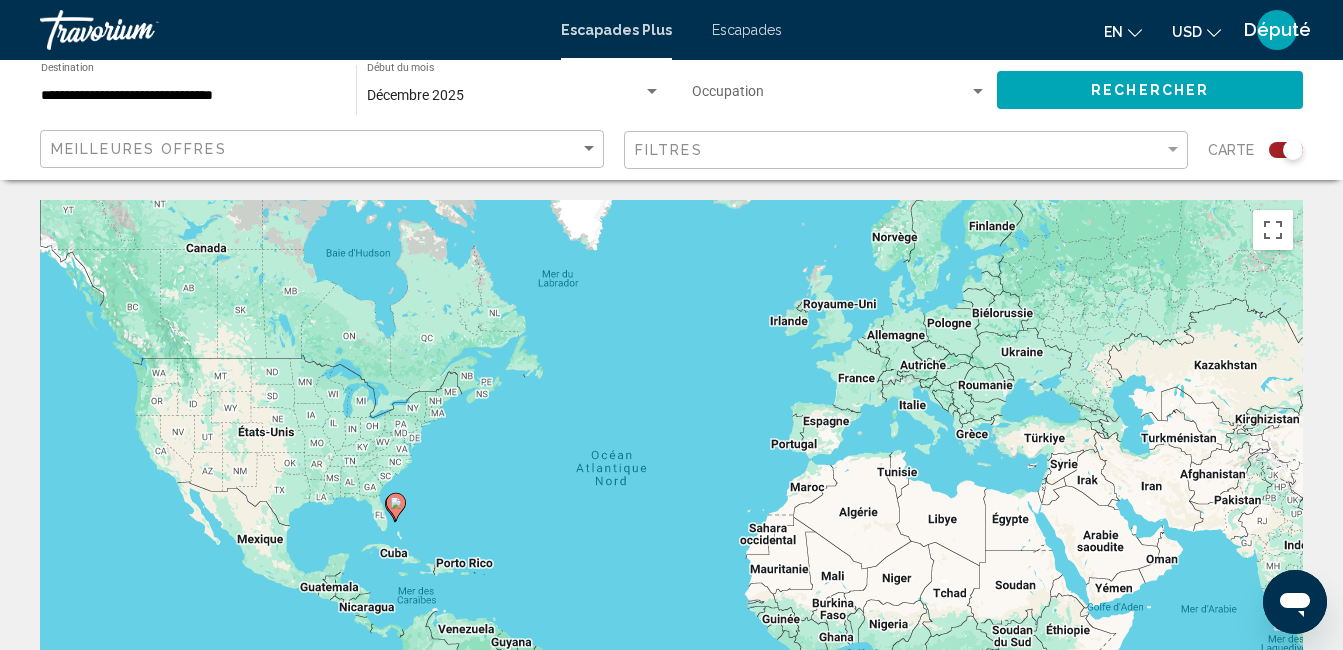 click on "Escapades" at bounding box center (747, 30) 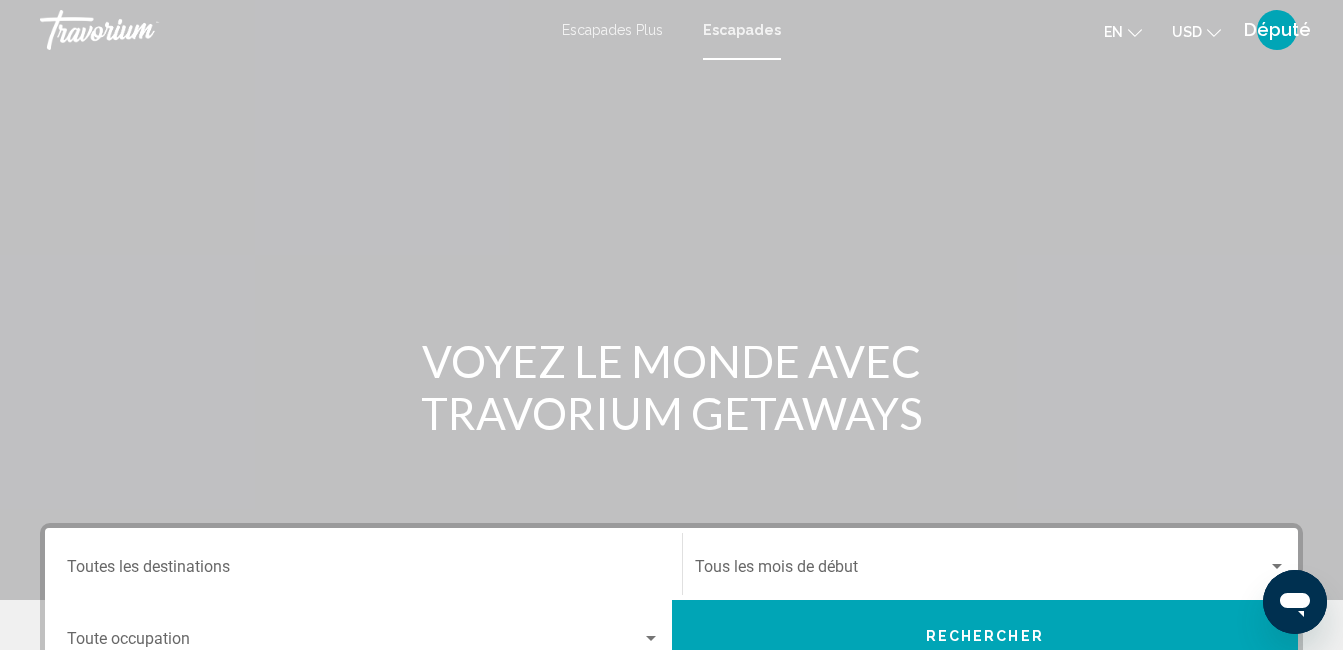click on "USD
USD ($) MXN (Mex$) CAD (Can$) GBP (£) EUR (€) AUD (A$) NZD (NZ$) CNY (CN¥)" 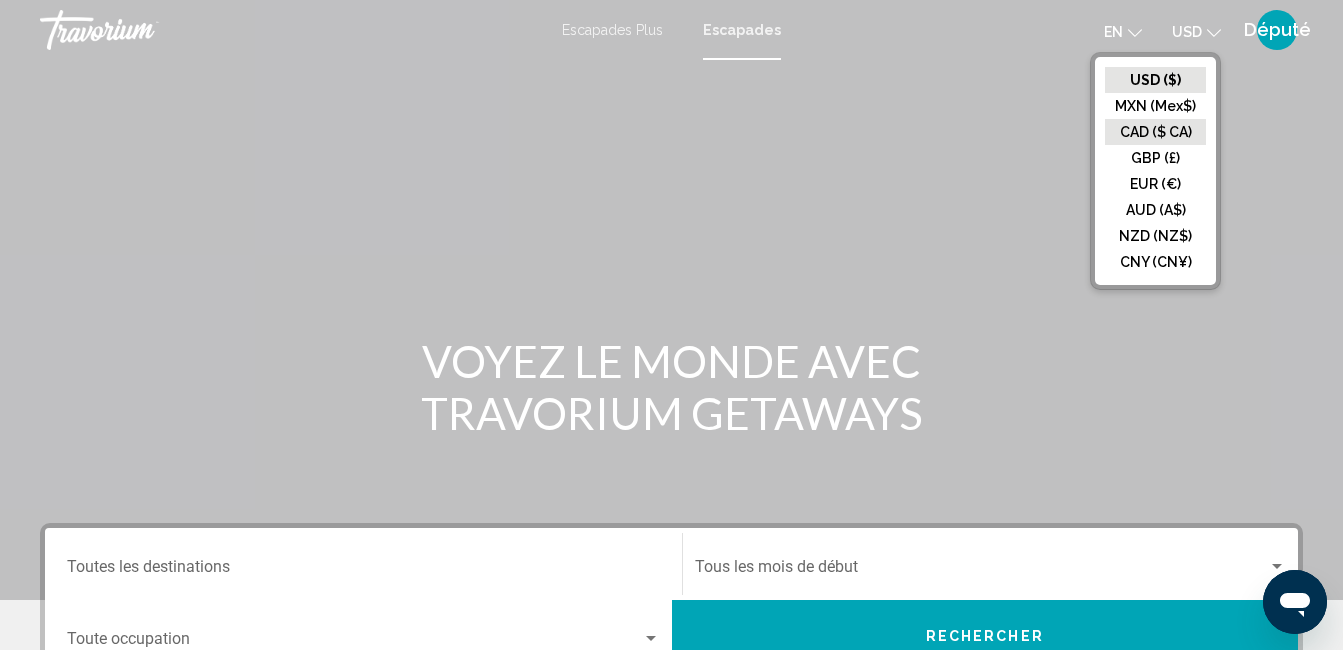 click on "CAD ($ CA)" 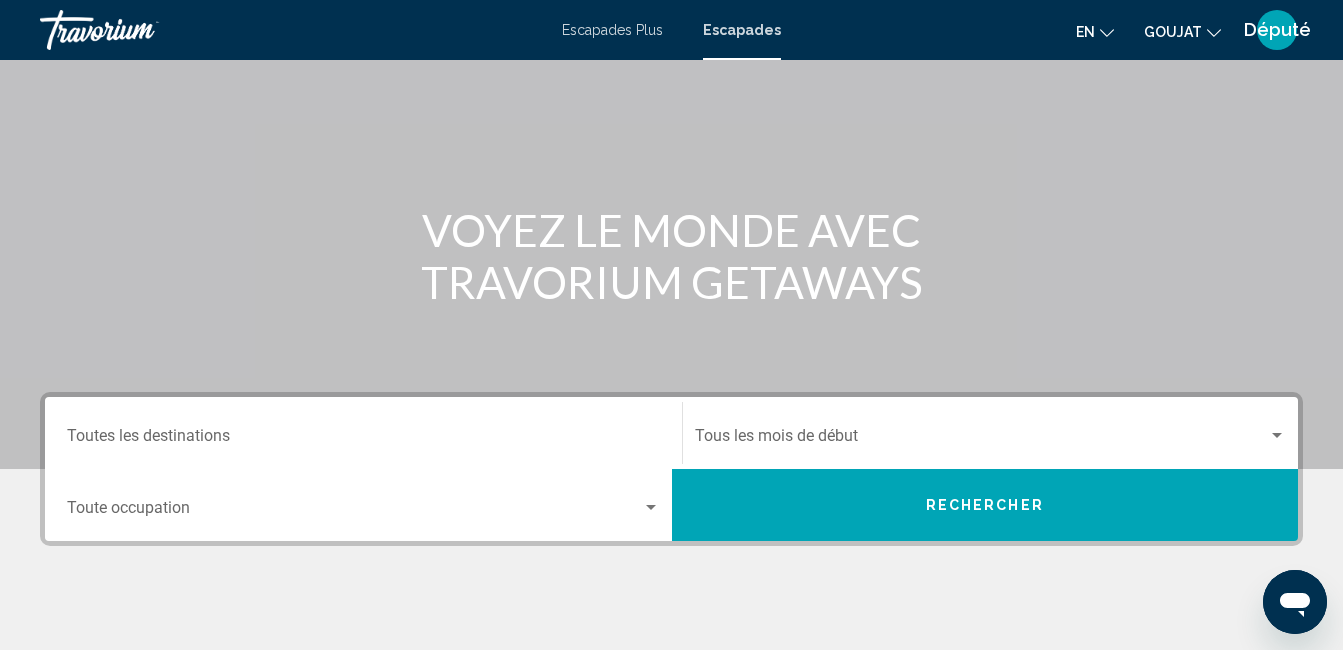 scroll, scrollTop: 200, scrollLeft: 0, axis: vertical 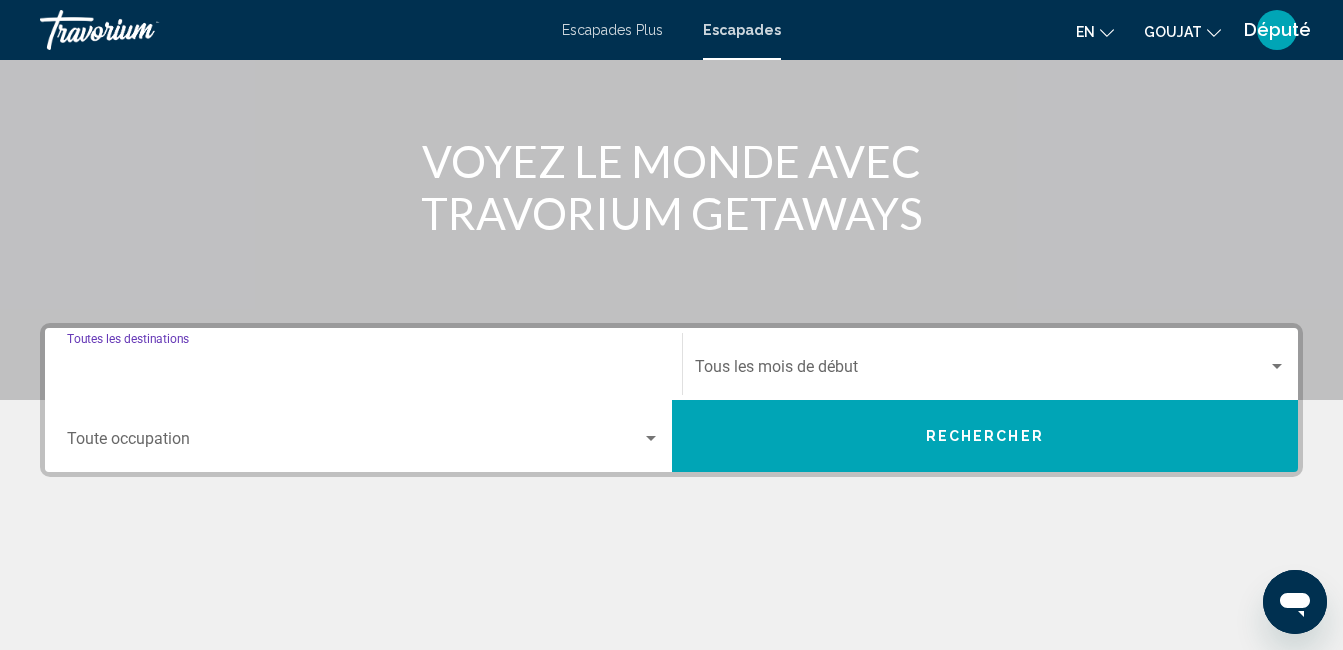 click on "Destination Toutes les destinations" at bounding box center (363, 371) 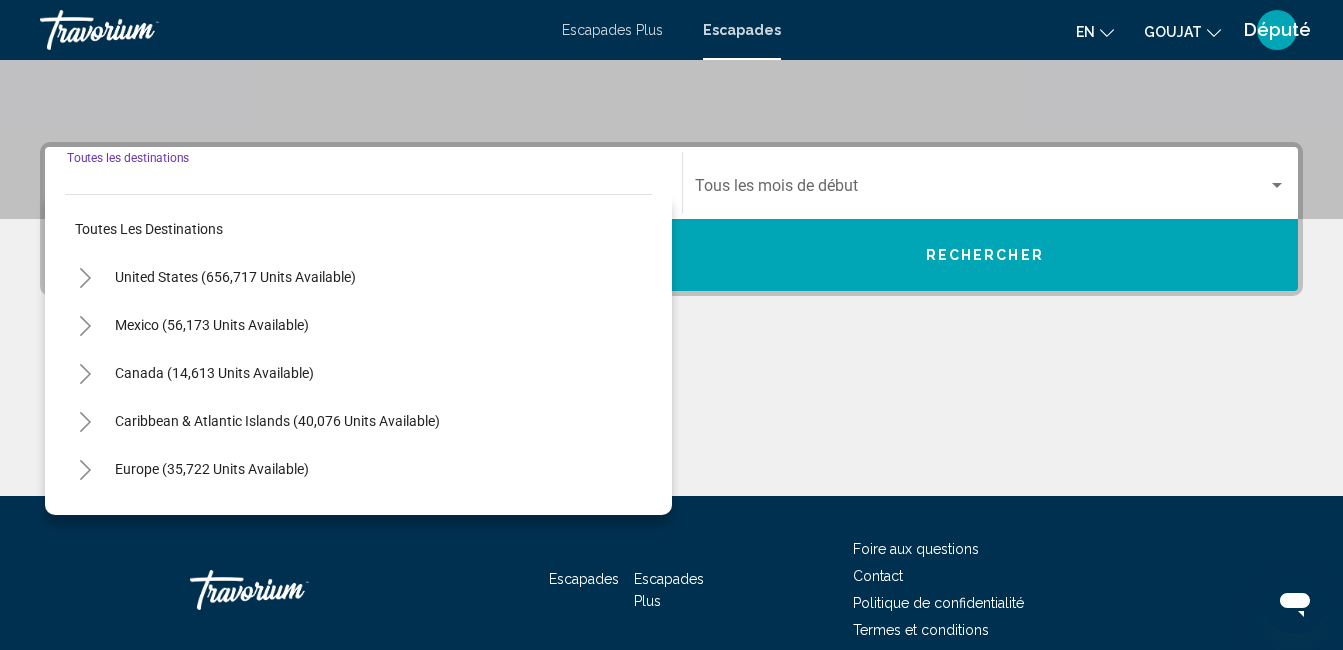 scroll, scrollTop: 458, scrollLeft: 0, axis: vertical 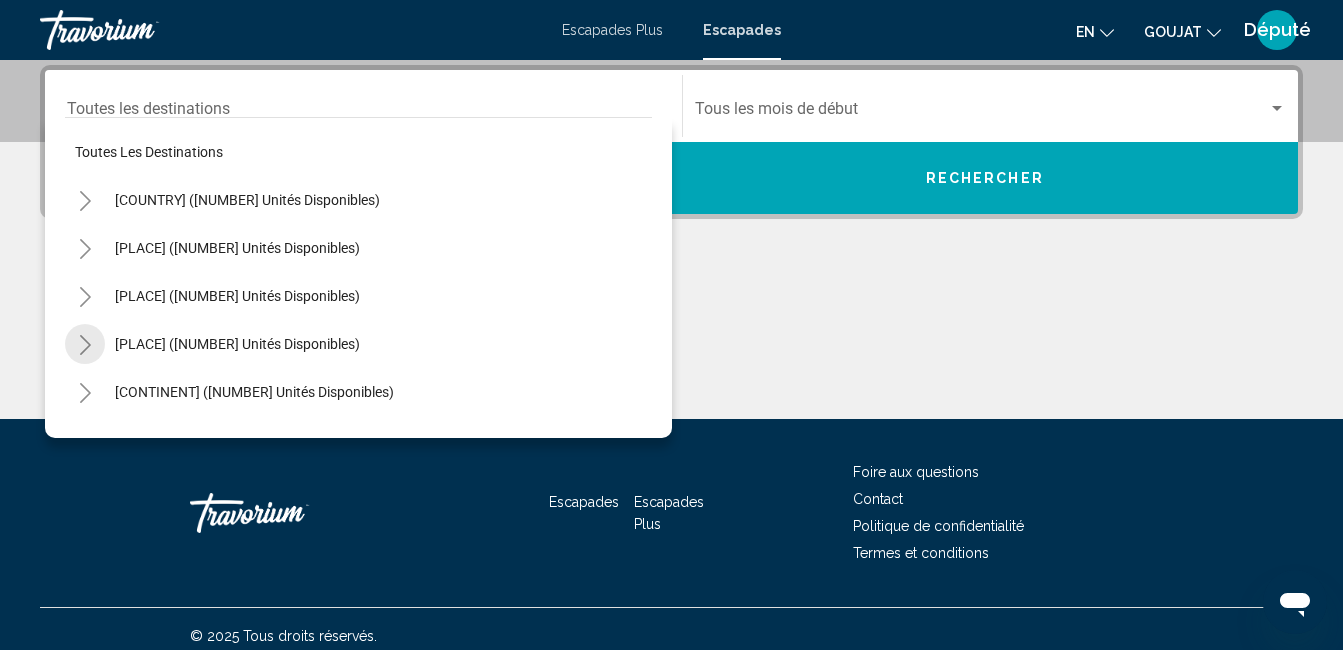click 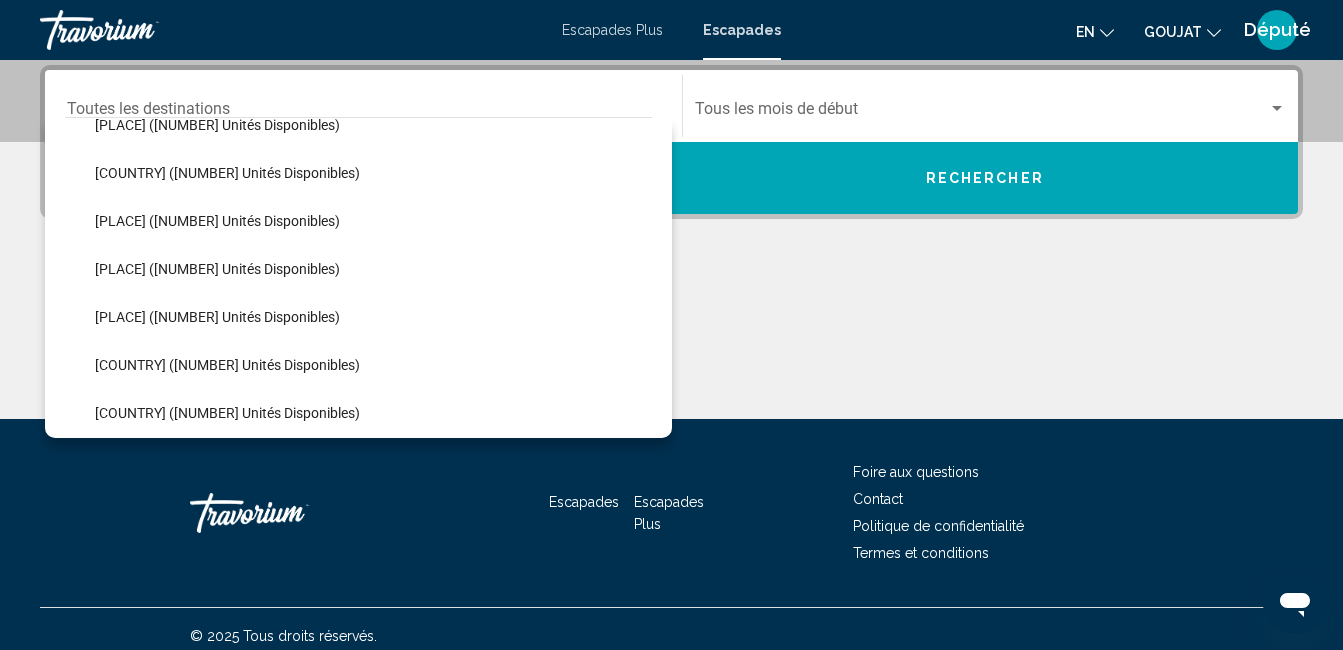 scroll, scrollTop: 300, scrollLeft: 0, axis: vertical 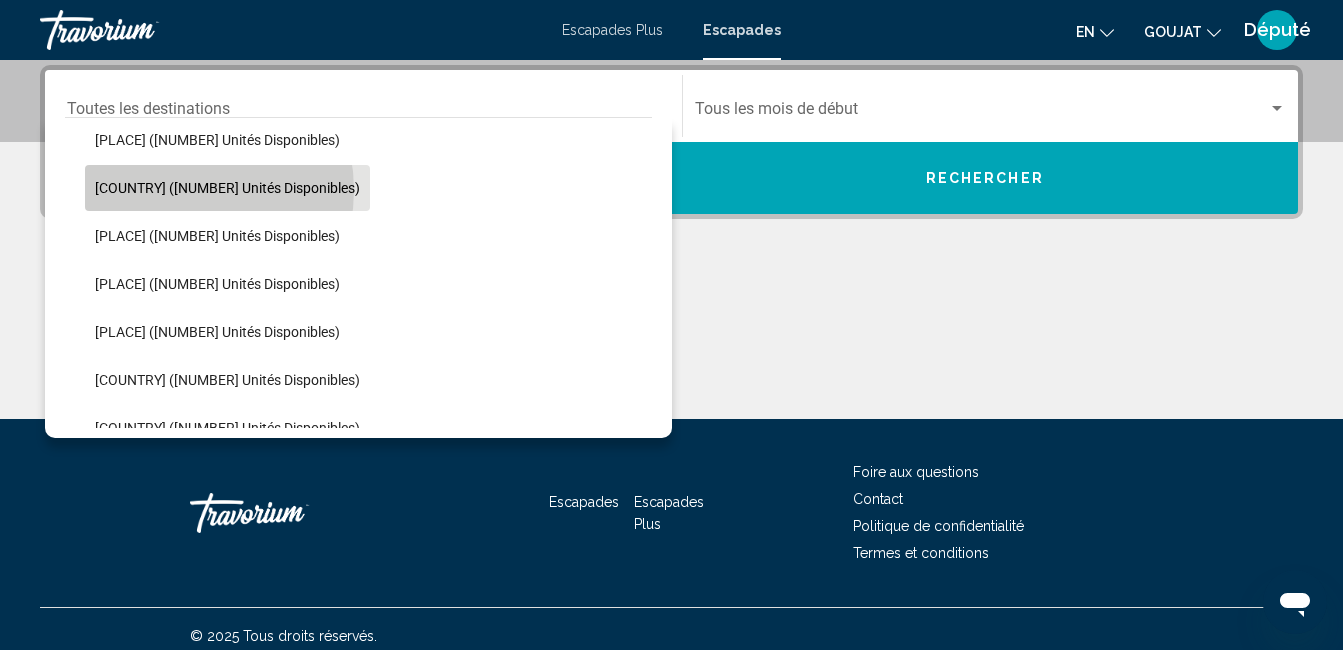click on "[COUNTRY] ([NUMBER] unités disponibles)" 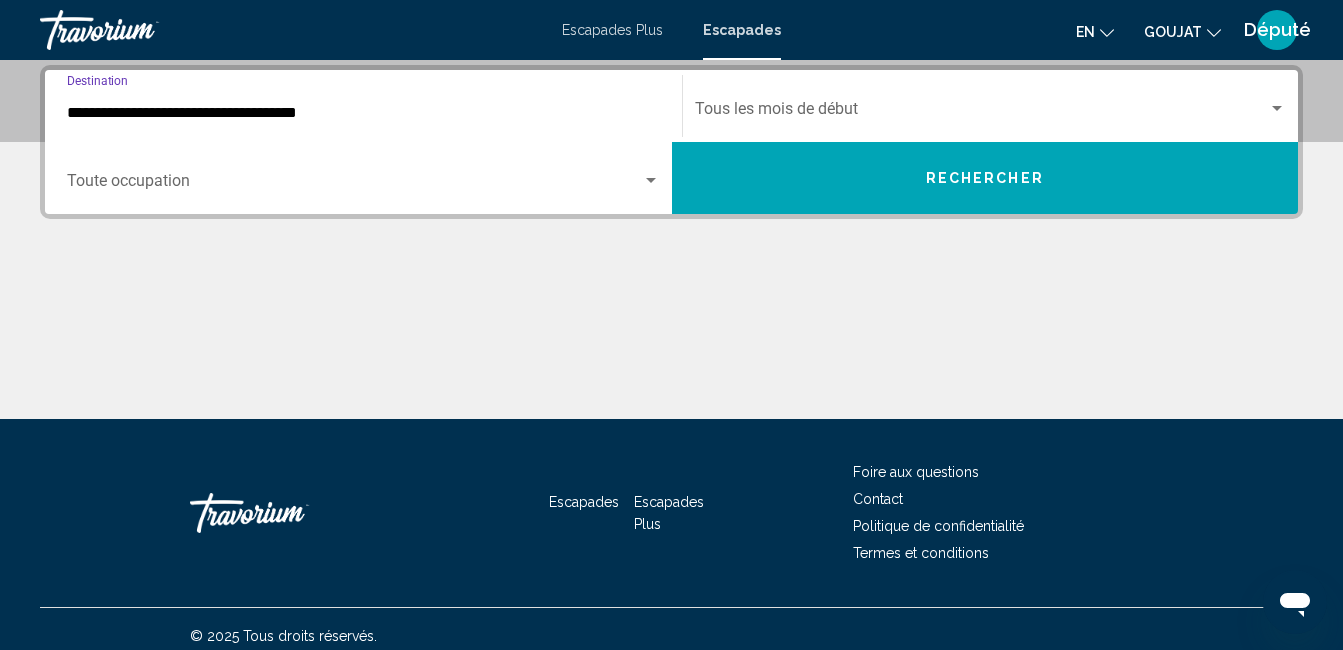 click at bounding box center [1277, 109] 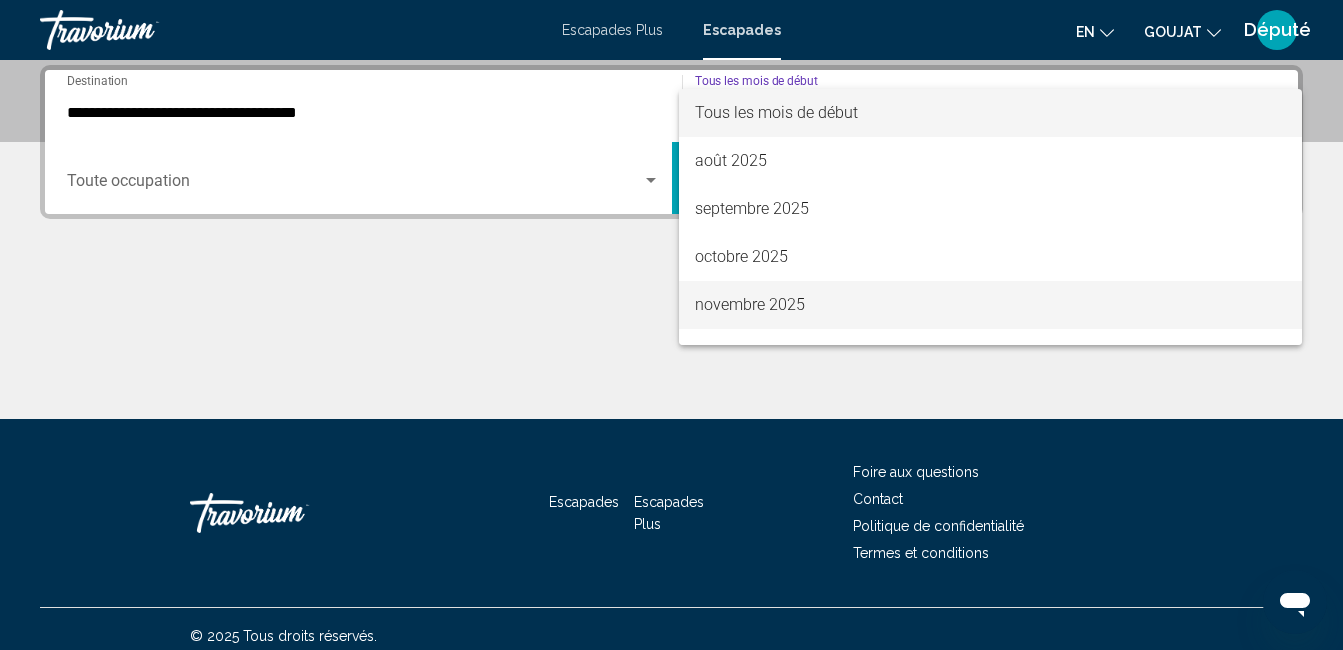scroll, scrollTop: 100, scrollLeft: 0, axis: vertical 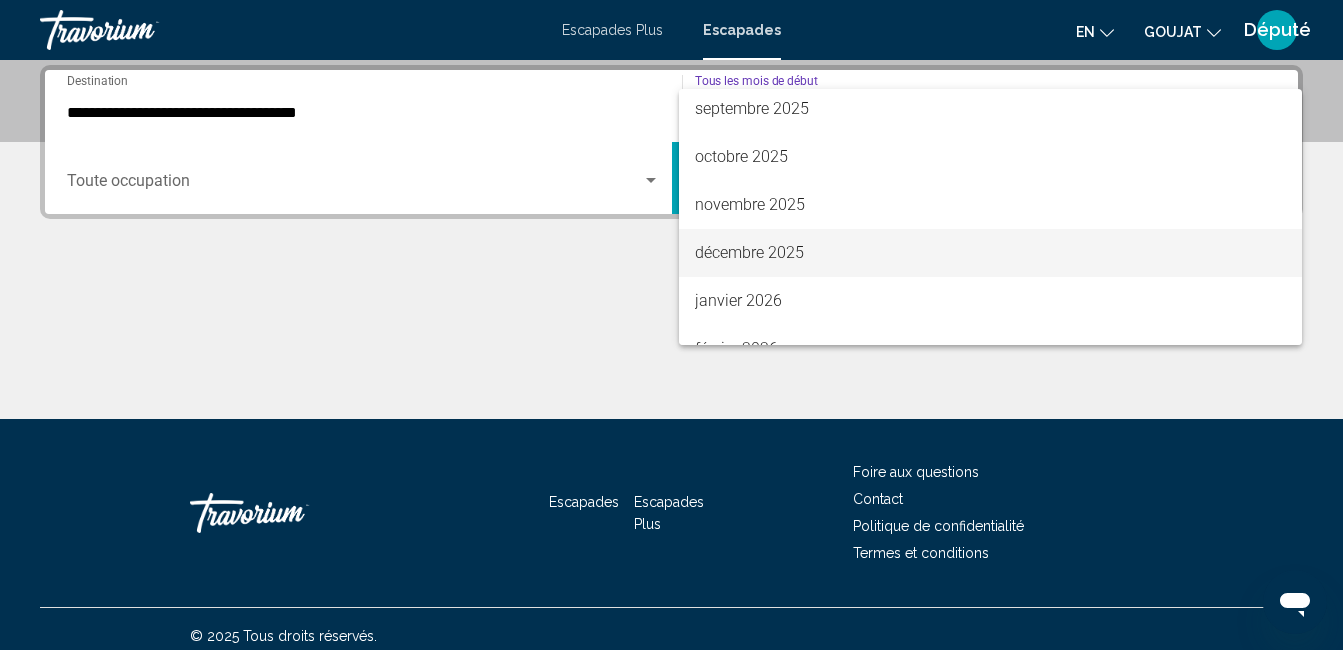 click on "décembre 2025" at bounding box center (749, 252) 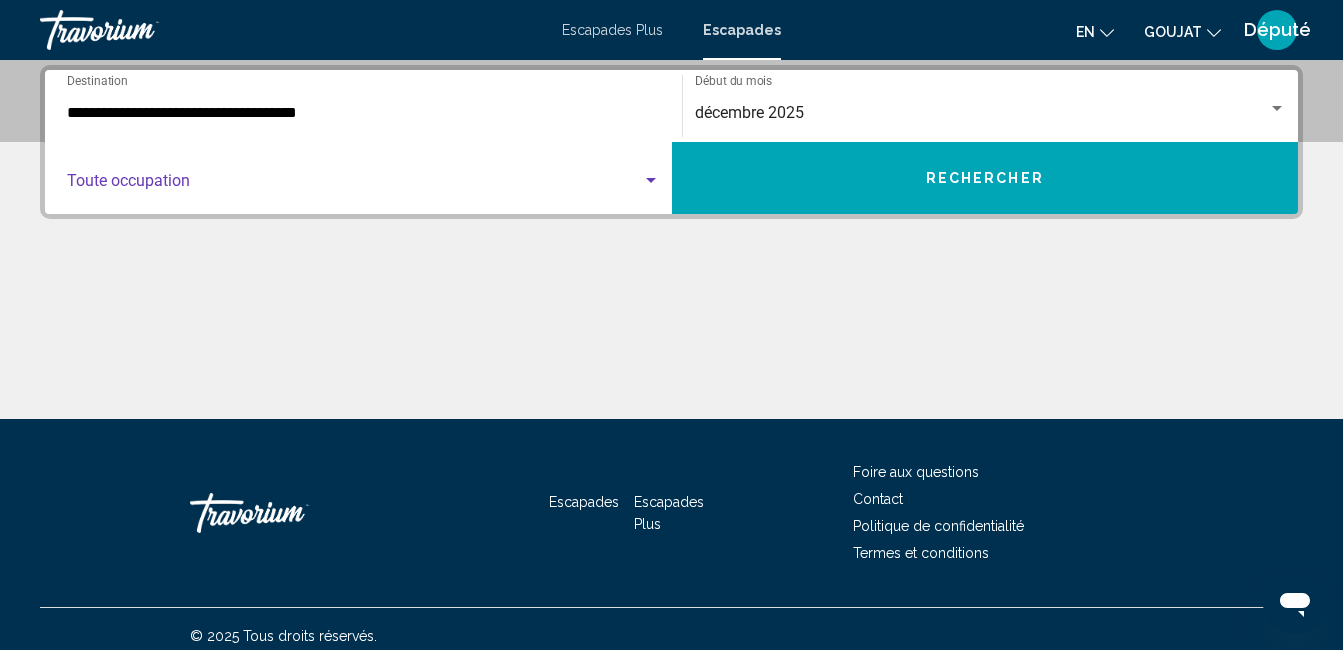 click at bounding box center (651, 181) 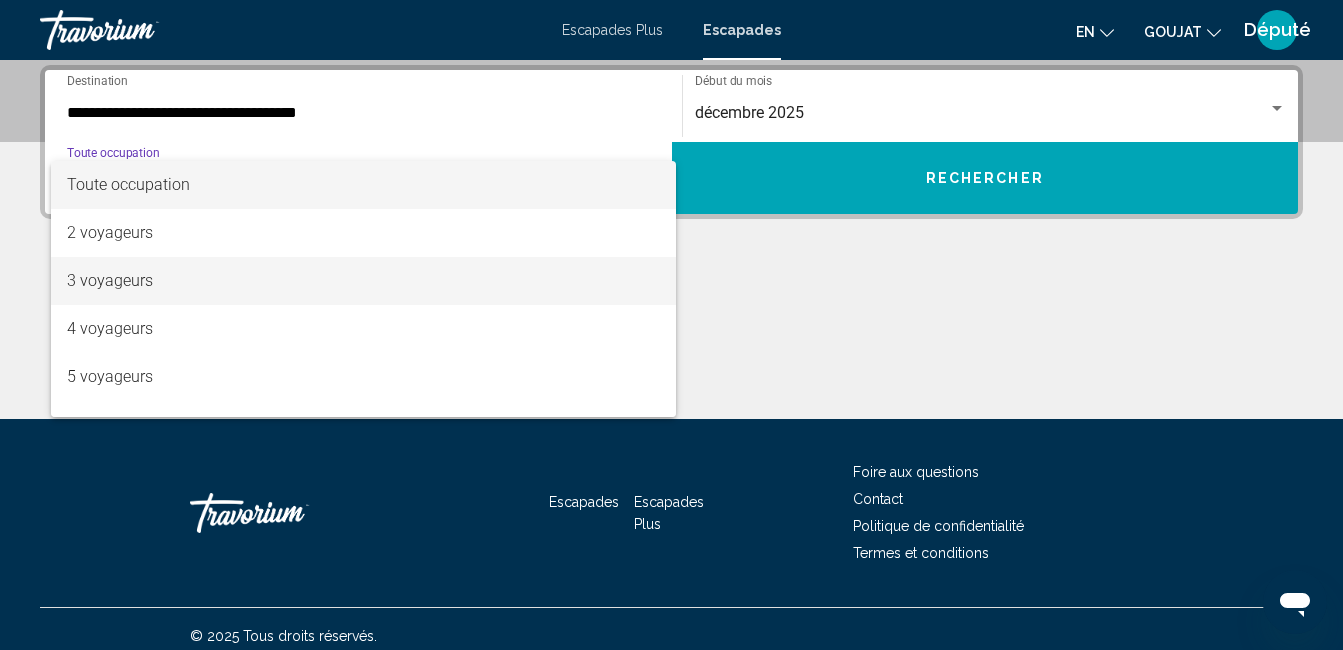 click on "3 voyageurs" at bounding box center [363, 281] 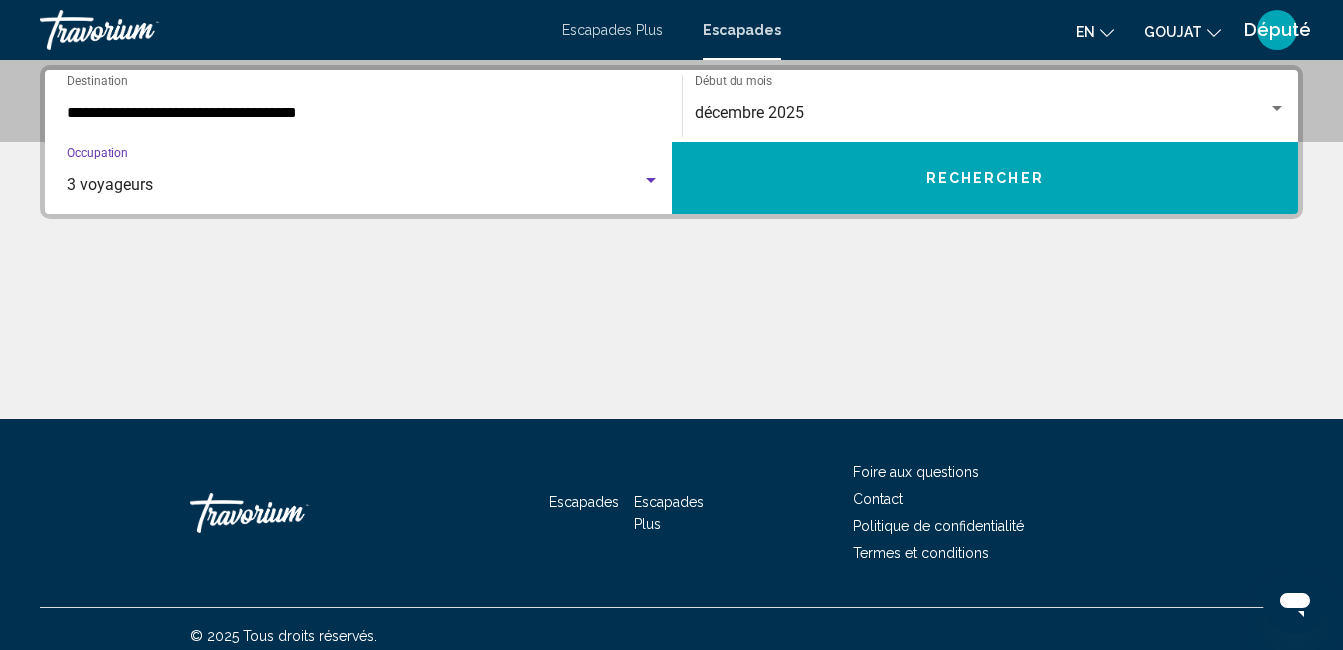 click on "Rechercher" at bounding box center [985, 178] 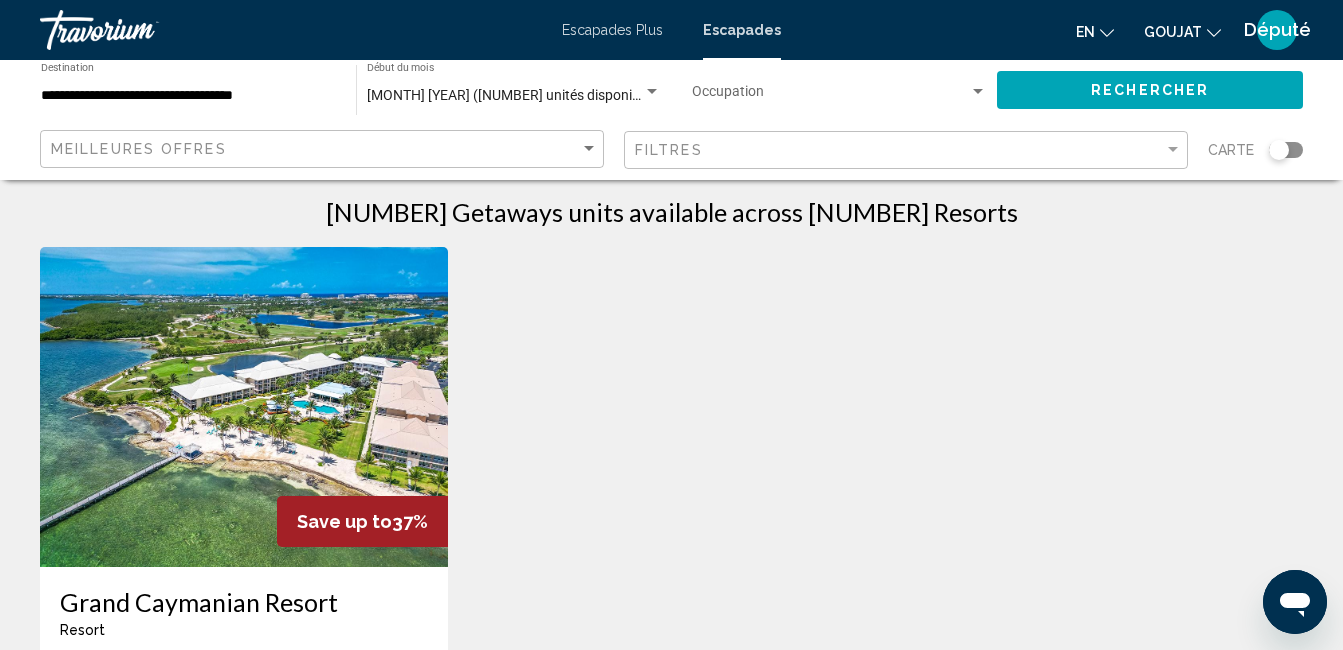 scroll, scrollTop: 0, scrollLeft: 0, axis: both 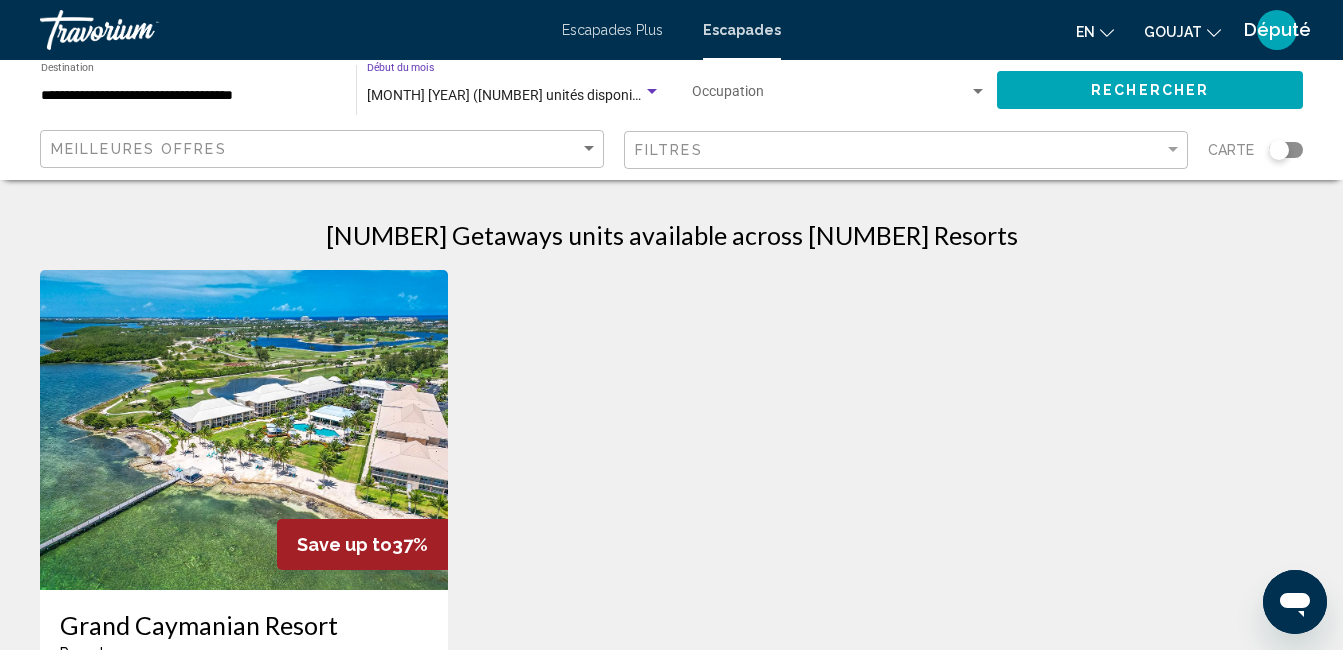 click at bounding box center (652, 91) 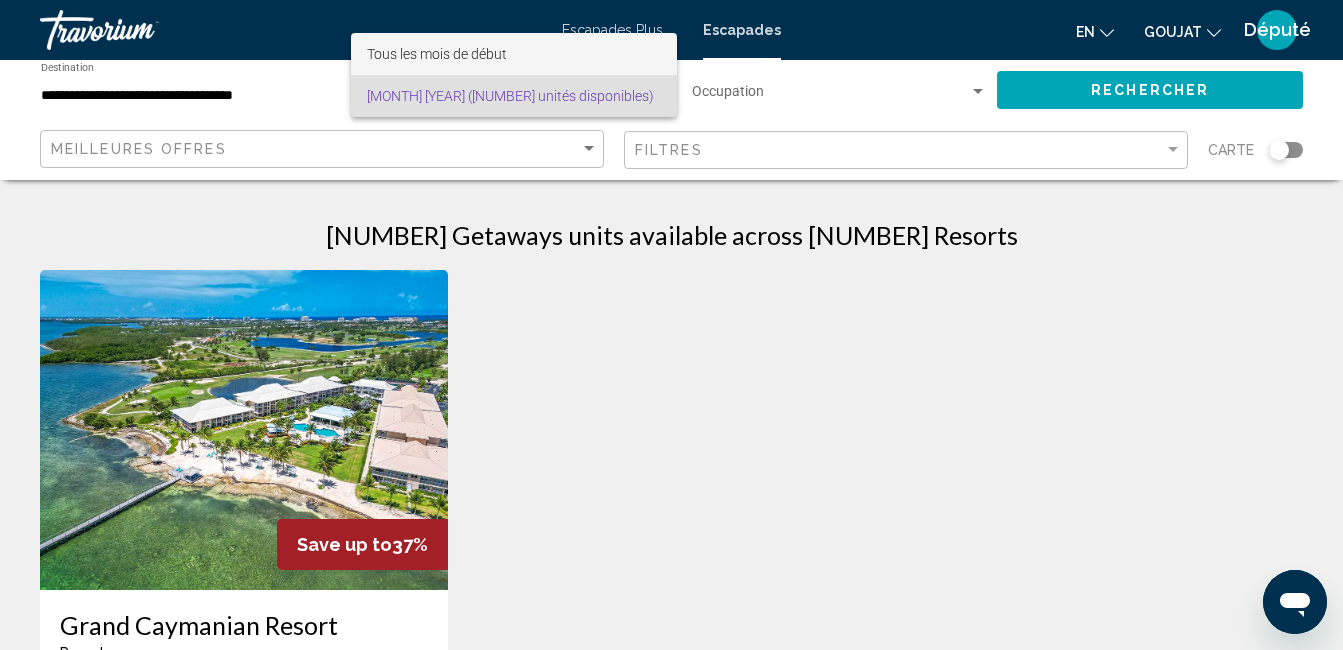 click on "Tous les mois de début" at bounding box center (514, 54) 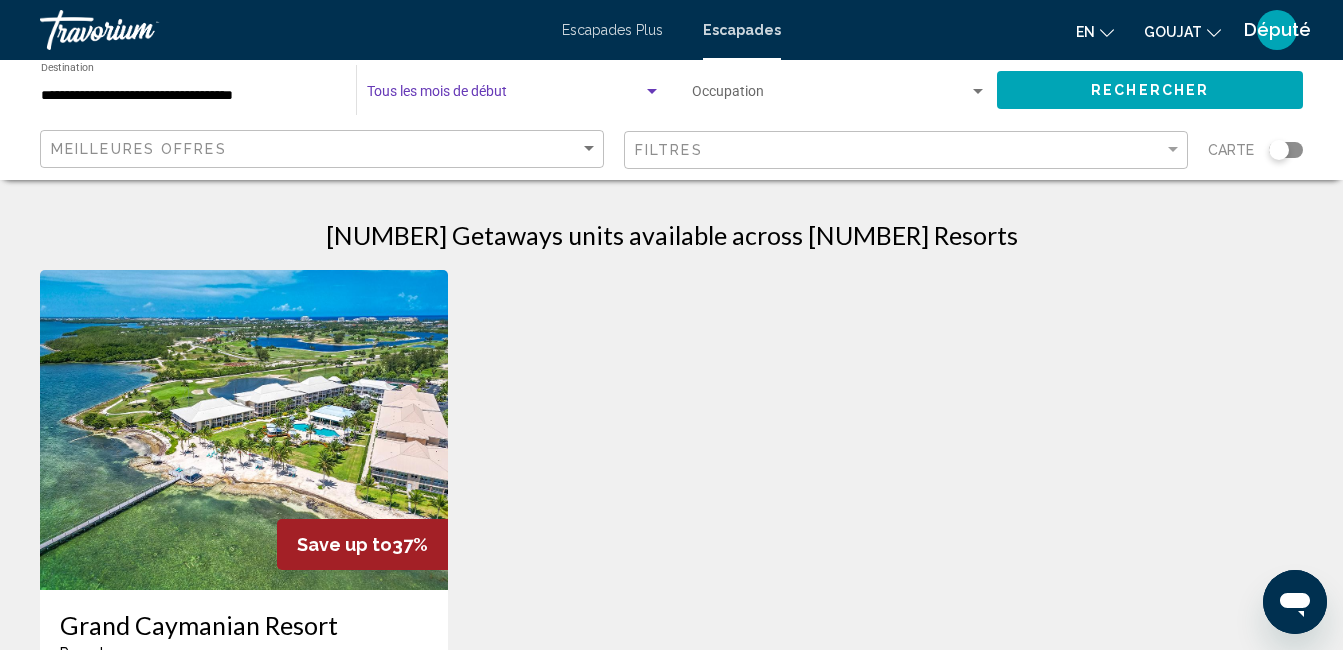 click on "Rechercher" 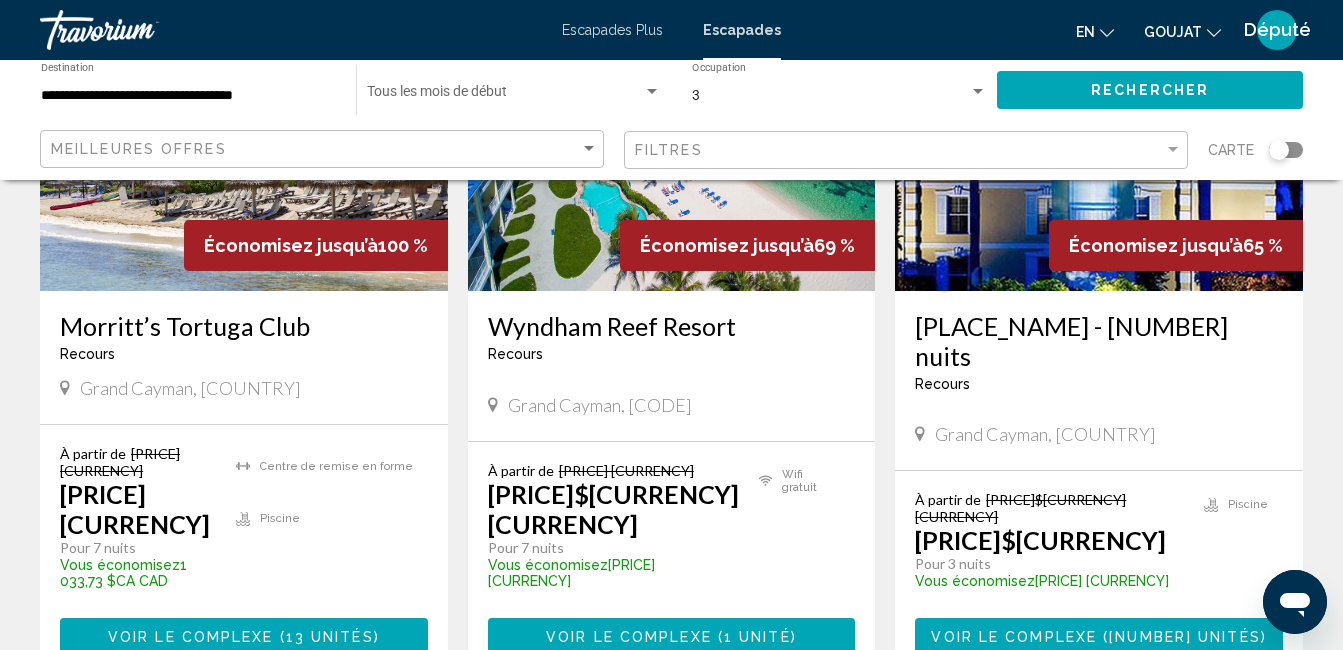 scroll, scrollTop: 300, scrollLeft: 0, axis: vertical 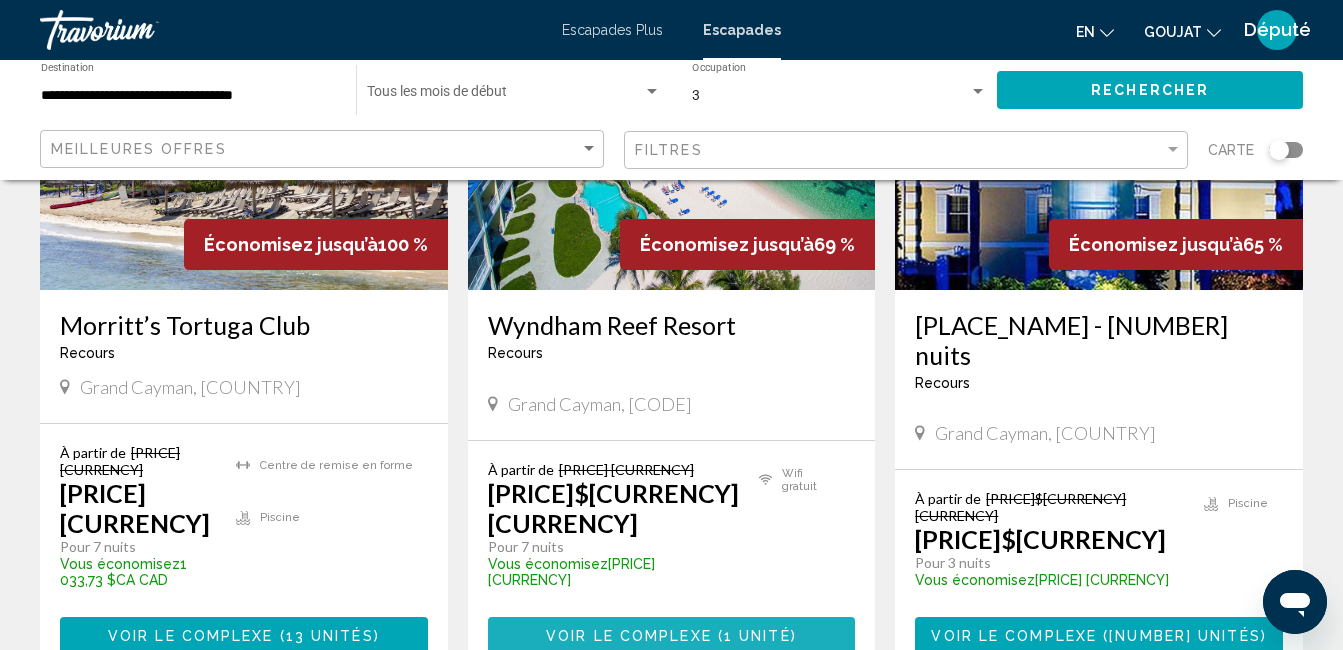 click on "1 unité" at bounding box center (757, 636) 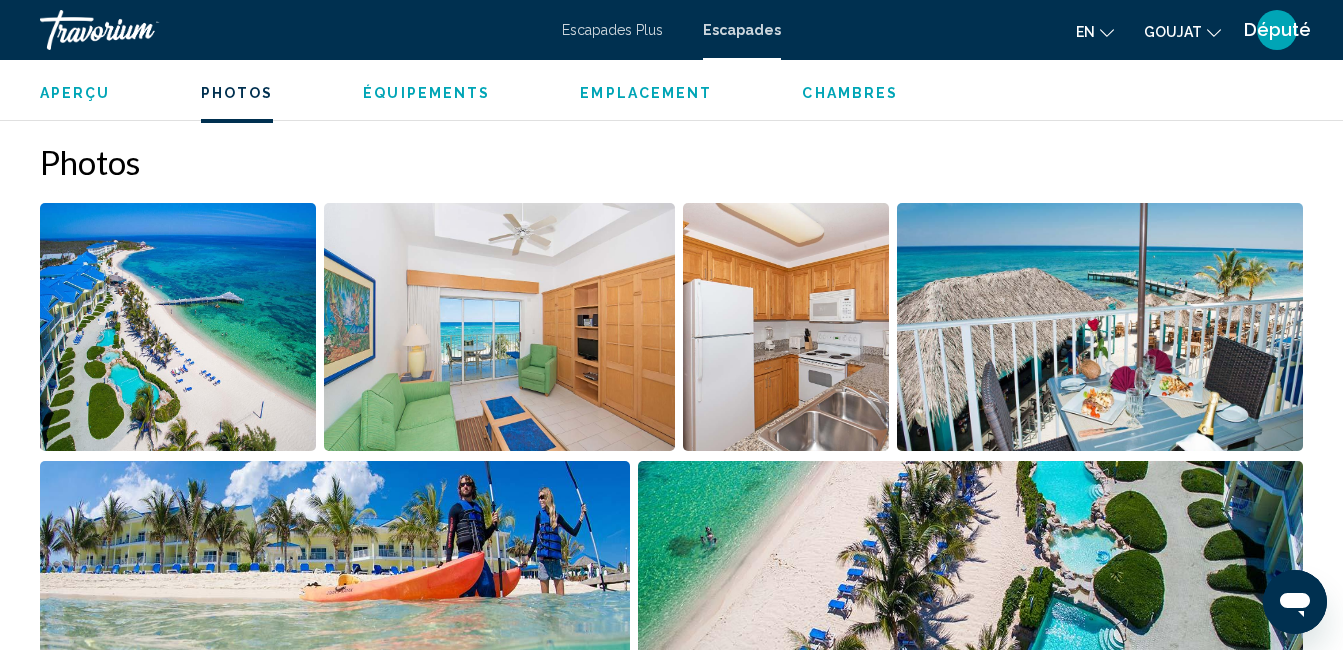scroll, scrollTop: 1010, scrollLeft: 0, axis: vertical 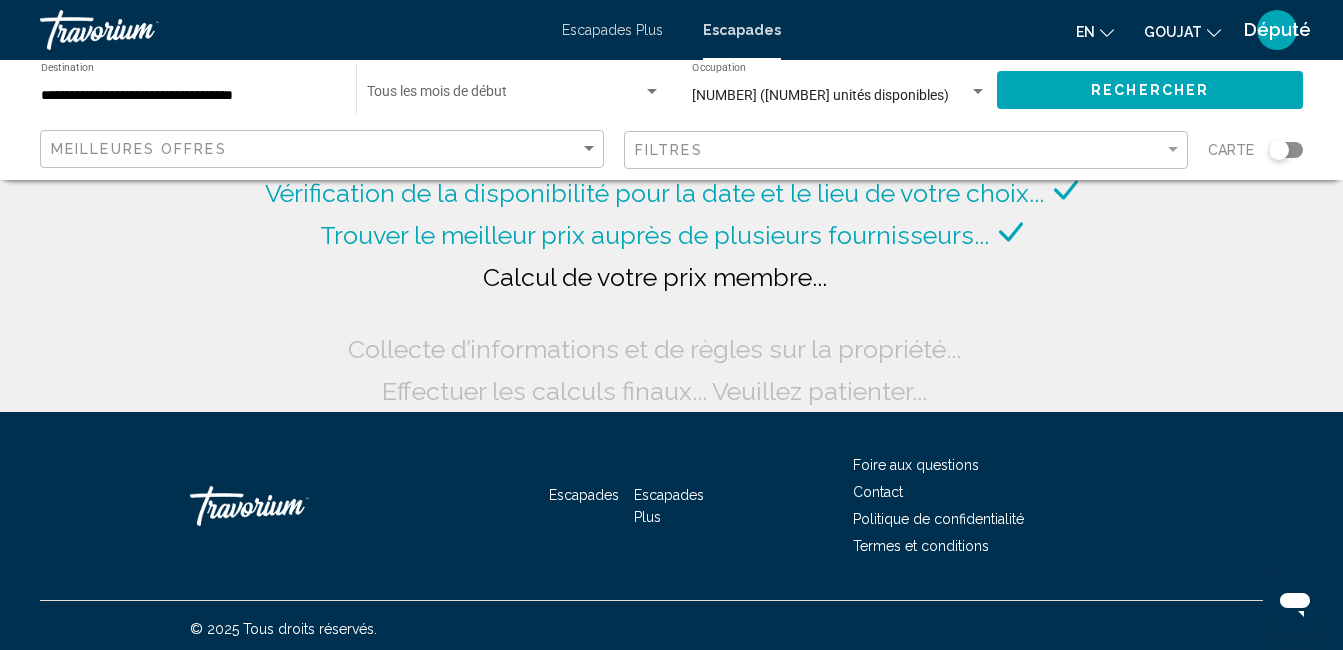 click at bounding box center [505, 96] 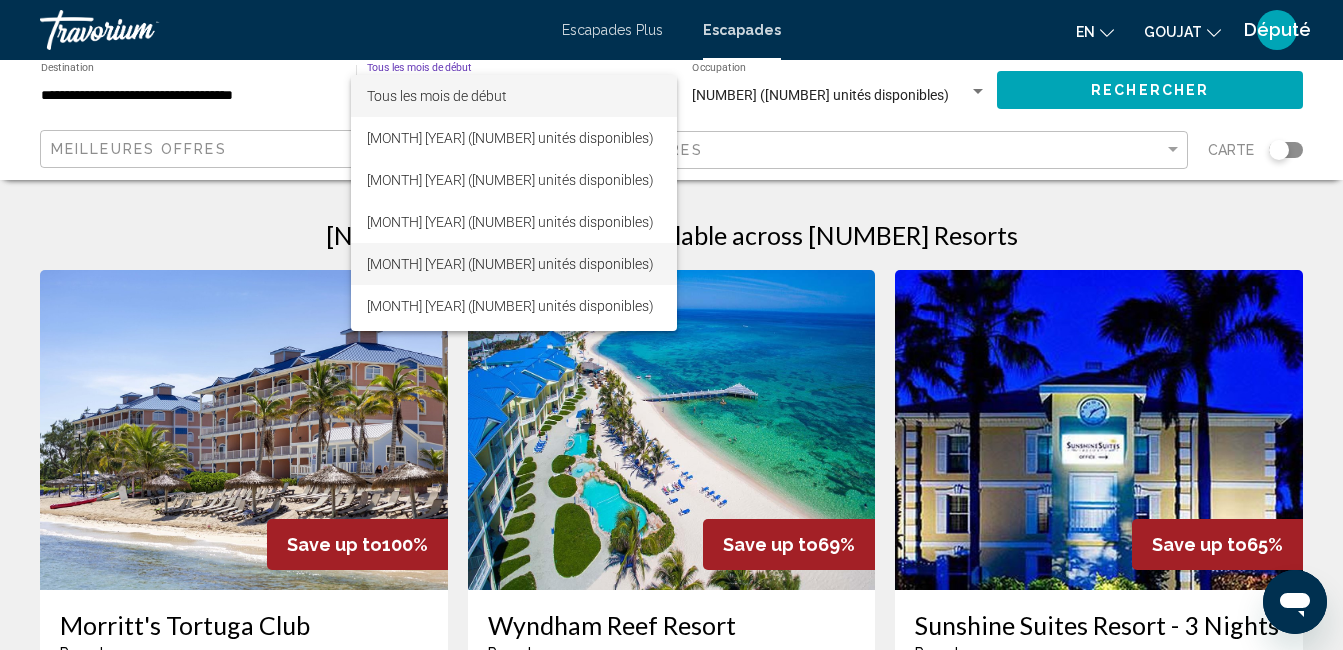 click on "[MONTH] [YEAR] ([NUMBER] unités disponibles)" at bounding box center (510, 264) 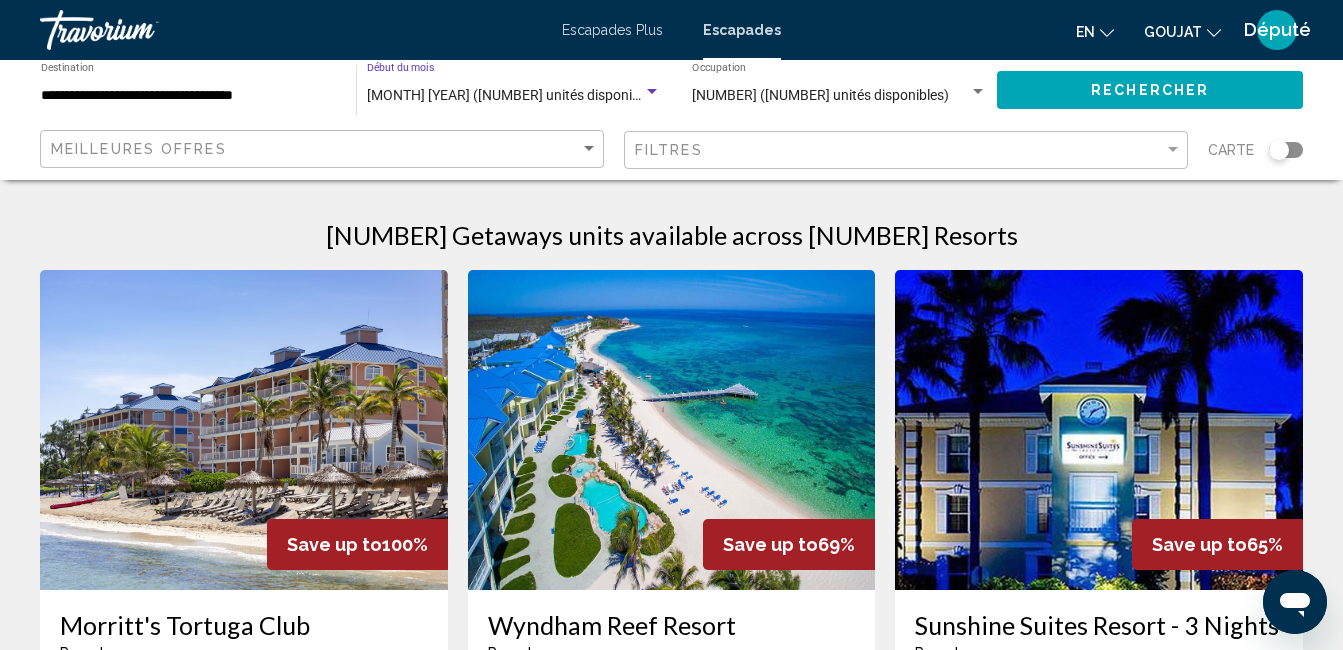 click on "Rechercher" 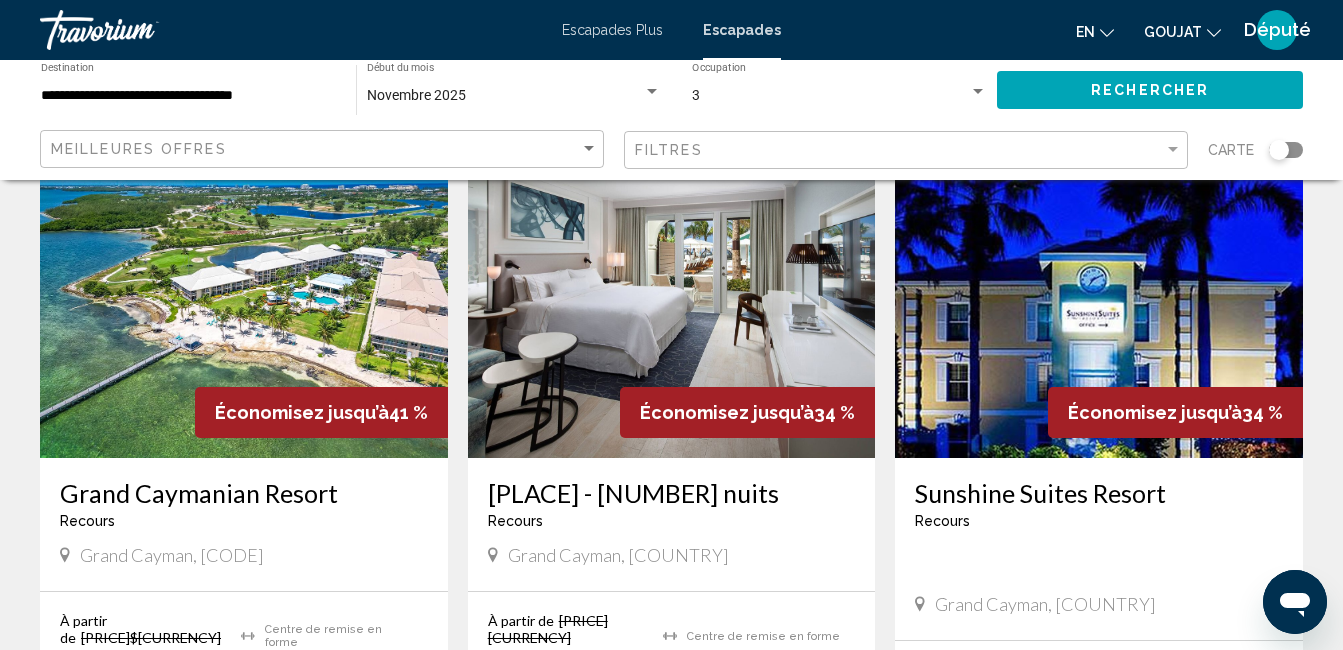 scroll, scrollTop: 900, scrollLeft: 0, axis: vertical 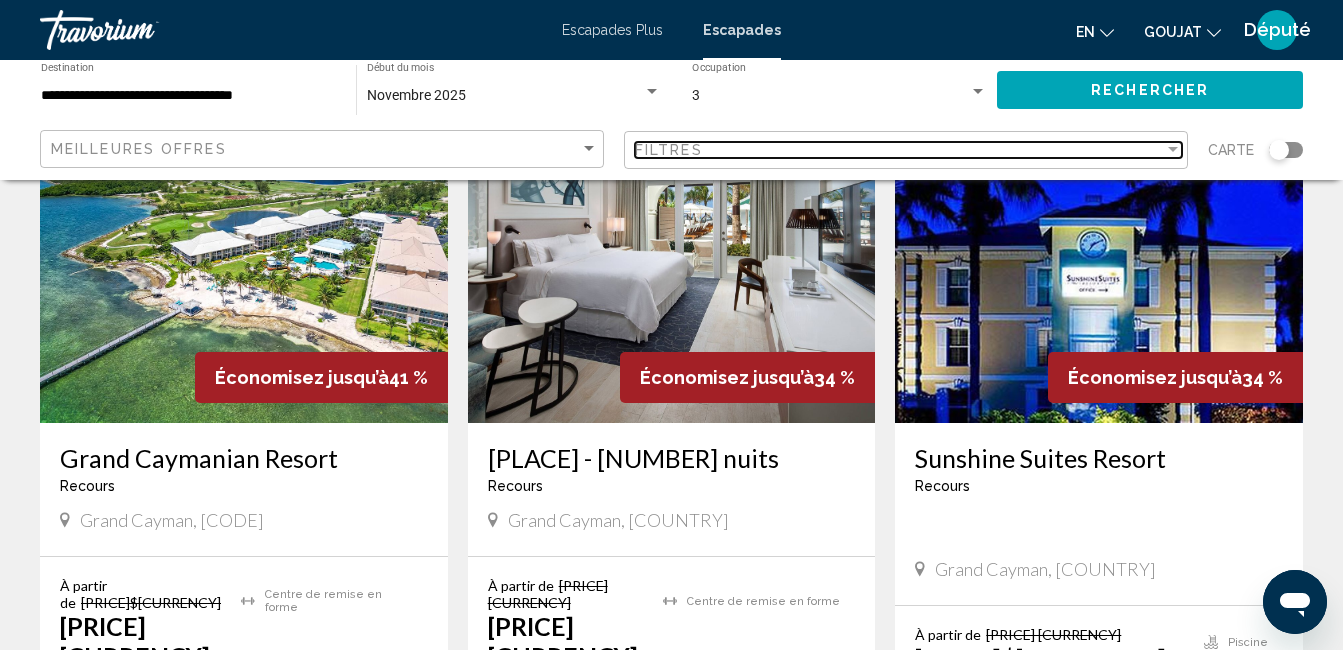 click at bounding box center [1173, 149] 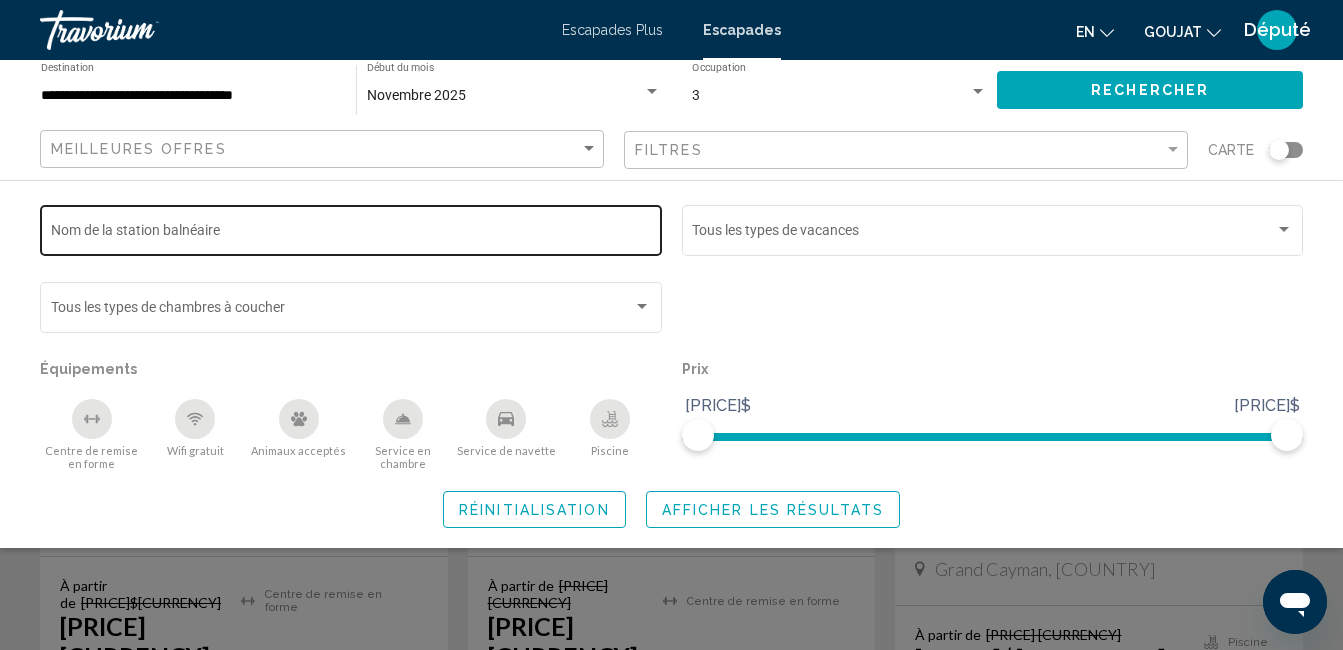 click on "Nom de la station balnéaire" at bounding box center [351, 234] 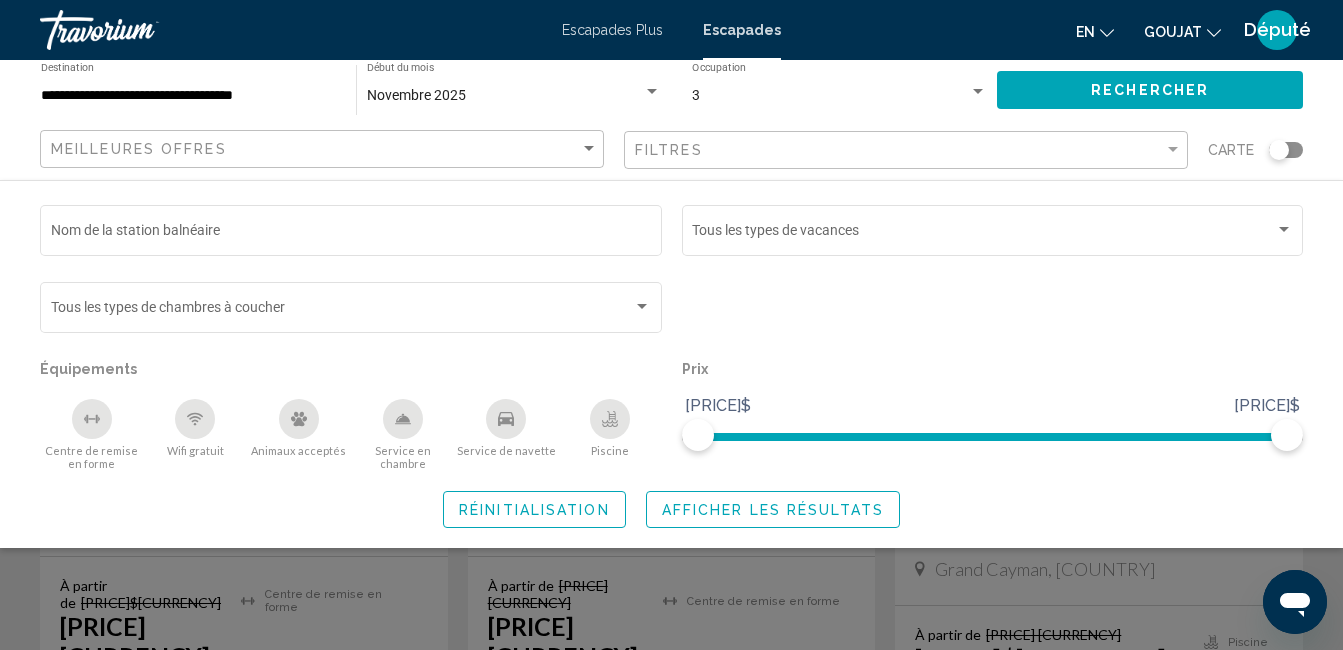 click on "Équipements" 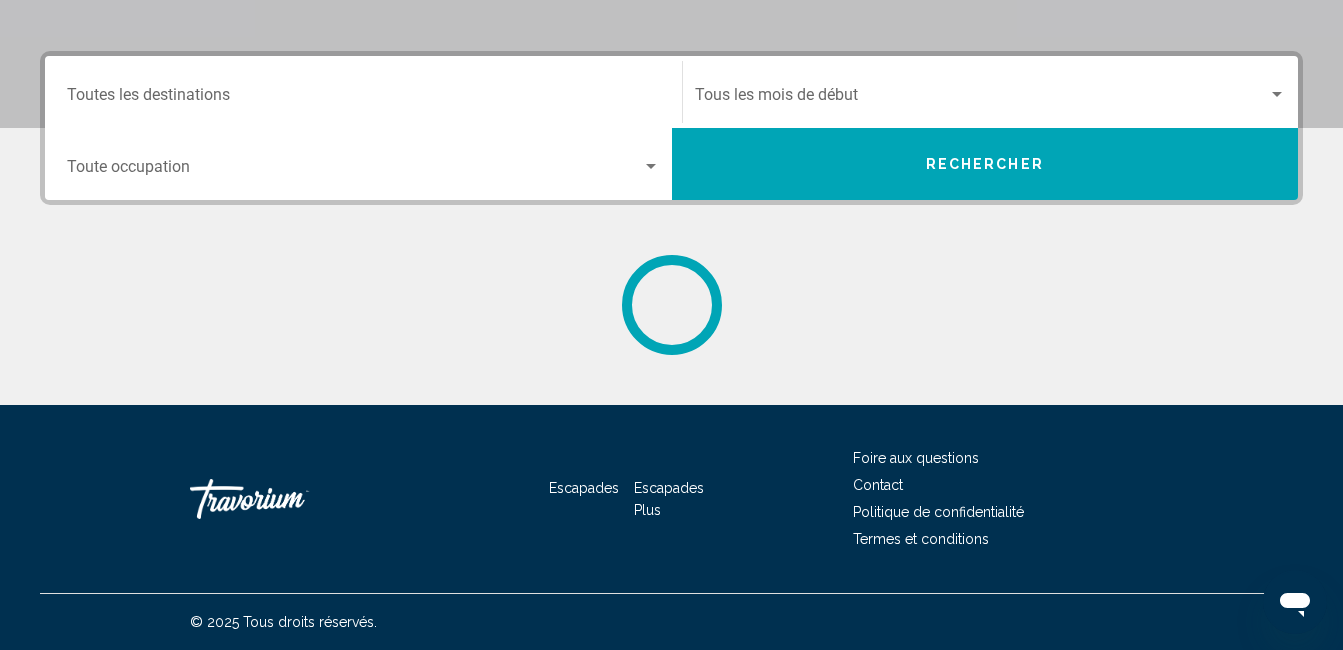 scroll, scrollTop: 0, scrollLeft: 0, axis: both 